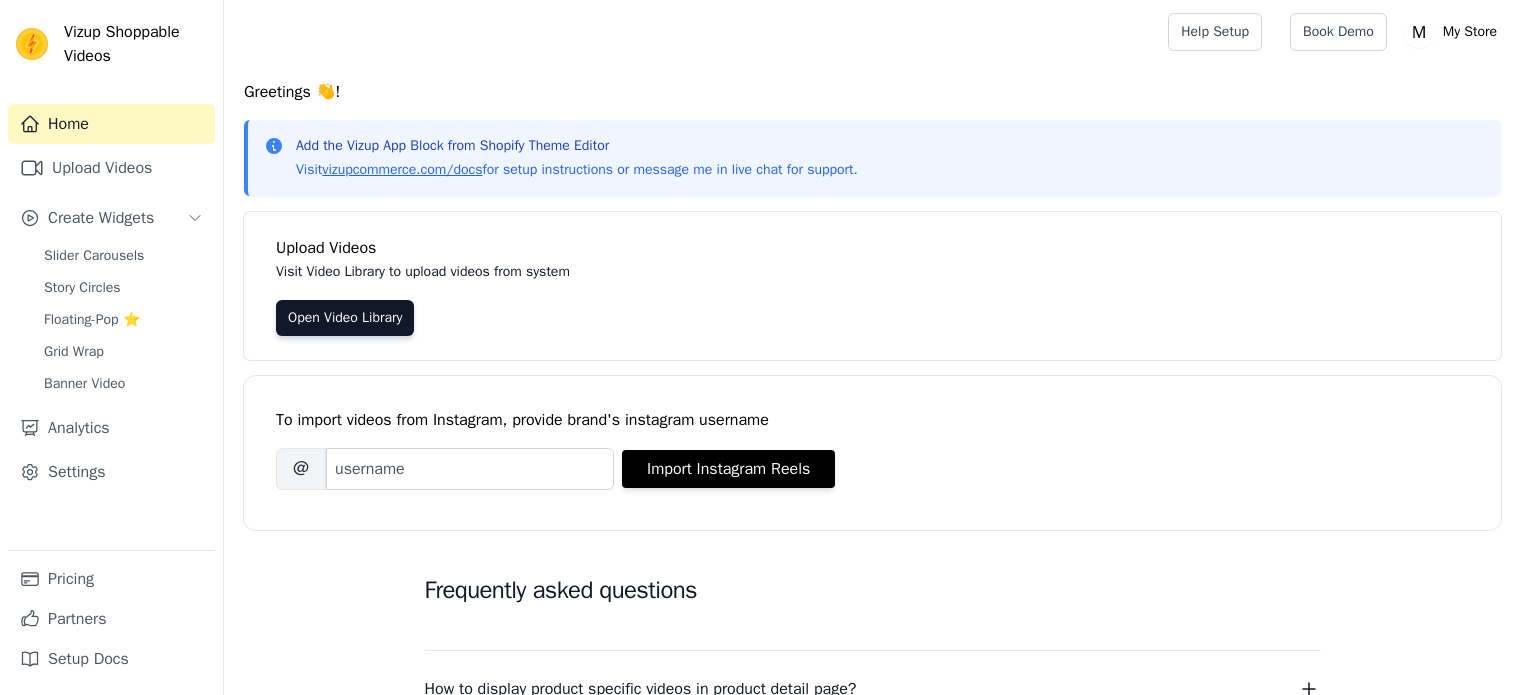 scroll, scrollTop: 0, scrollLeft: 0, axis: both 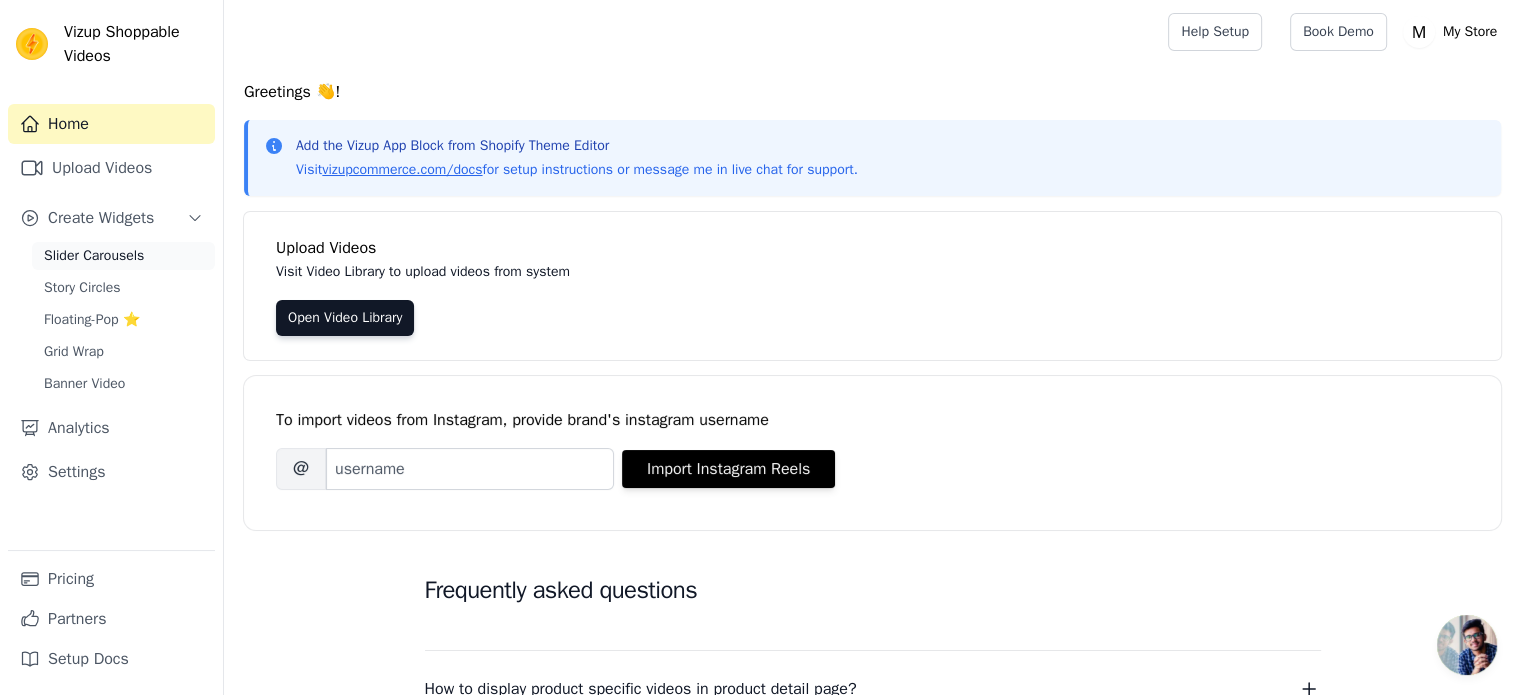 click on "Slider Carousels" at bounding box center [94, 256] 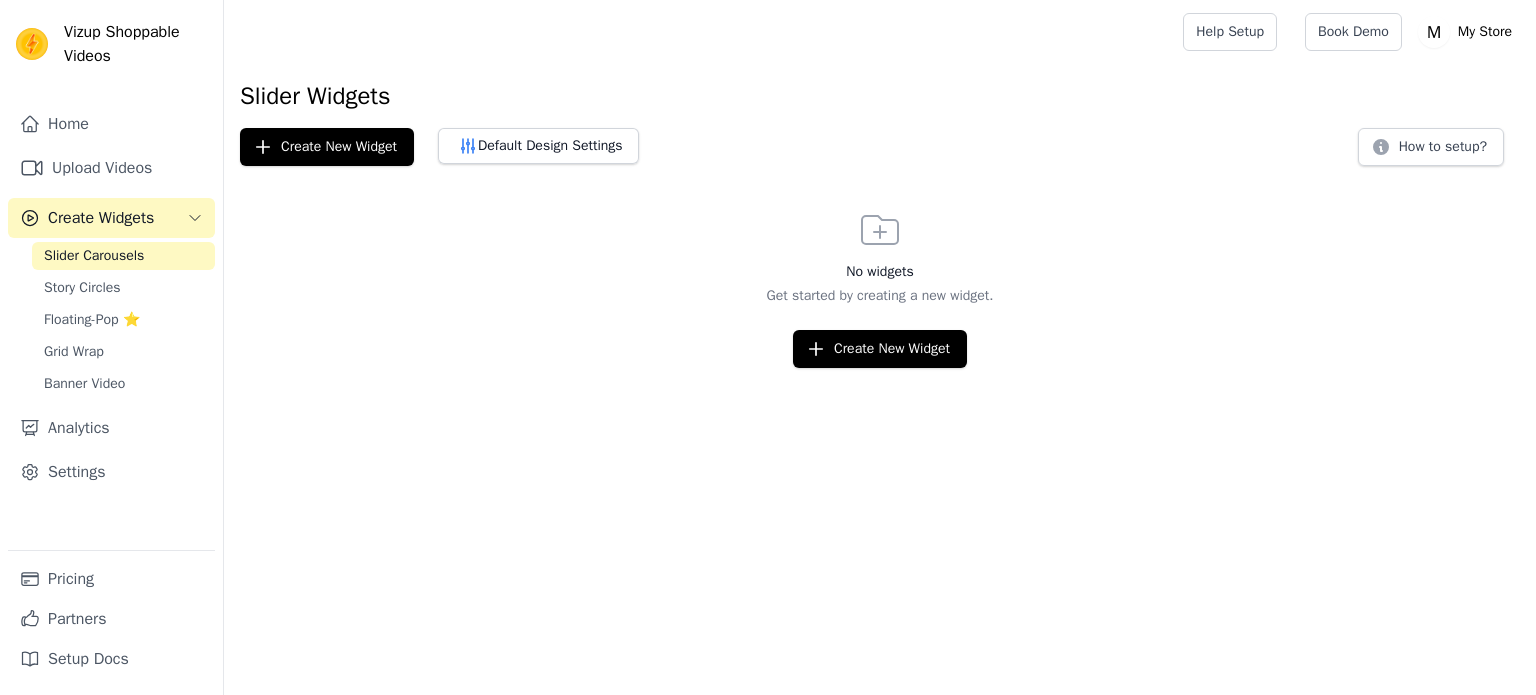 scroll, scrollTop: 0, scrollLeft: 0, axis: both 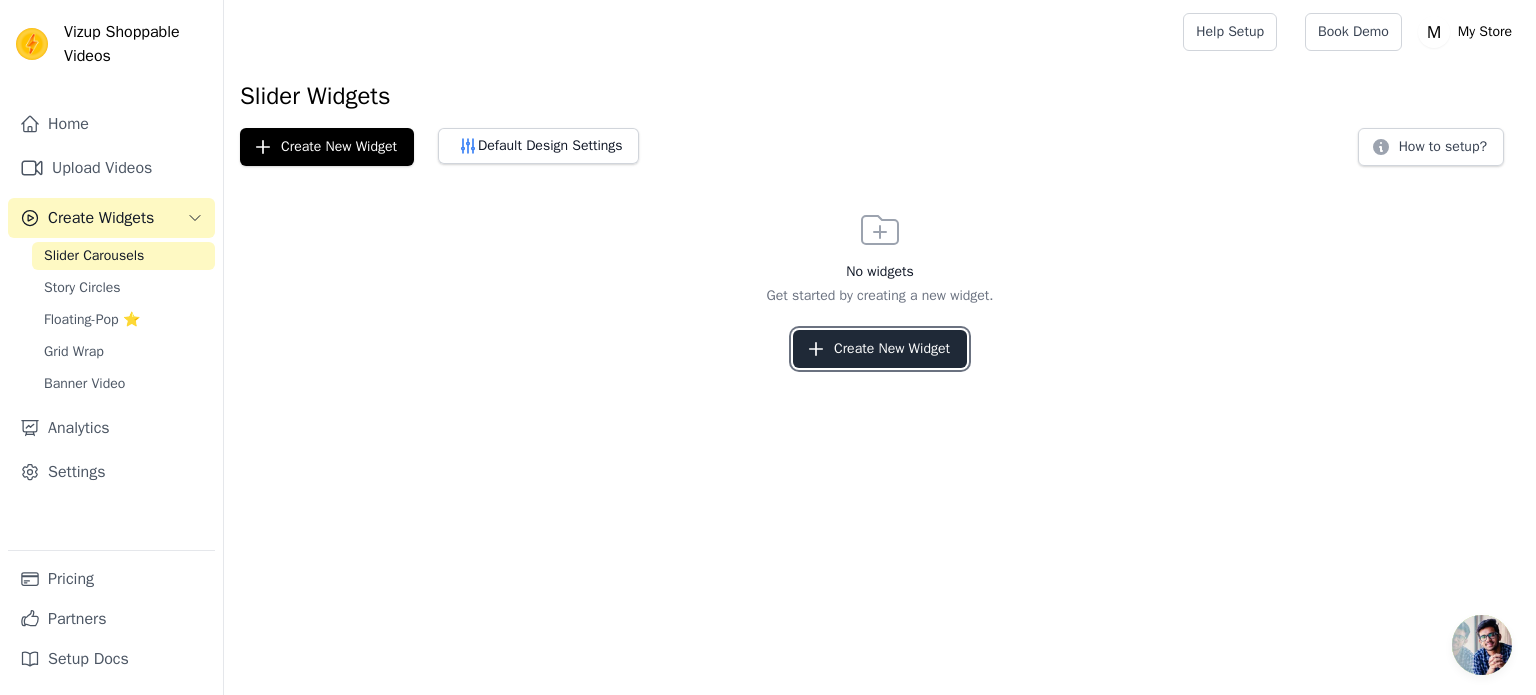 click on "Create New Widget" at bounding box center [880, 349] 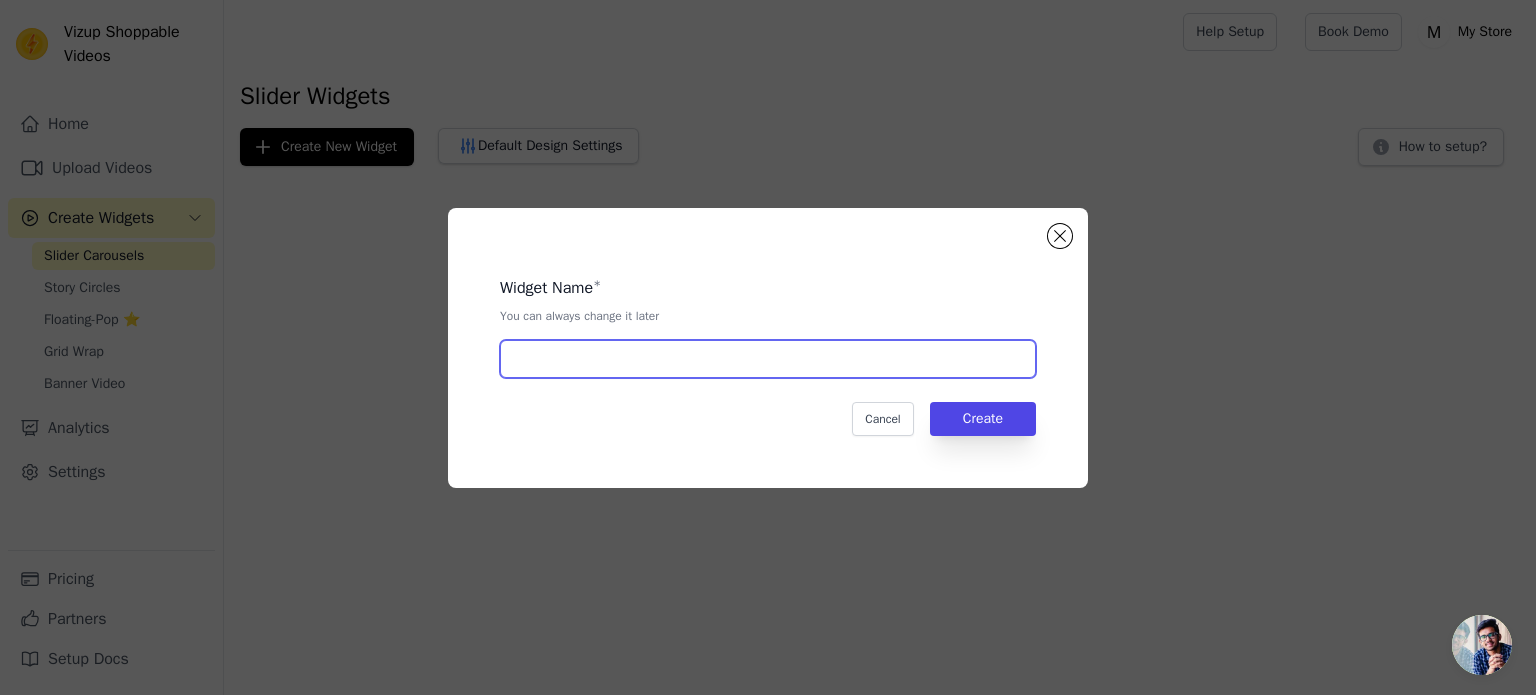 click at bounding box center (768, 359) 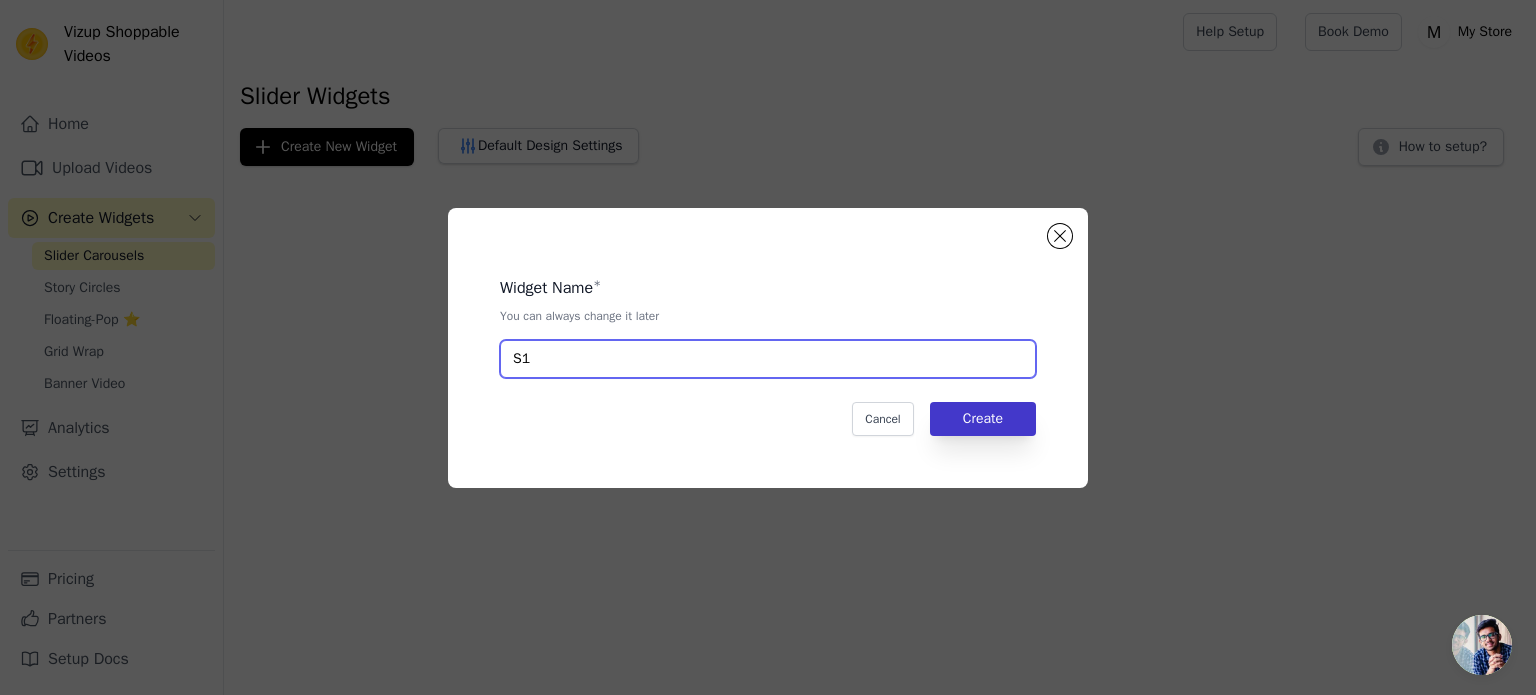 type on "S1" 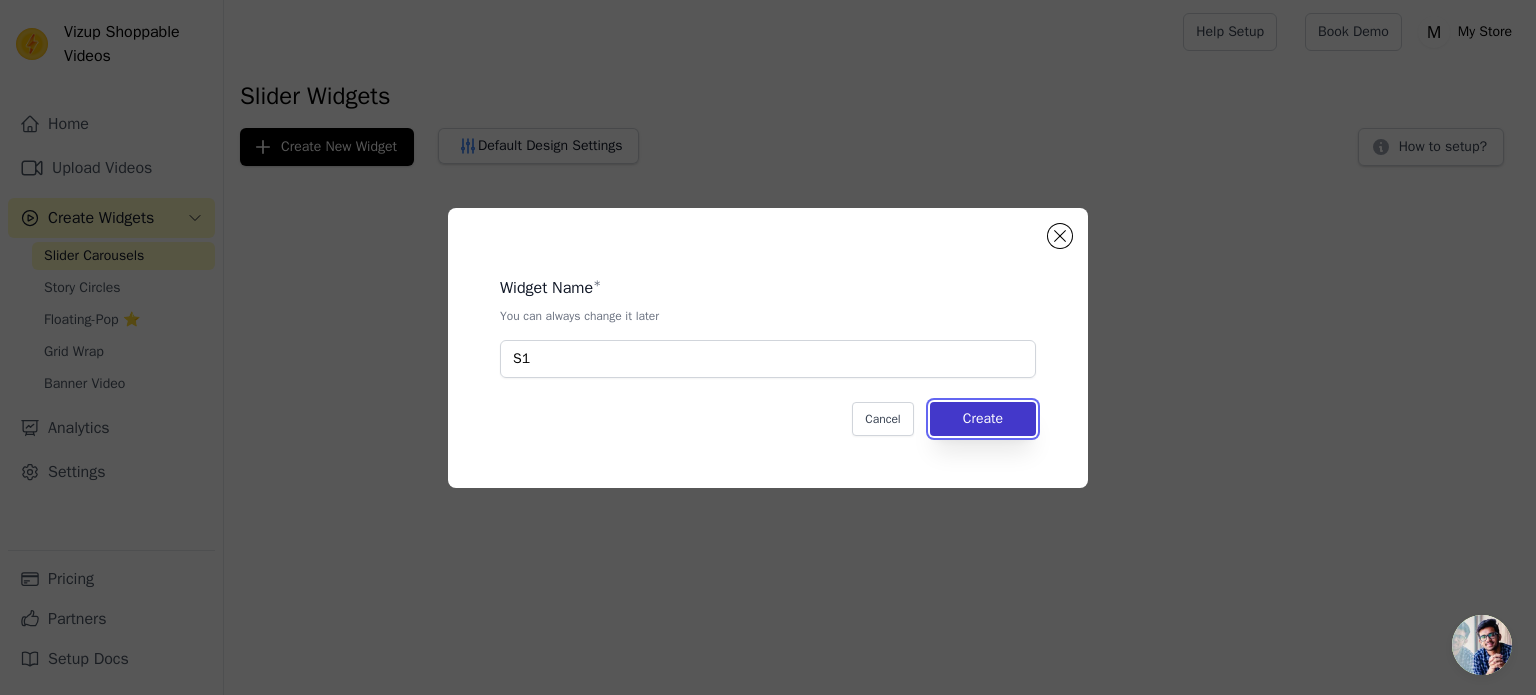 click on "Create" at bounding box center [983, 419] 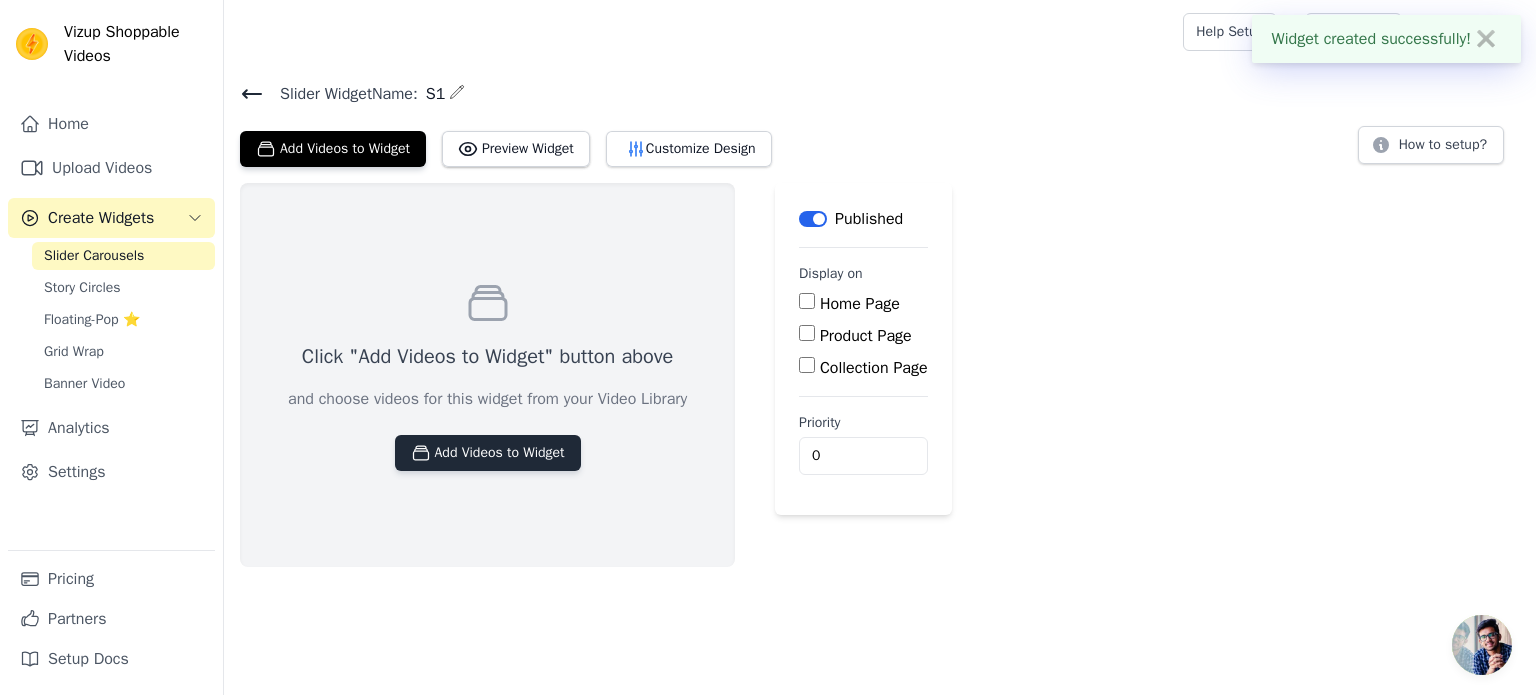 click on "Add Videos to Widget" at bounding box center [488, 453] 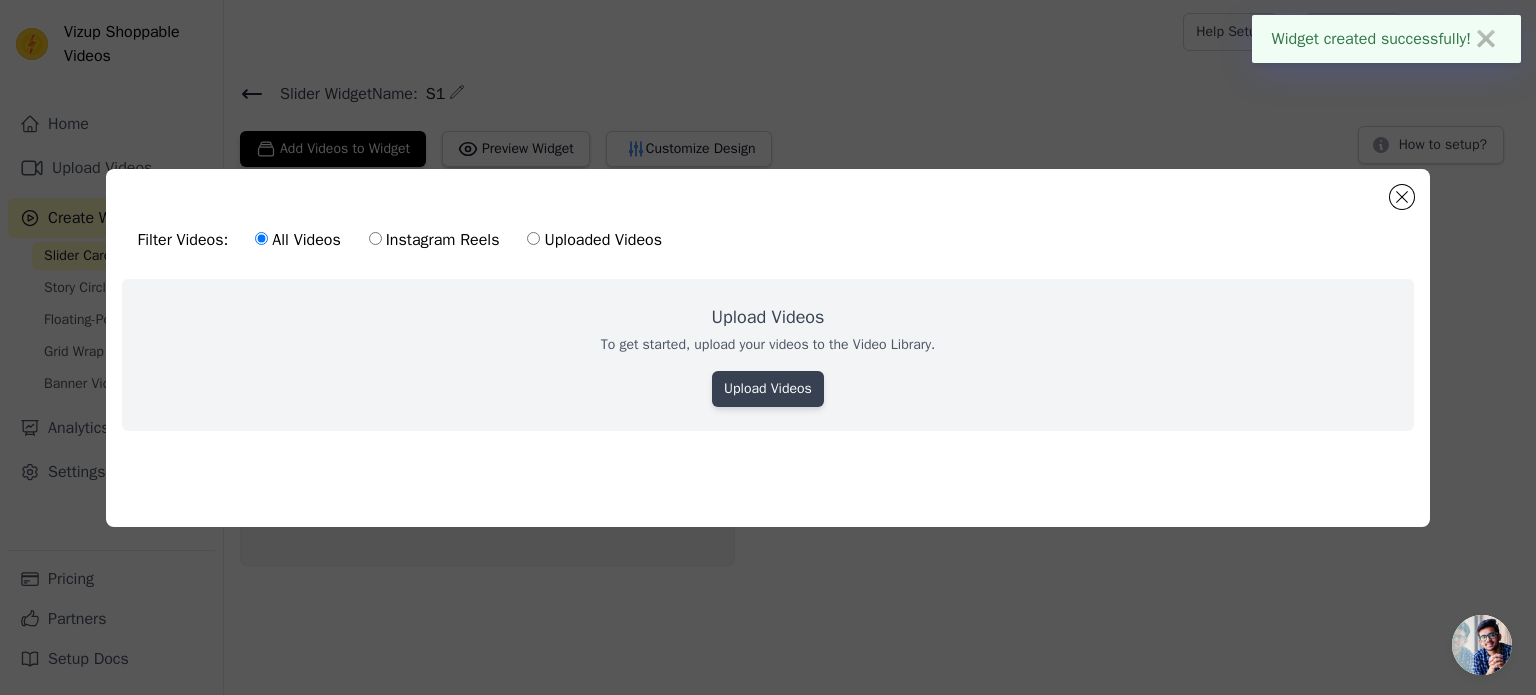 click on "Upload Videos" at bounding box center [768, 389] 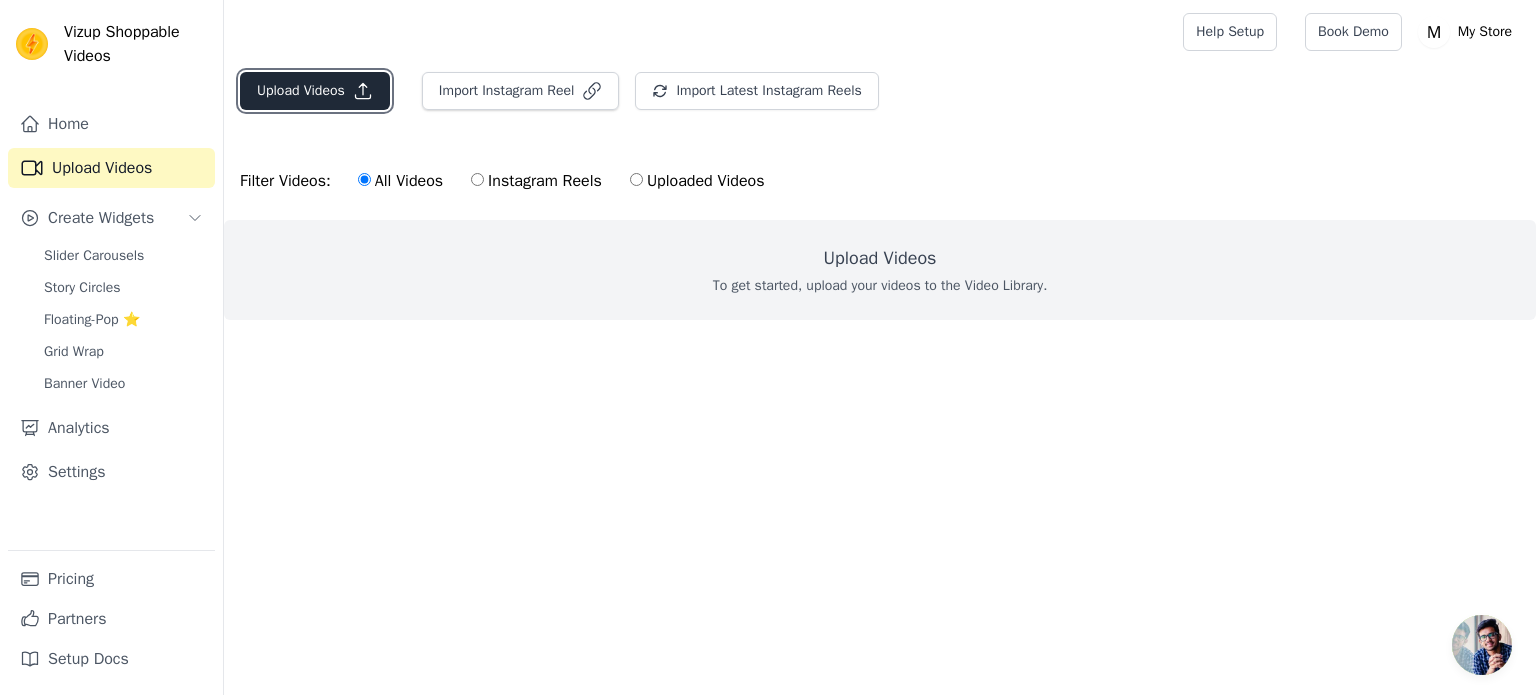 click on "Upload Videos" at bounding box center (315, 91) 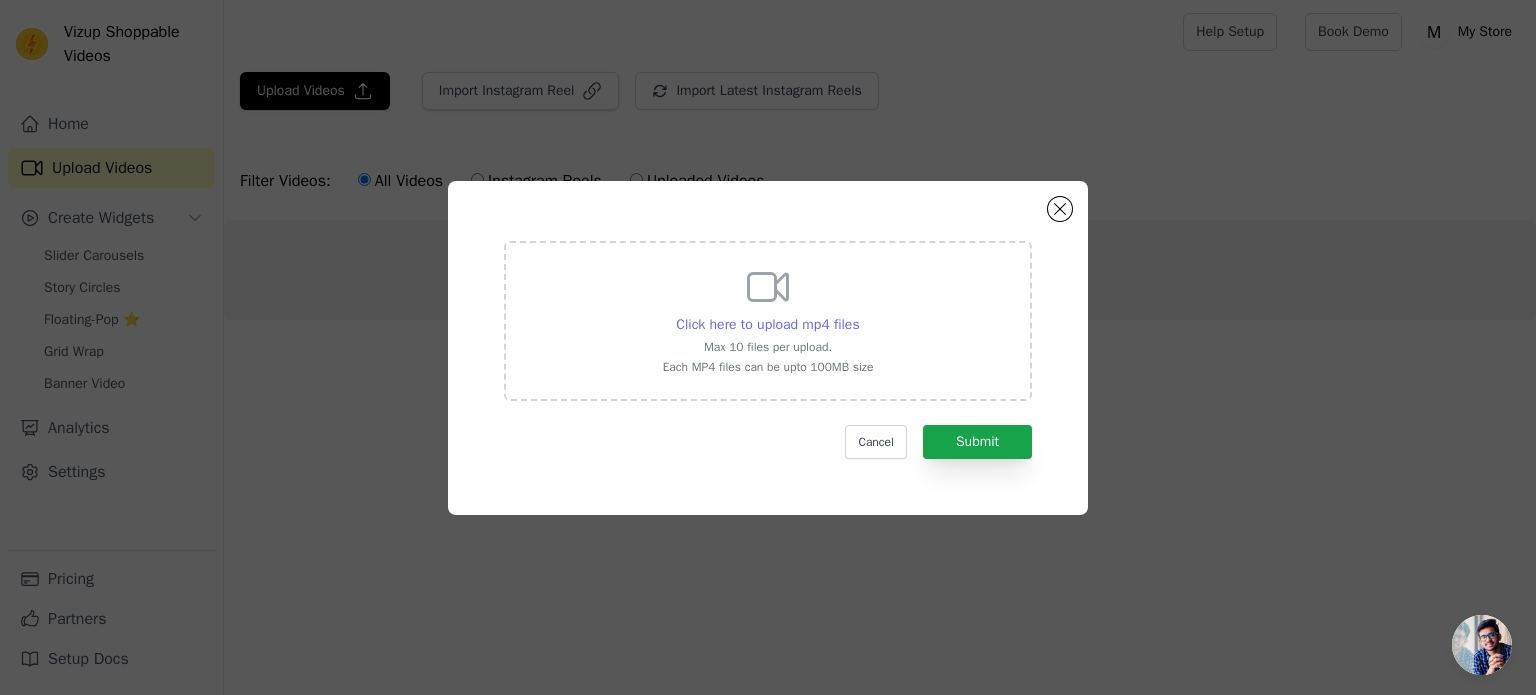 click on "Click here to upload mp4 files" at bounding box center (767, 324) 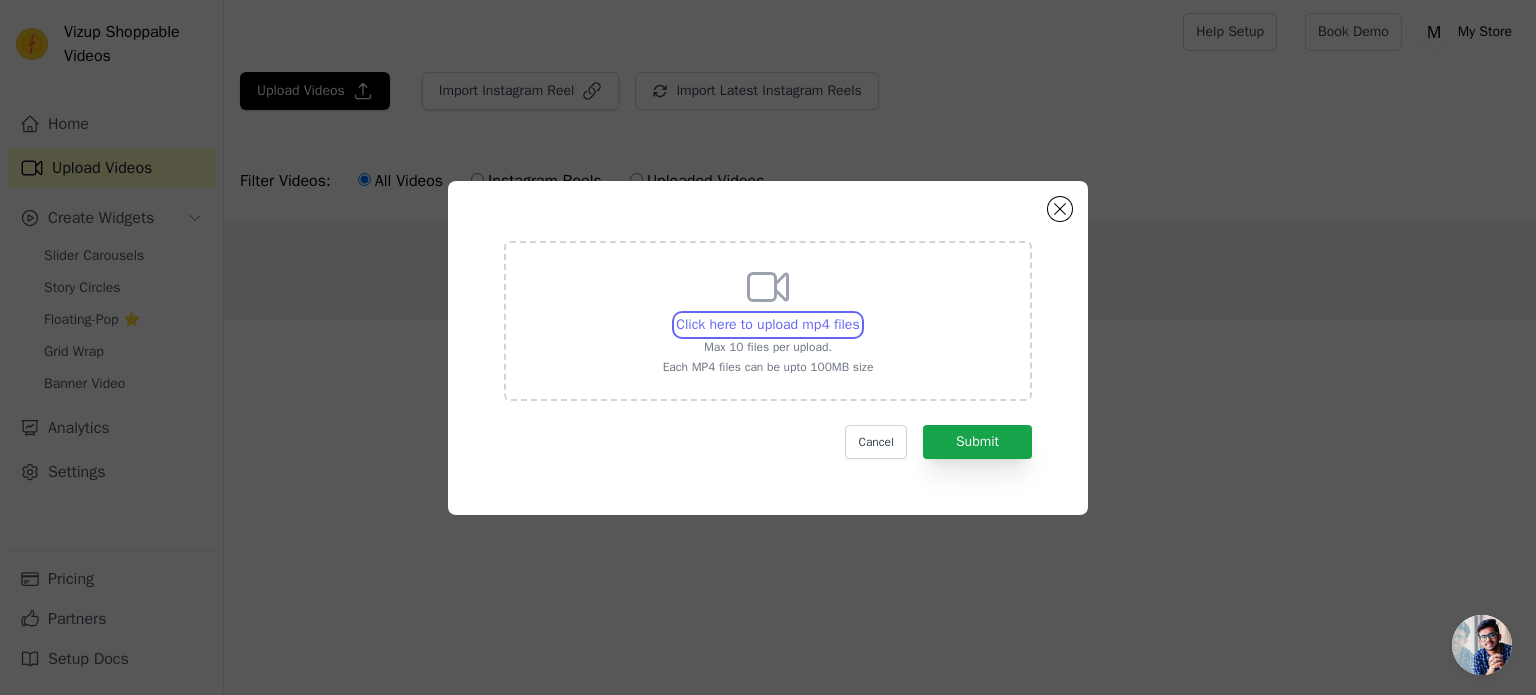 click on "Click here to upload mp4 files     Max 10 files per upload.   Each MP4 files can be upto 100MB size" at bounding box center (859, 314) 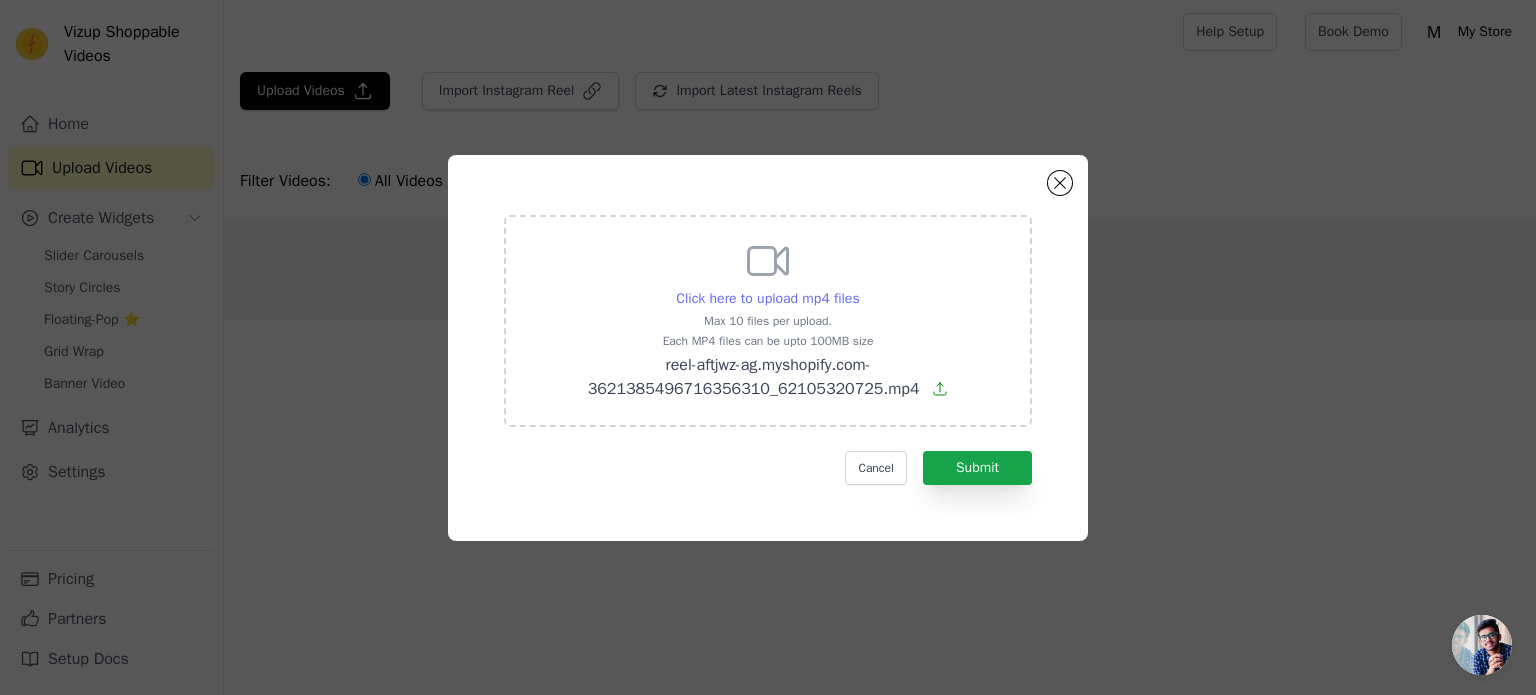 click on "Click here to upload mp4 files" at bounding box center (767, 298) 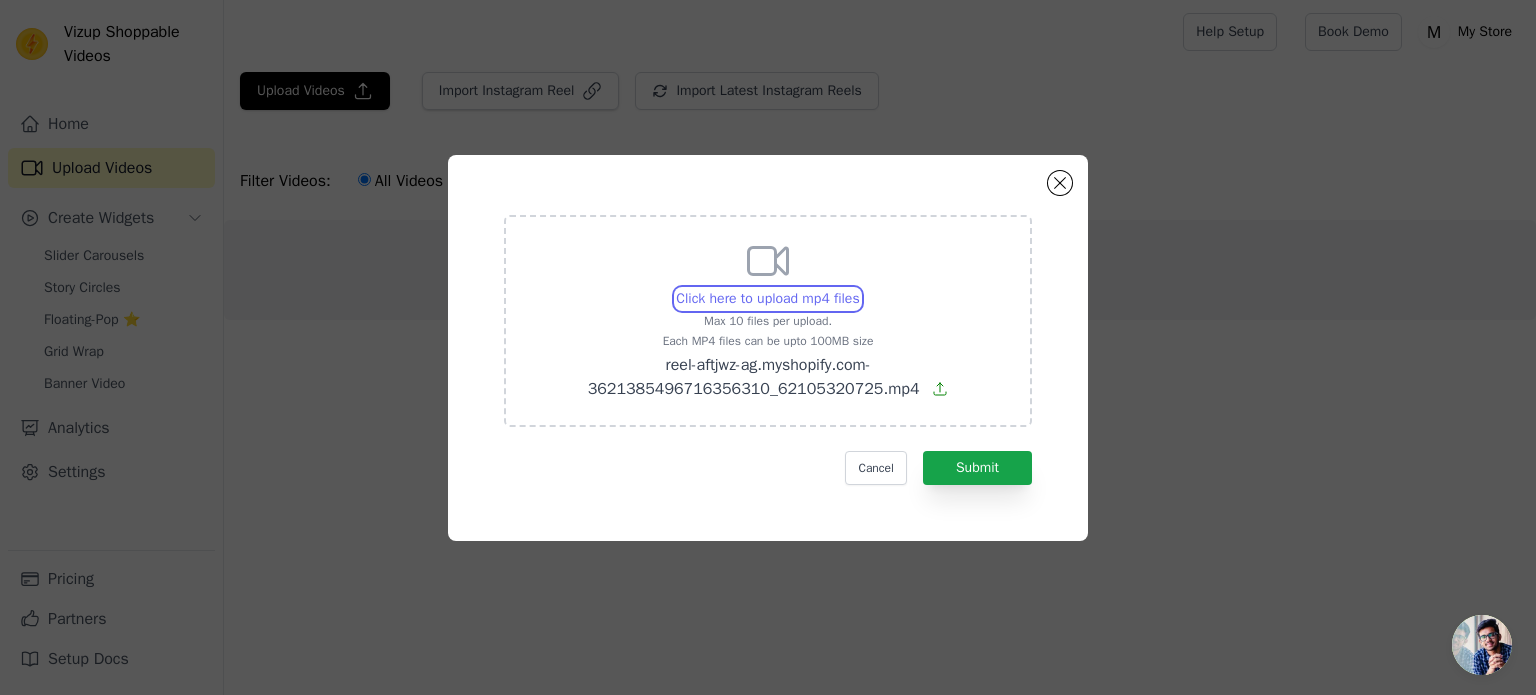 click on "Click here to upload mp4 files     Max 10 files per upload.   Each MP4 files can be upto 100MB size   reel-aftjwz-ag.myshopify.com-3621385496716356310_62105320725.mp4" at bounding box center (859, 288) 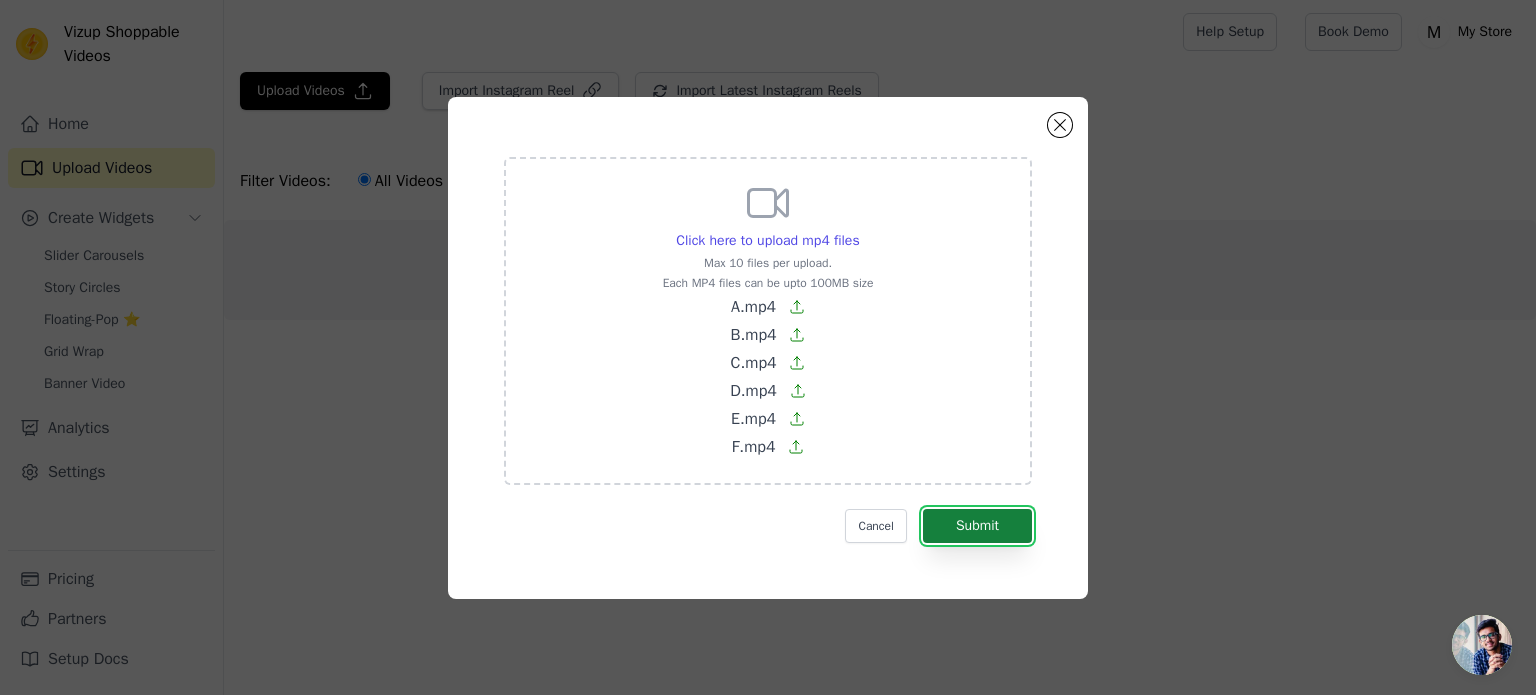 click on "Submit" at bounding box center (977, 526) 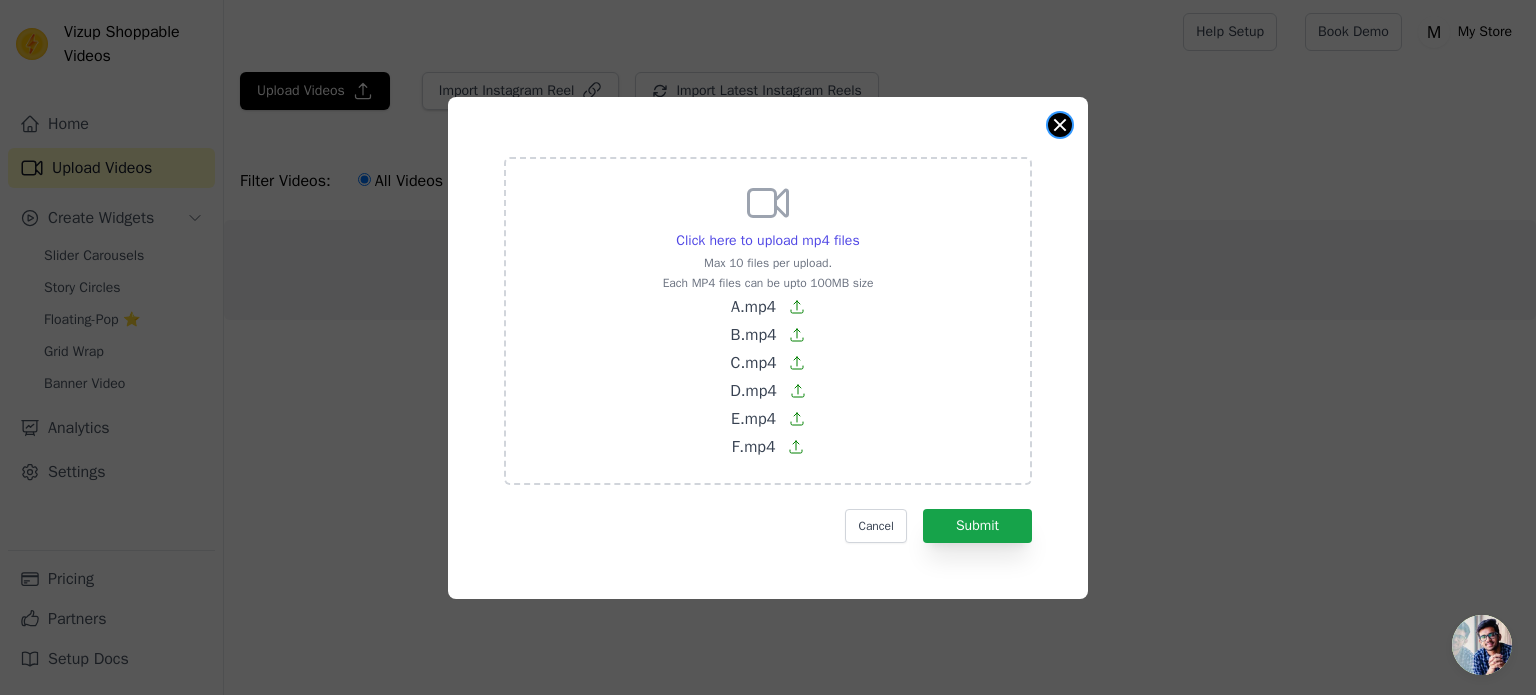 click at bounding box center [1060, 125] 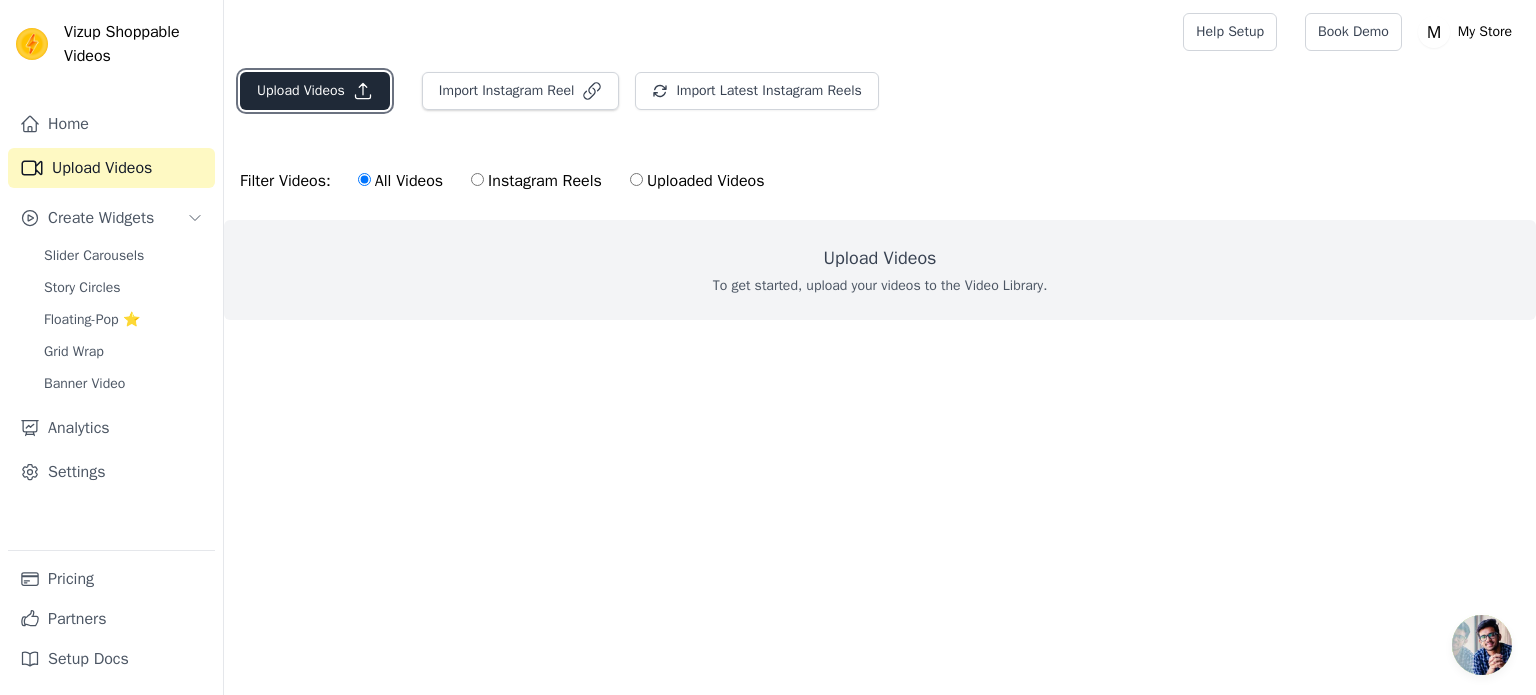 click on "Upload Videos" at bounding box center (315, 91) 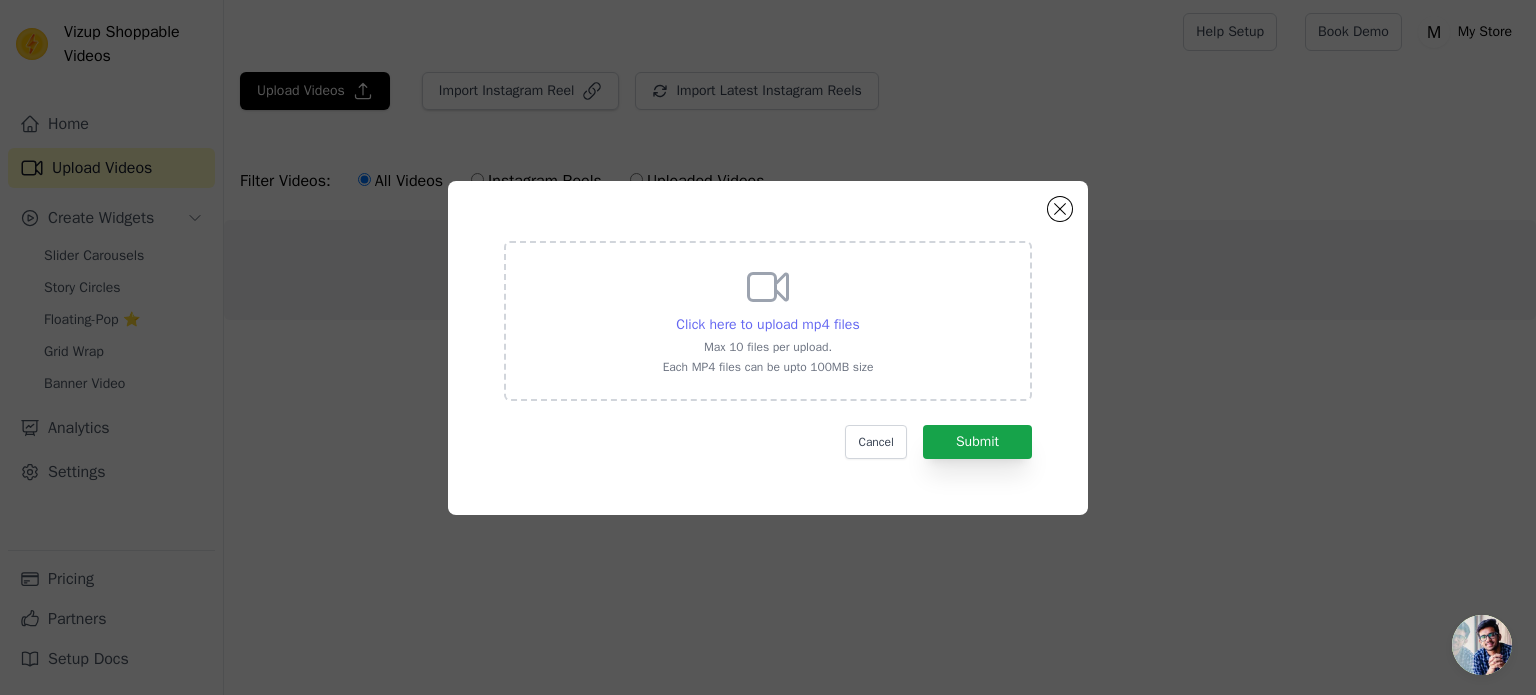 click on "Click here to upload mp4 files" at bounding box center (767, 324) 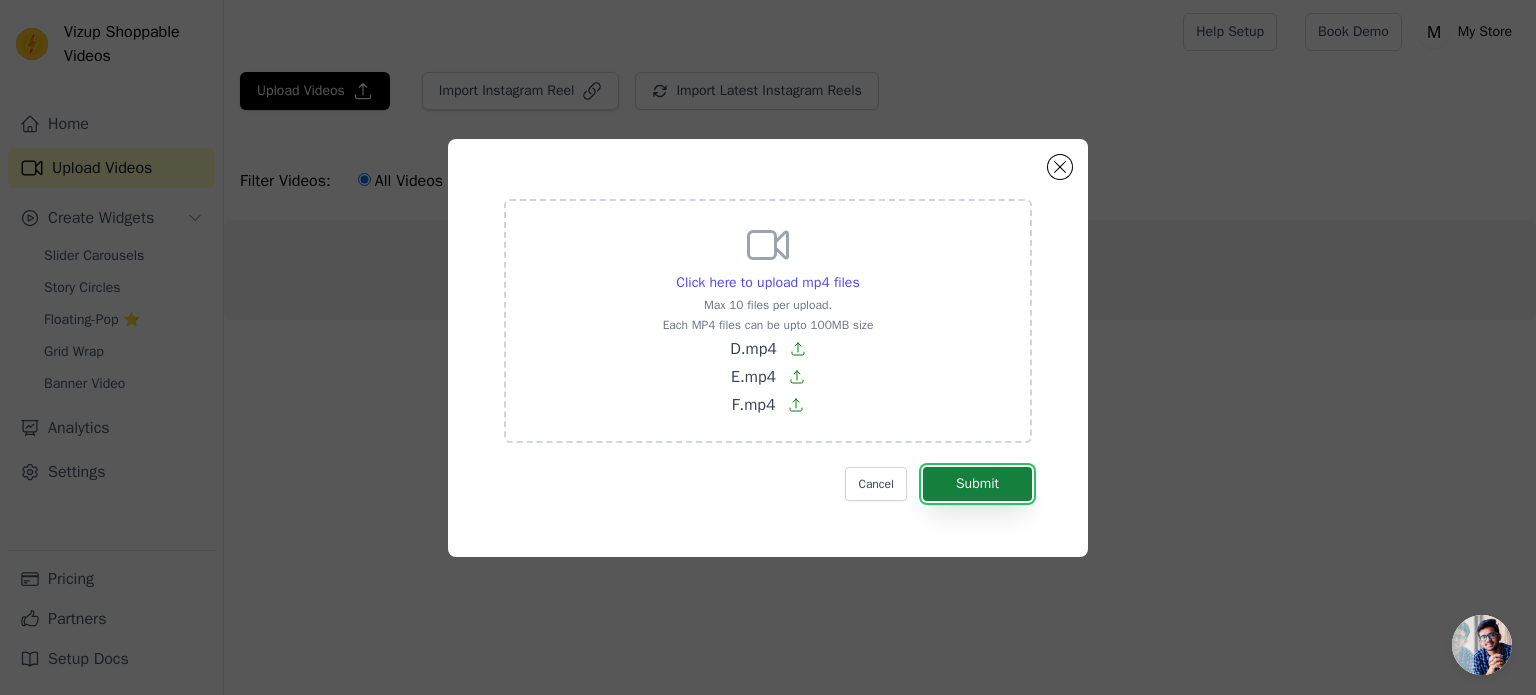 click on "Submit" at bounding box center [977, 484] 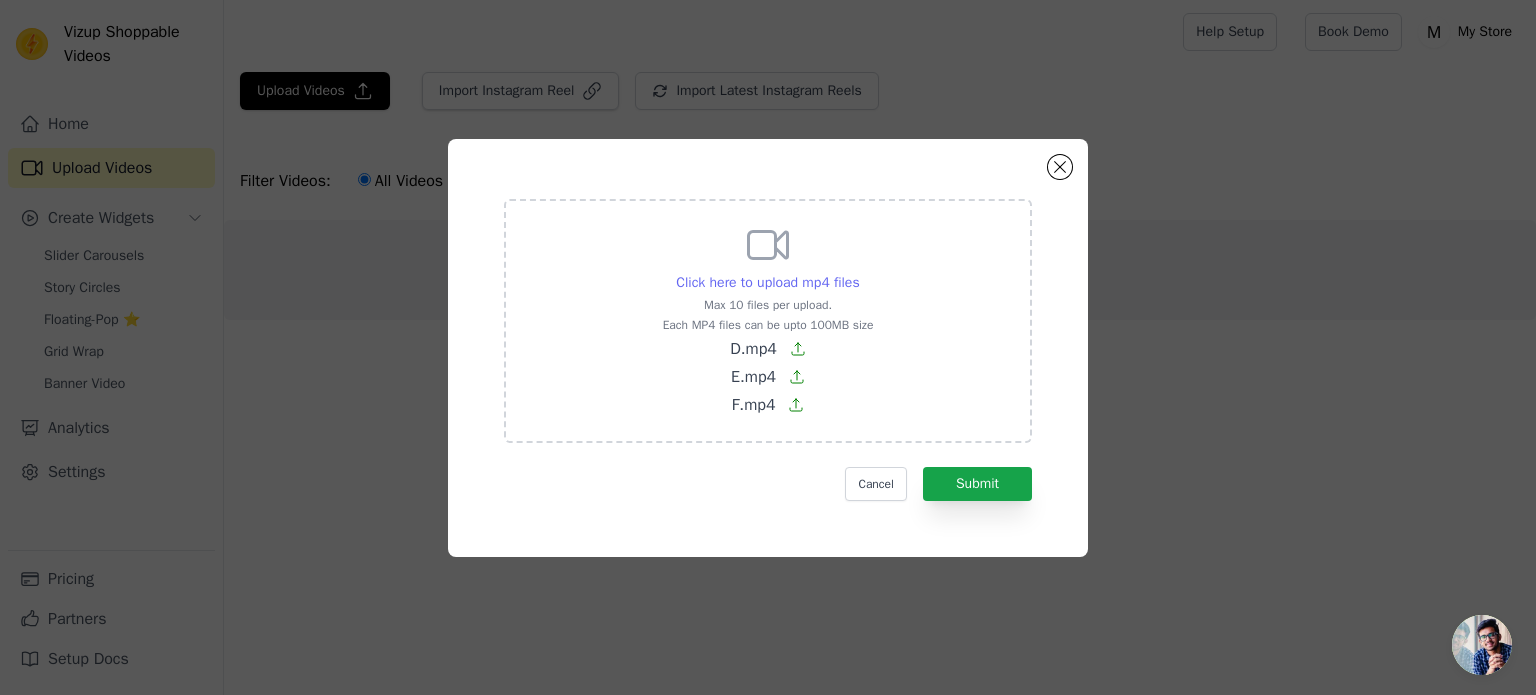click on "Click here to upload mp4 files" at bounding box center [767, 282] 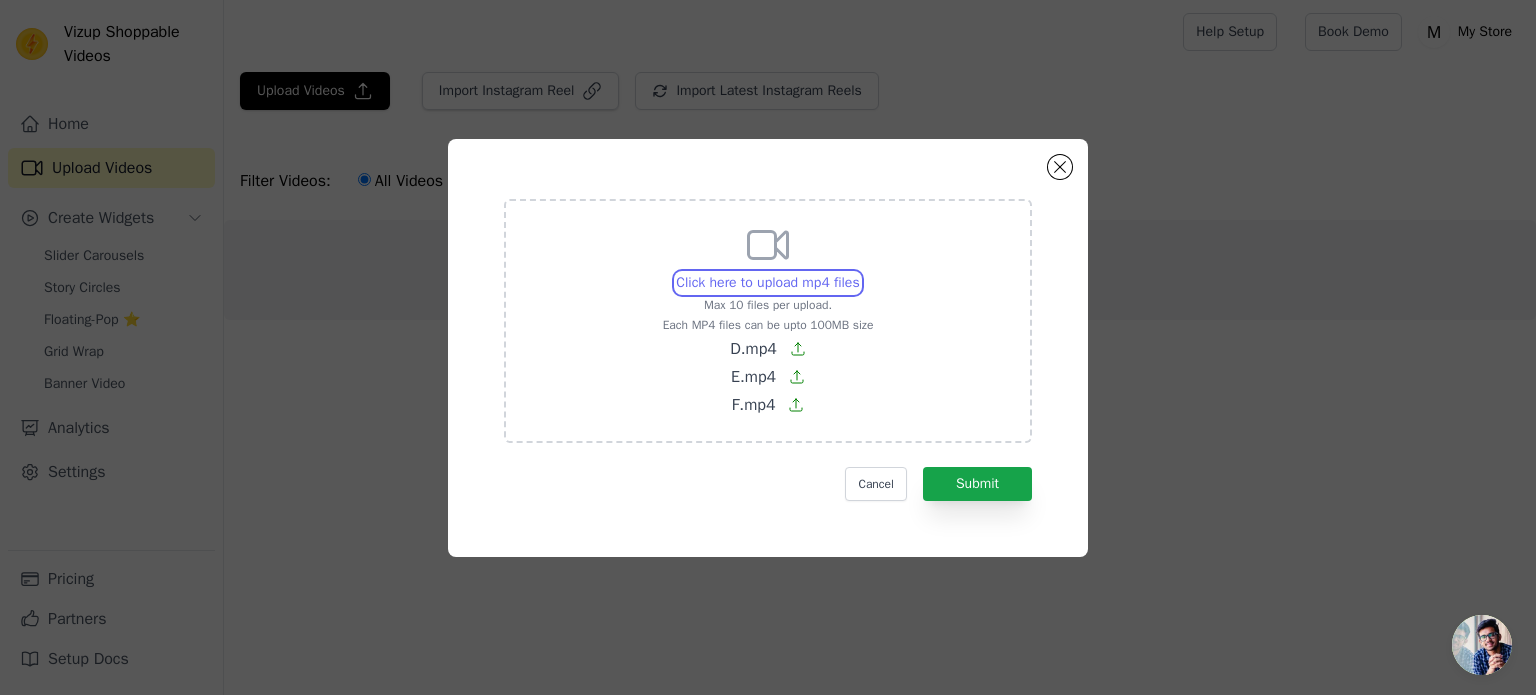 click on "Click here to upload mp4 files     Max 10 files per upload.   Each MP4 files can be upto 100MB size   D.mp4     E.mp4     F.mp4" at bounding box center [859, 272] 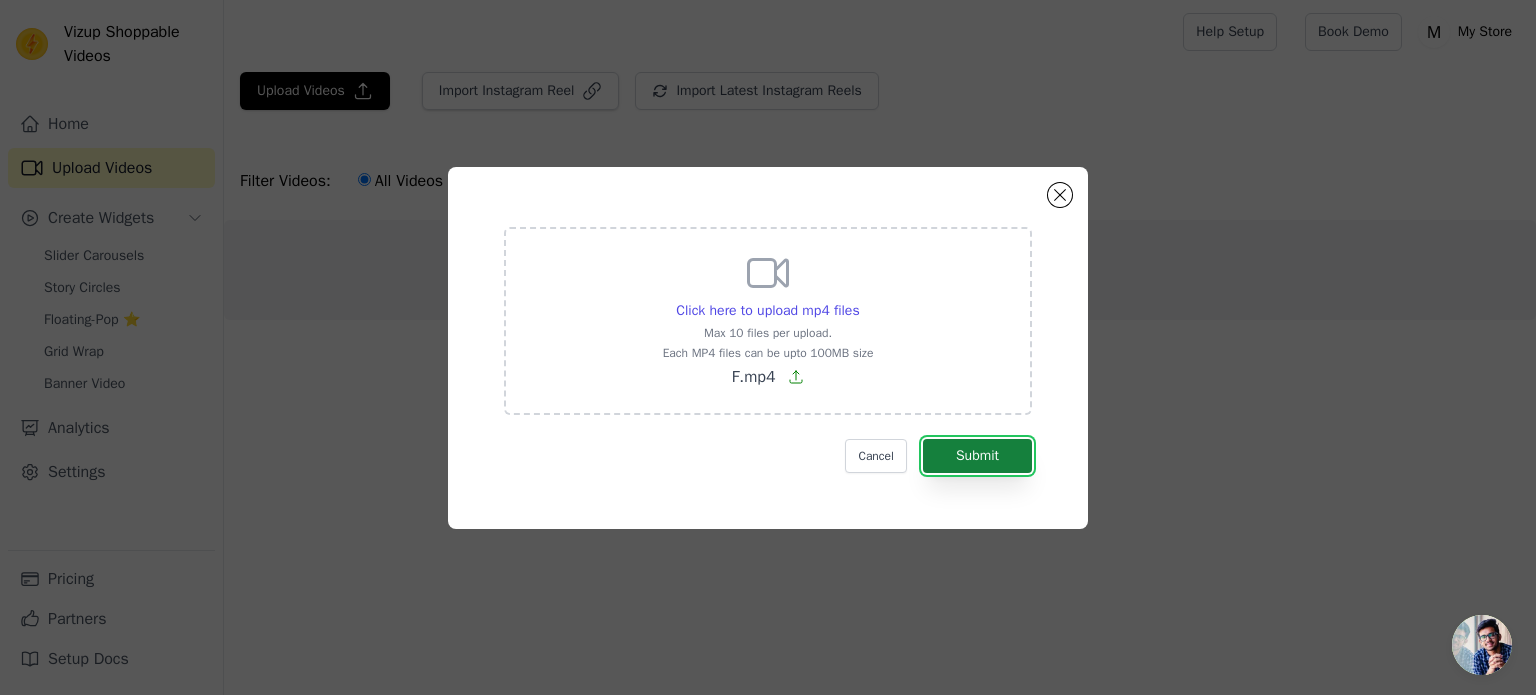 click on "Submit" at bounding box center (977, 456) 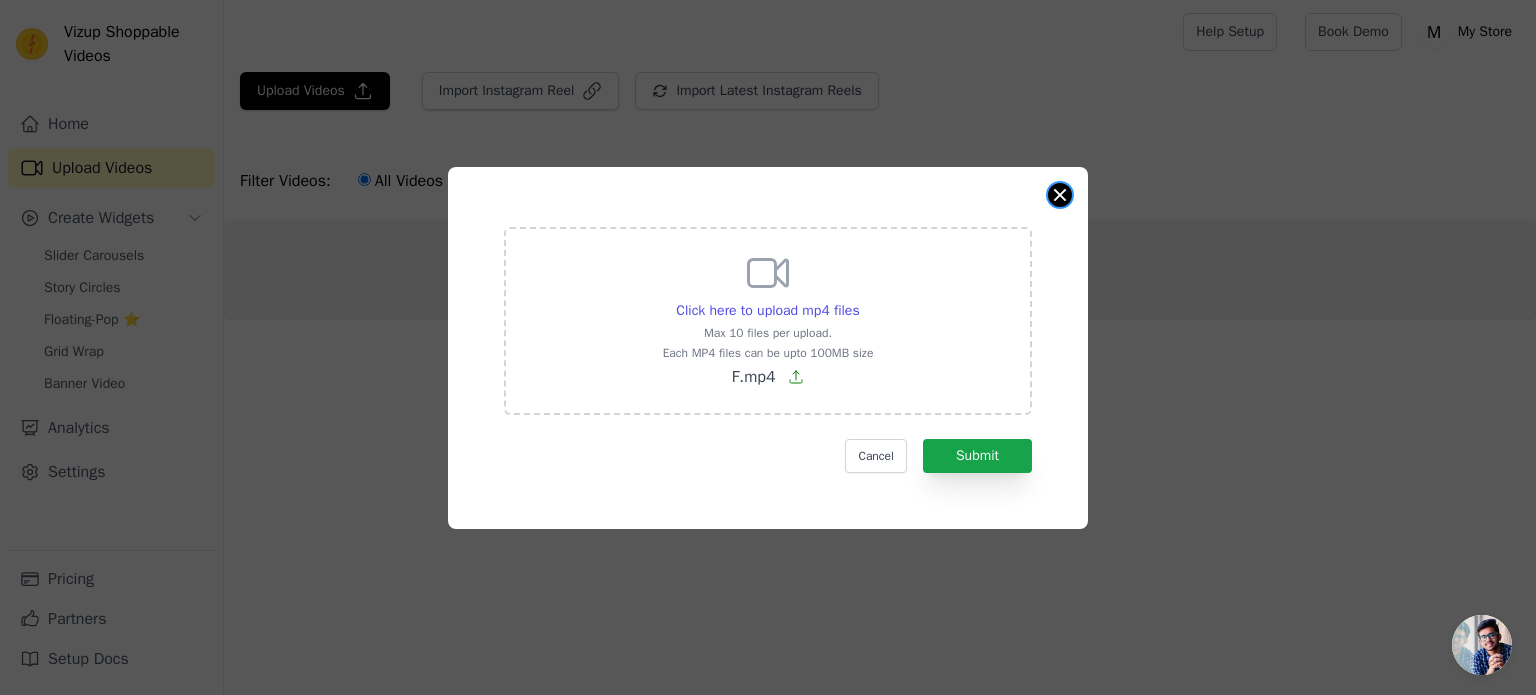 click at bounding box center (1060, 195) 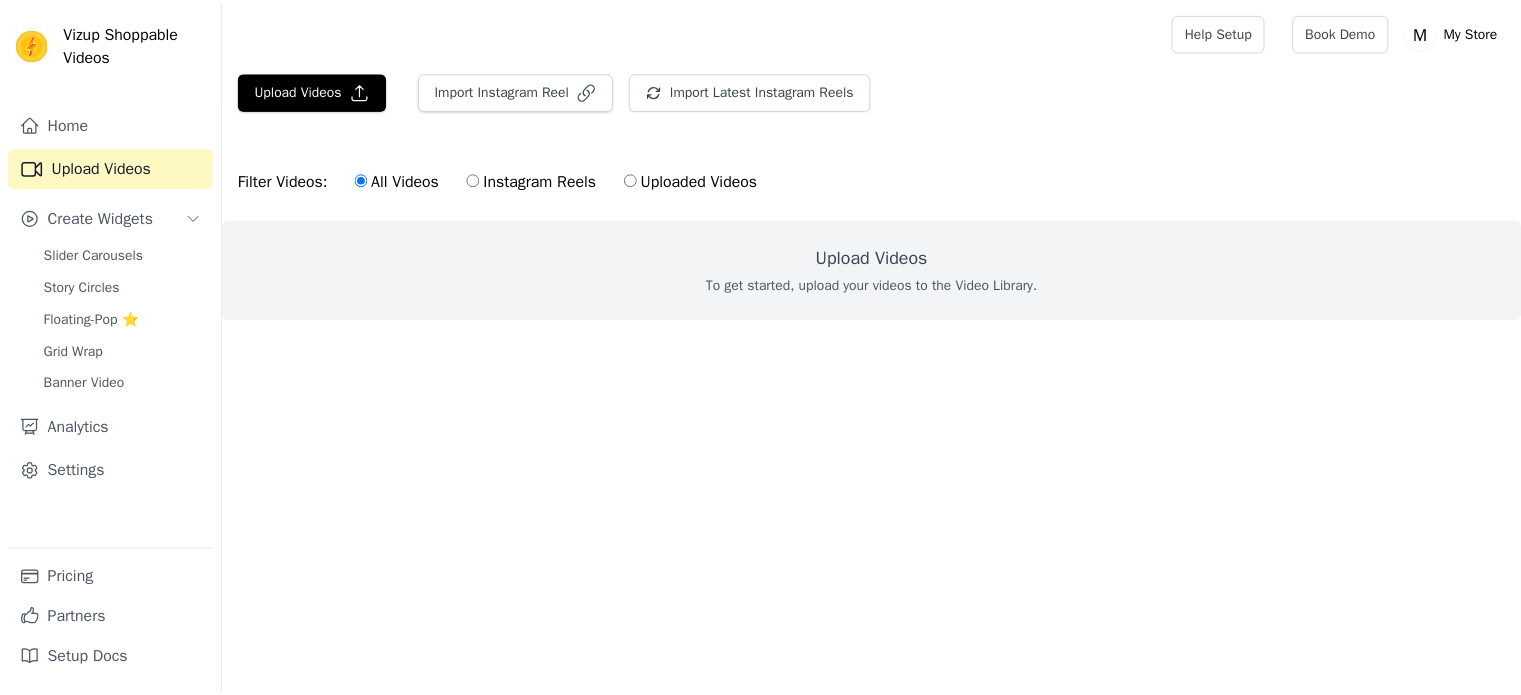 scroll, scrollTop: 0, scrollLeft: 0, axis: both 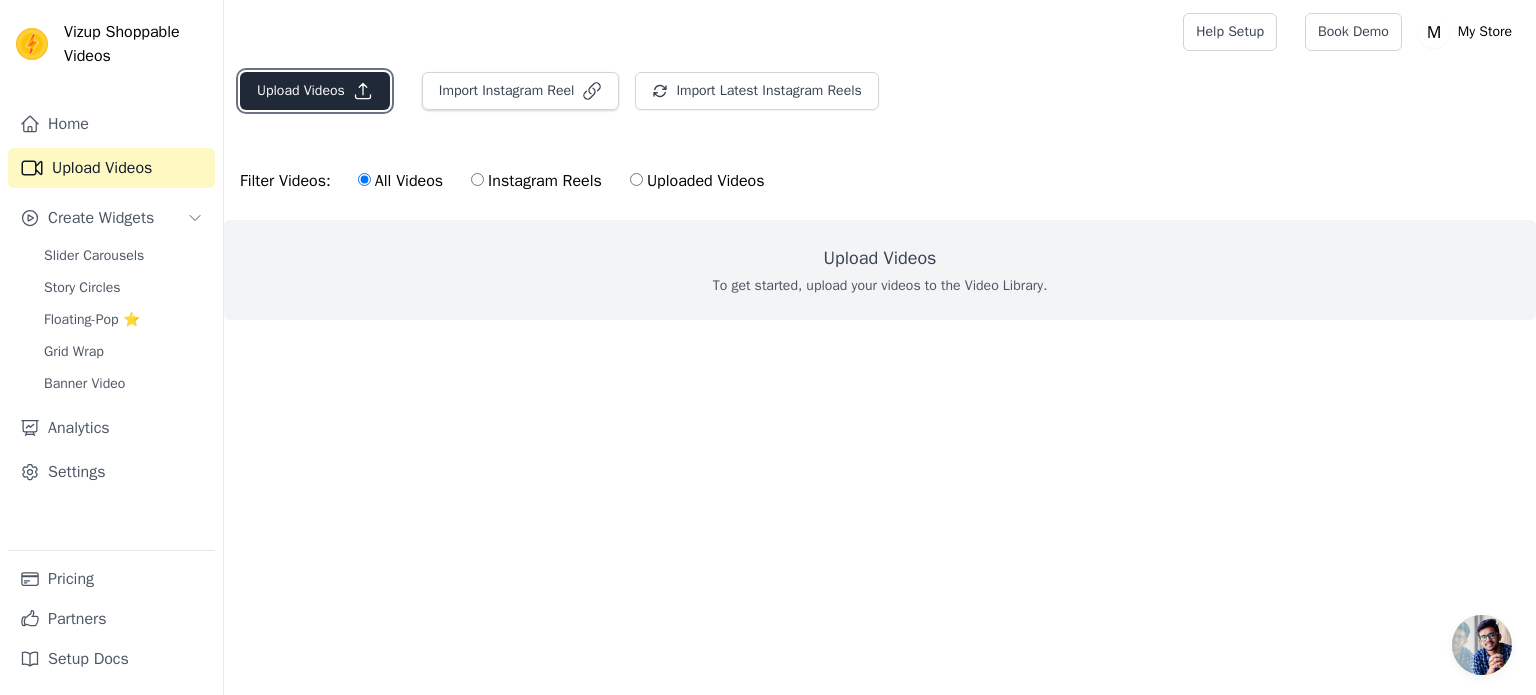click on "Upload Videos" at bounding box center (315, 91) 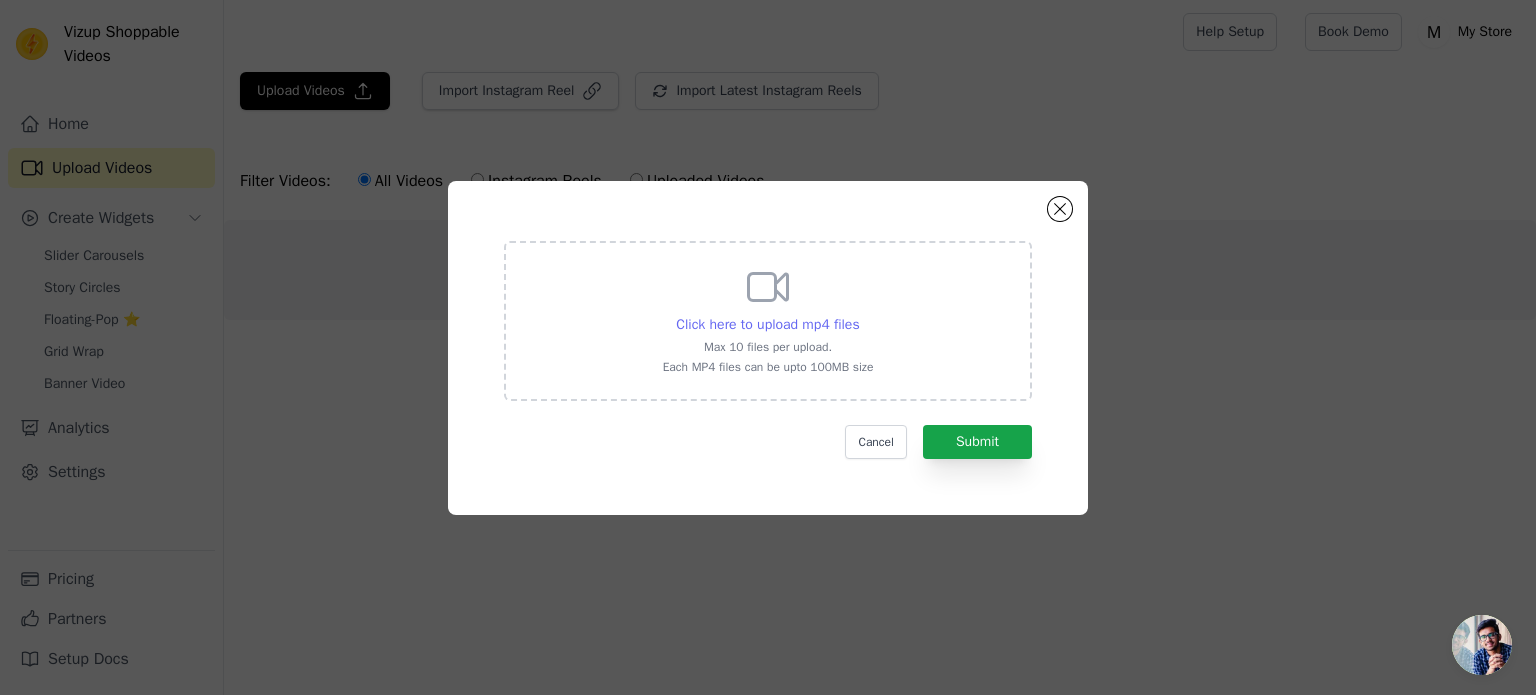 click on "Click here to upload mp4 files" at bounding box center [767, 324] 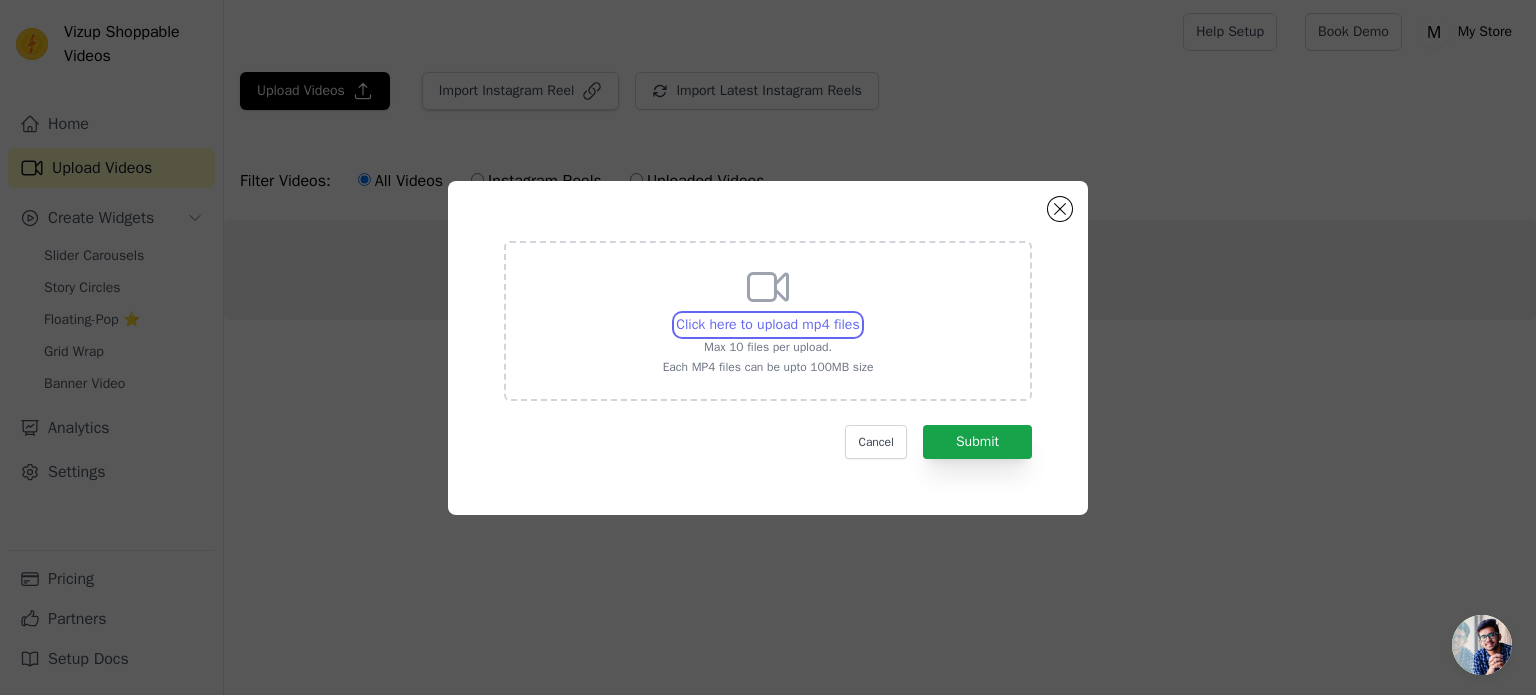 type on "C:\fakepath\A.mp4" 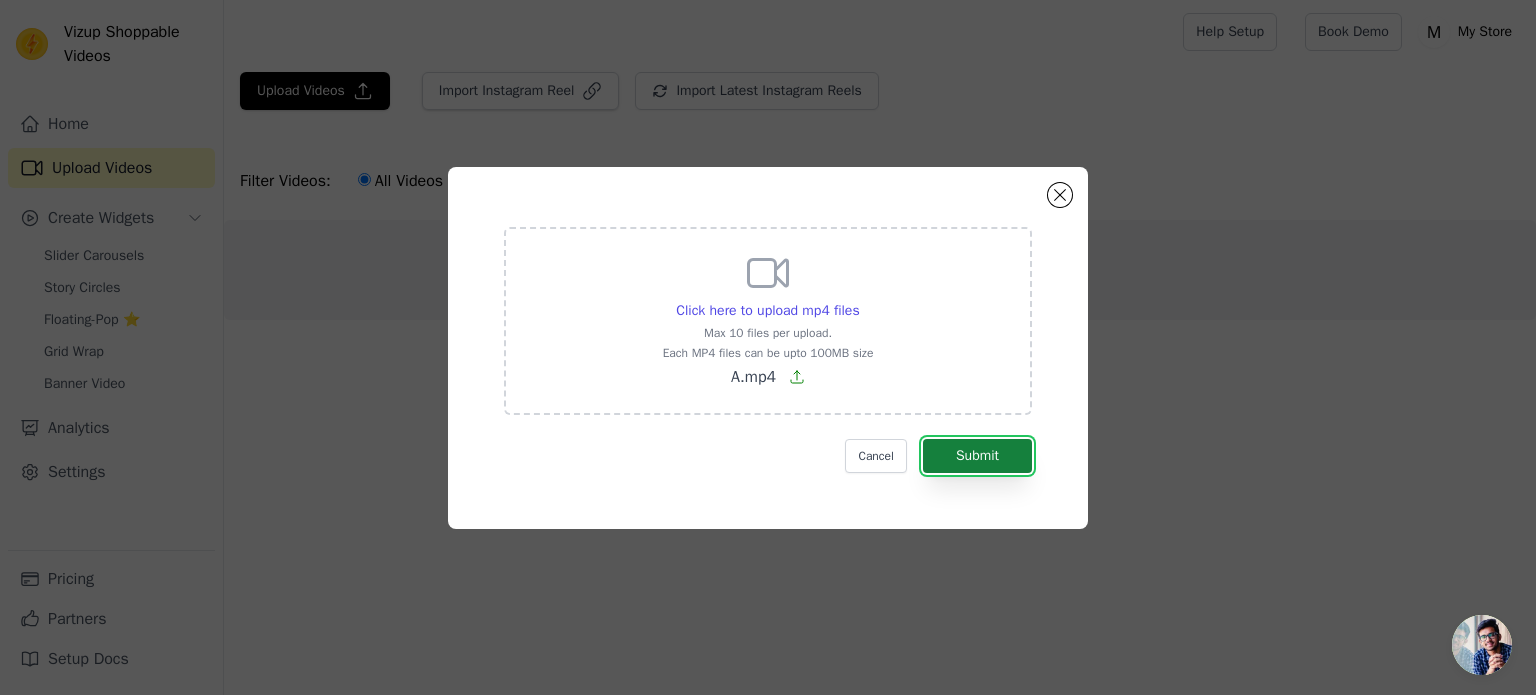 click on "Submit" at bounding box center [977, 456] 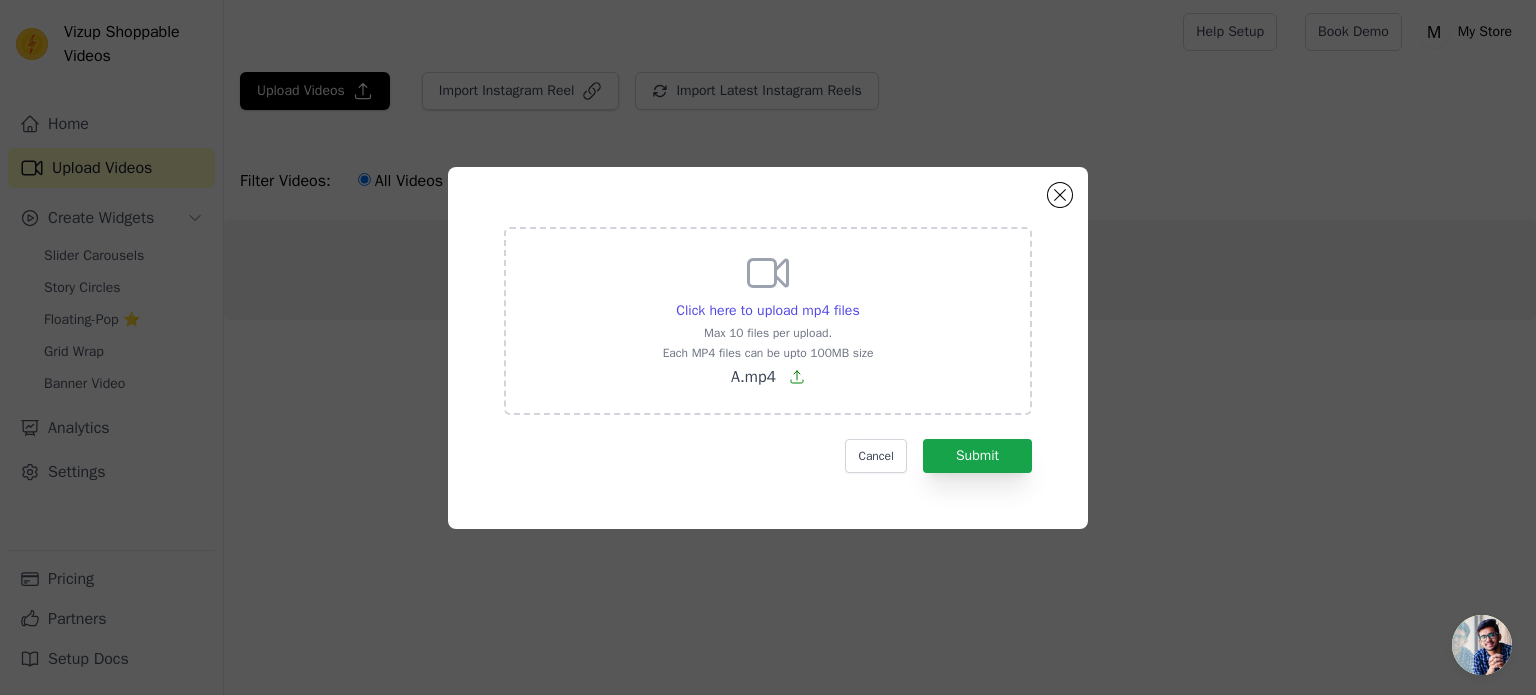click 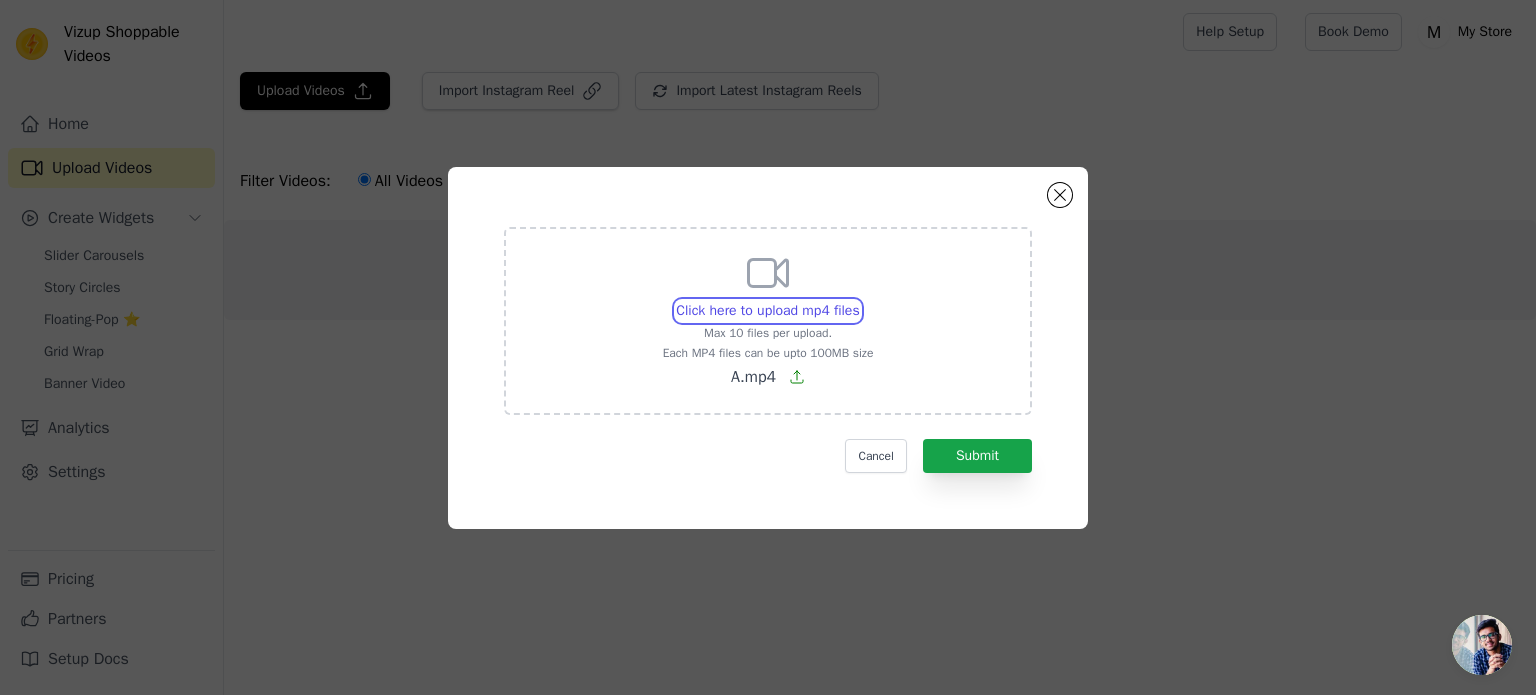 click on "Click here to upload mp4 files     Max 10 files per upload.   Each MP4 files can be upto 100MB size   A.mp4" at bounding box center (859, 300) 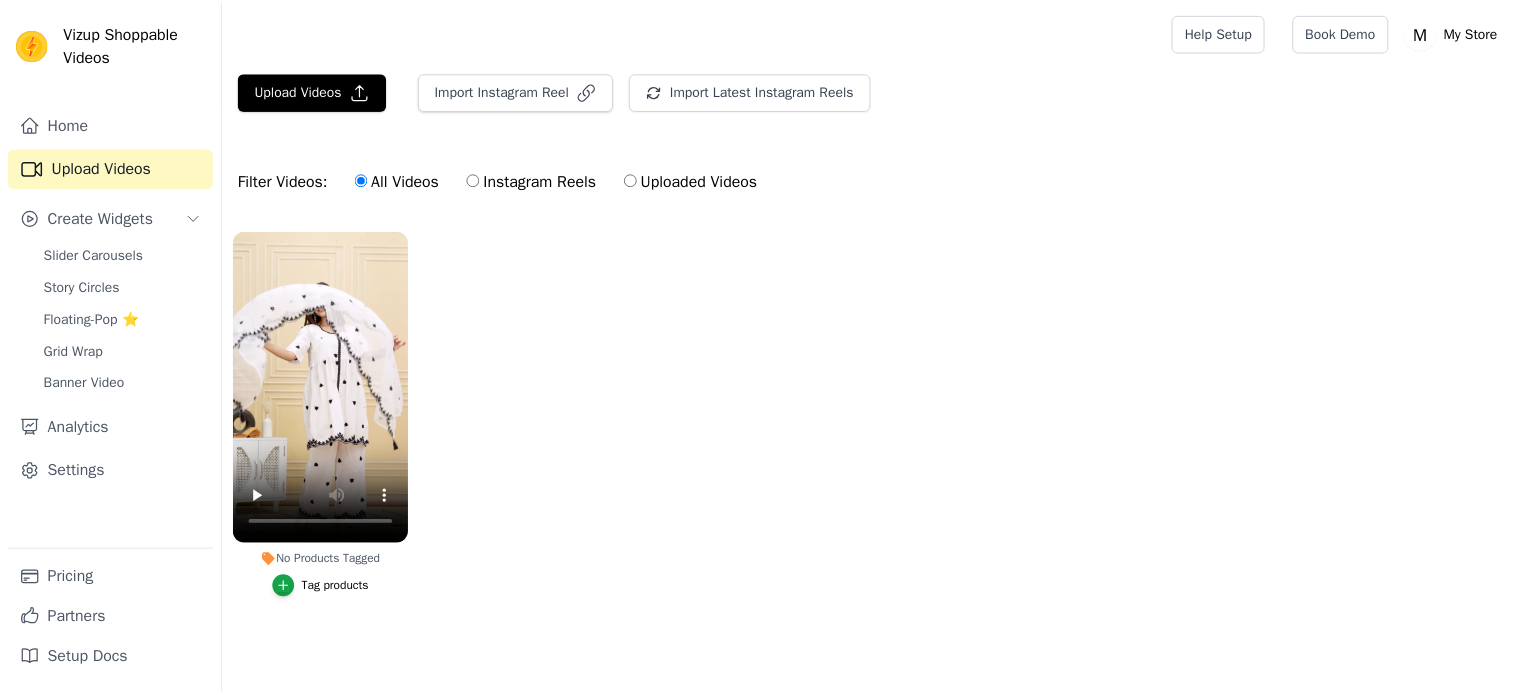 scroll, scrollTop: 0, scrollLeft: 0, axis: both 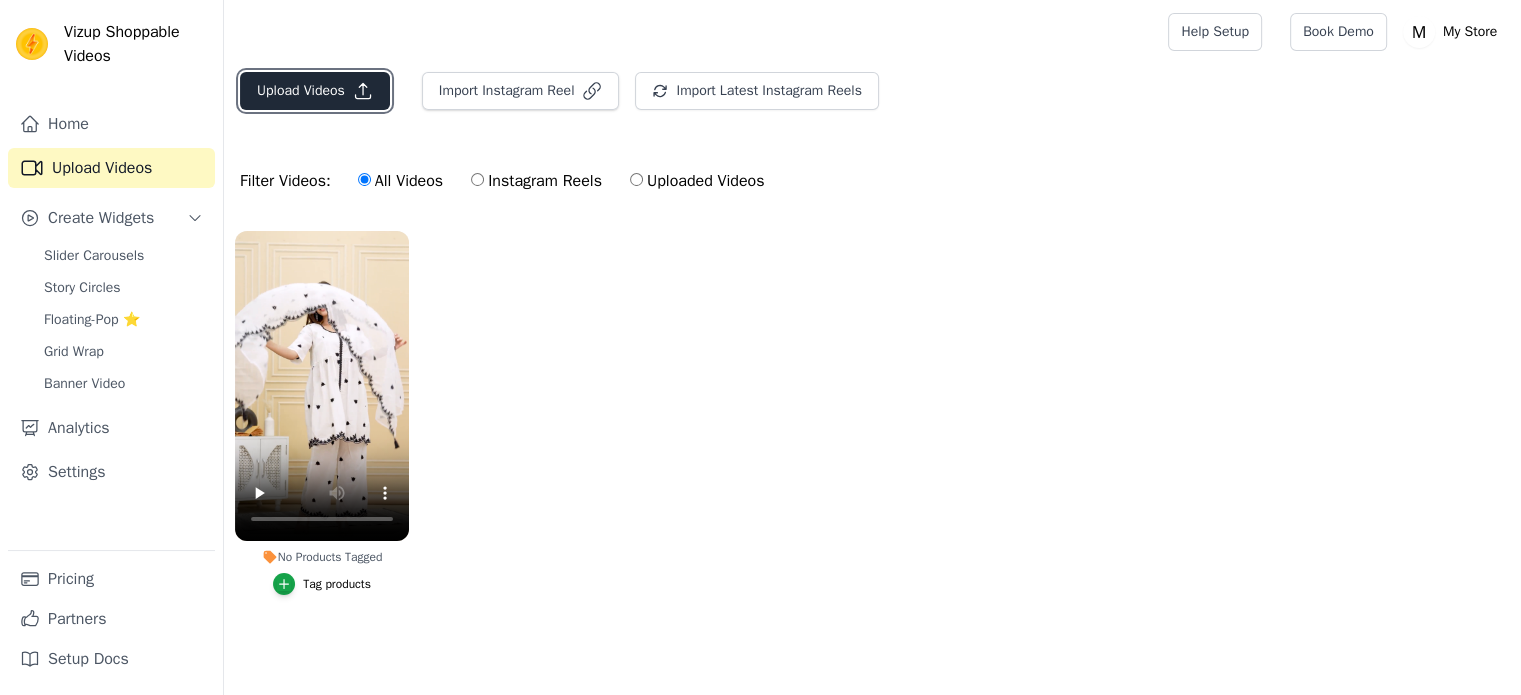 click on "Upload Videos" at bounding box center [315, 91] 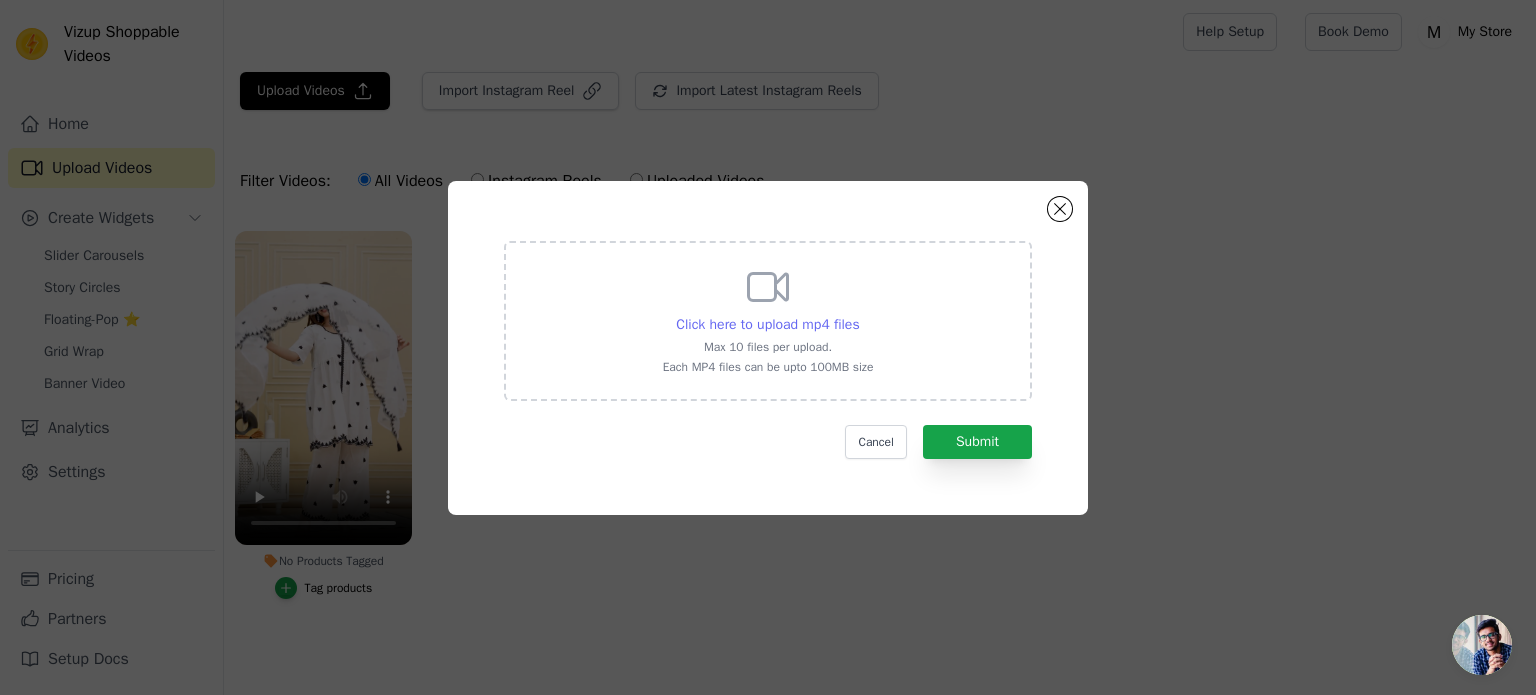 click on "Click here to upload mp4 files" at bounding box center [767, 324] 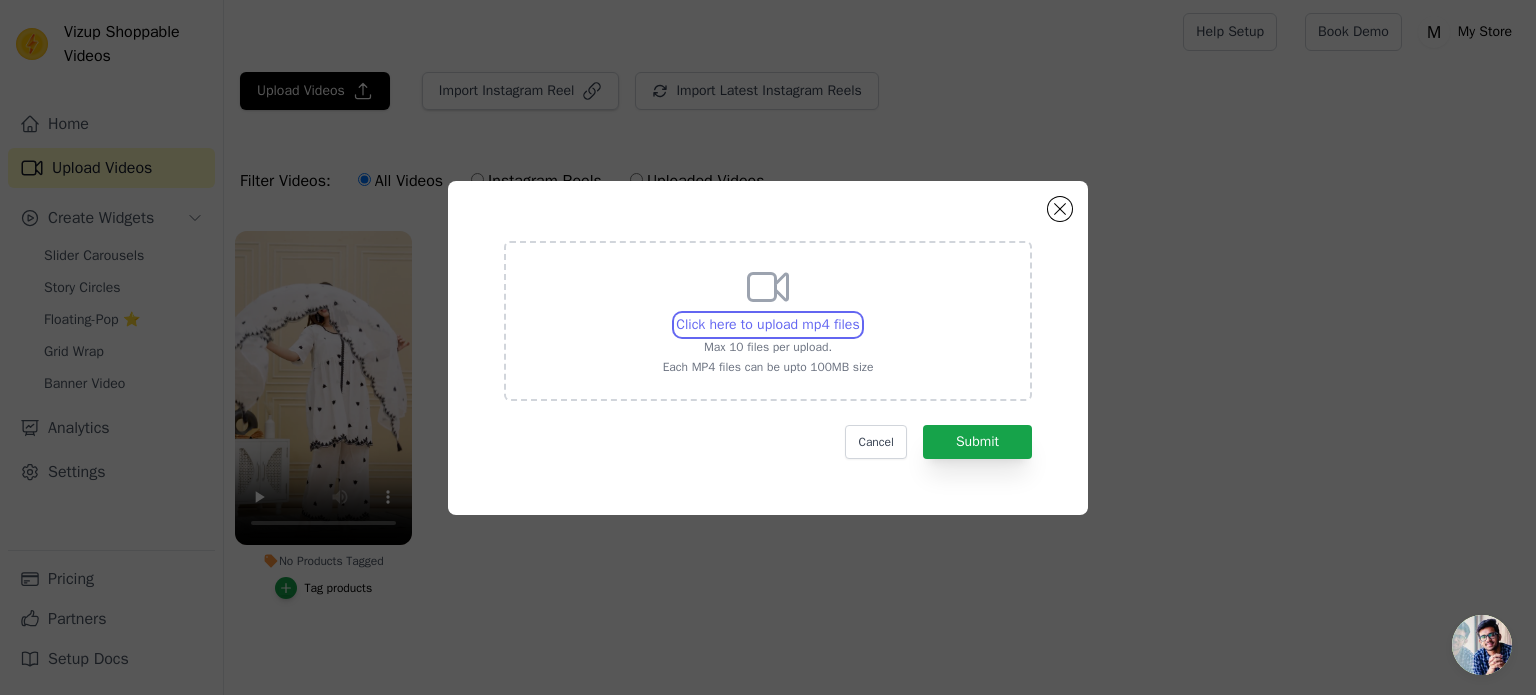 click on "Click here to upload mp4 files     Max 10 files per upload.   Each MP4 files can be upto 100MB size" at bounding box center [859, 314] 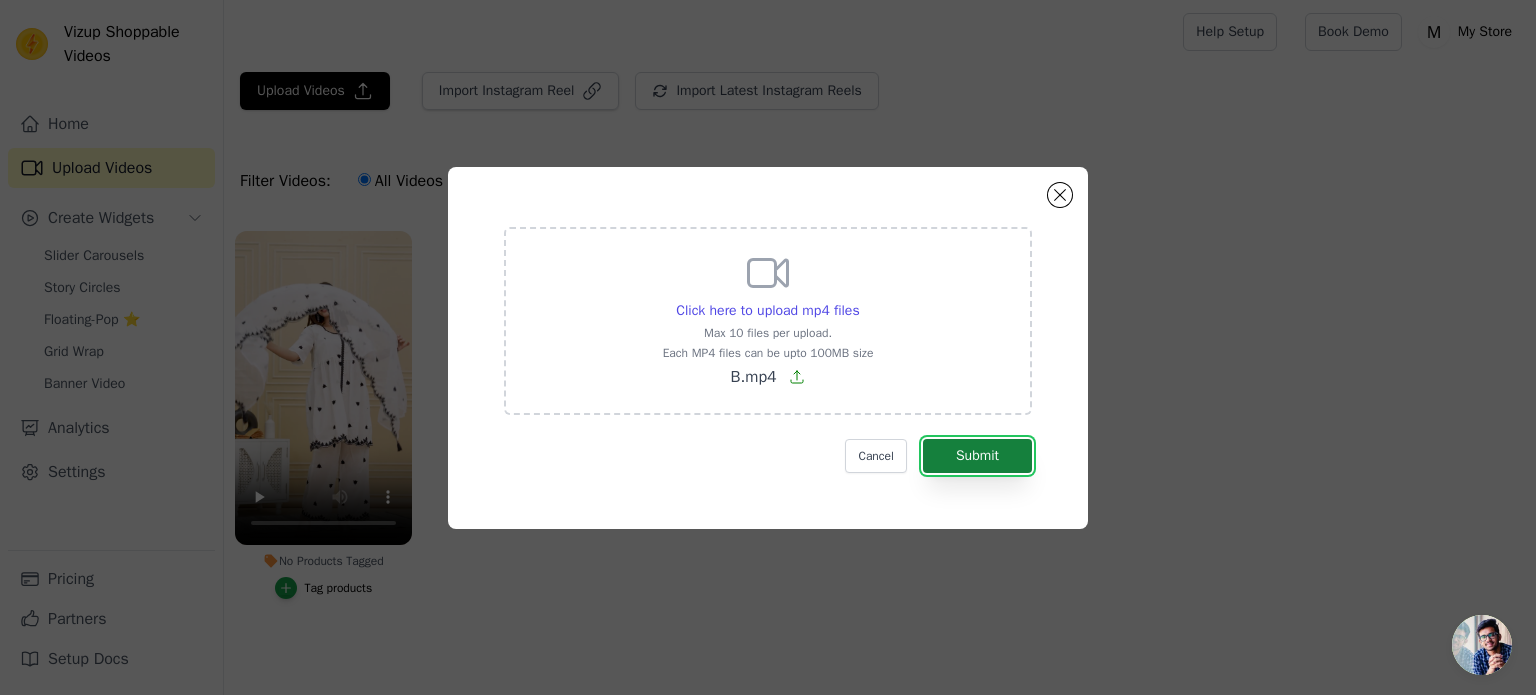 click on "Submit" at bounding box center [977, 456] 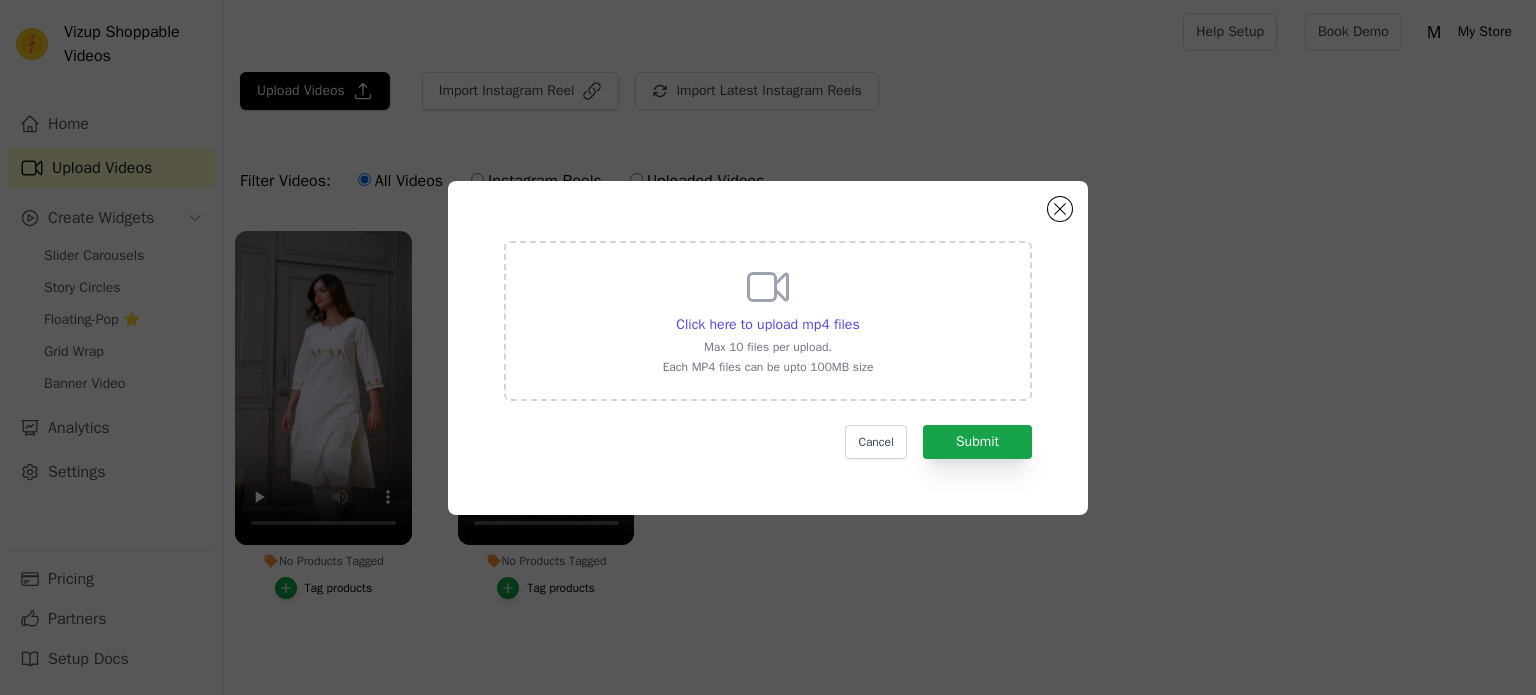 scroll, scrollTop: 0, scrollLeft: 0, axis: both 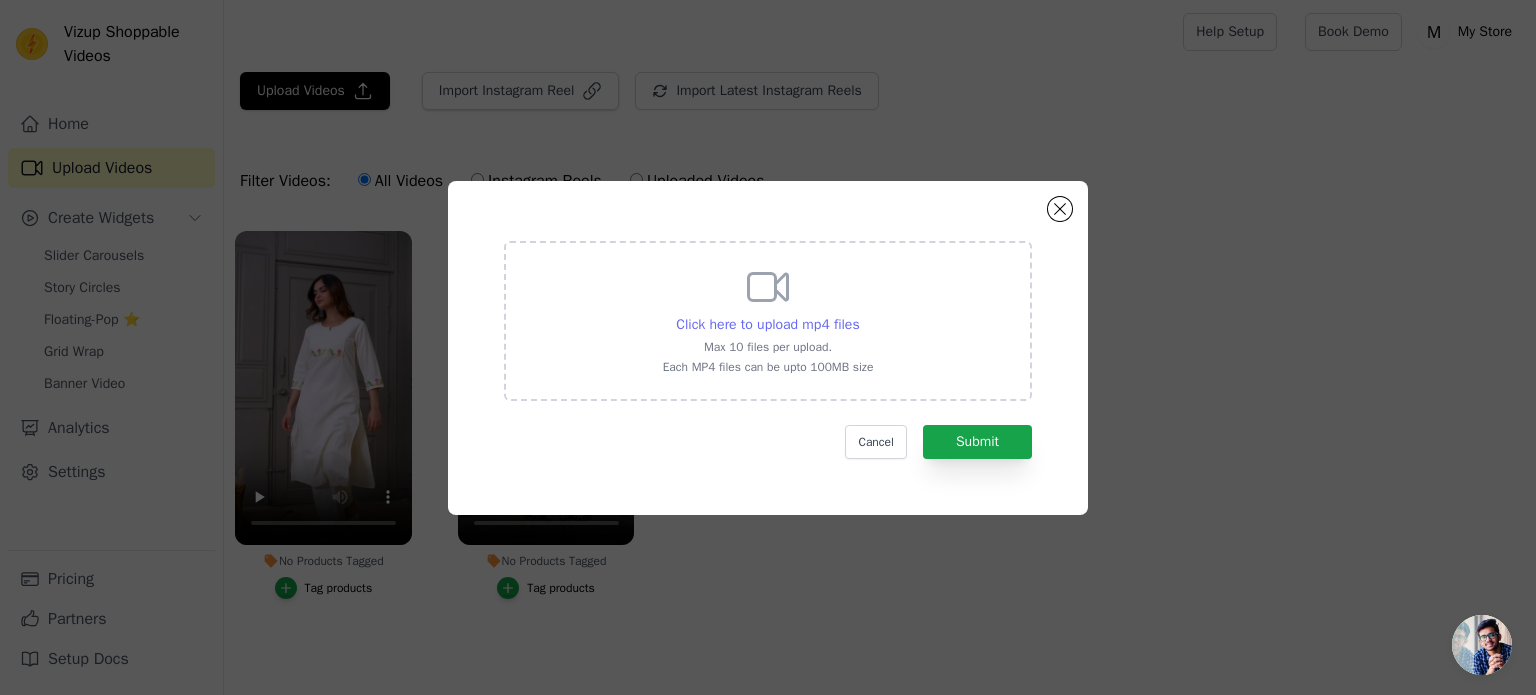 click on "Click here to upload mp4 files" at bounding box center [767, 324] 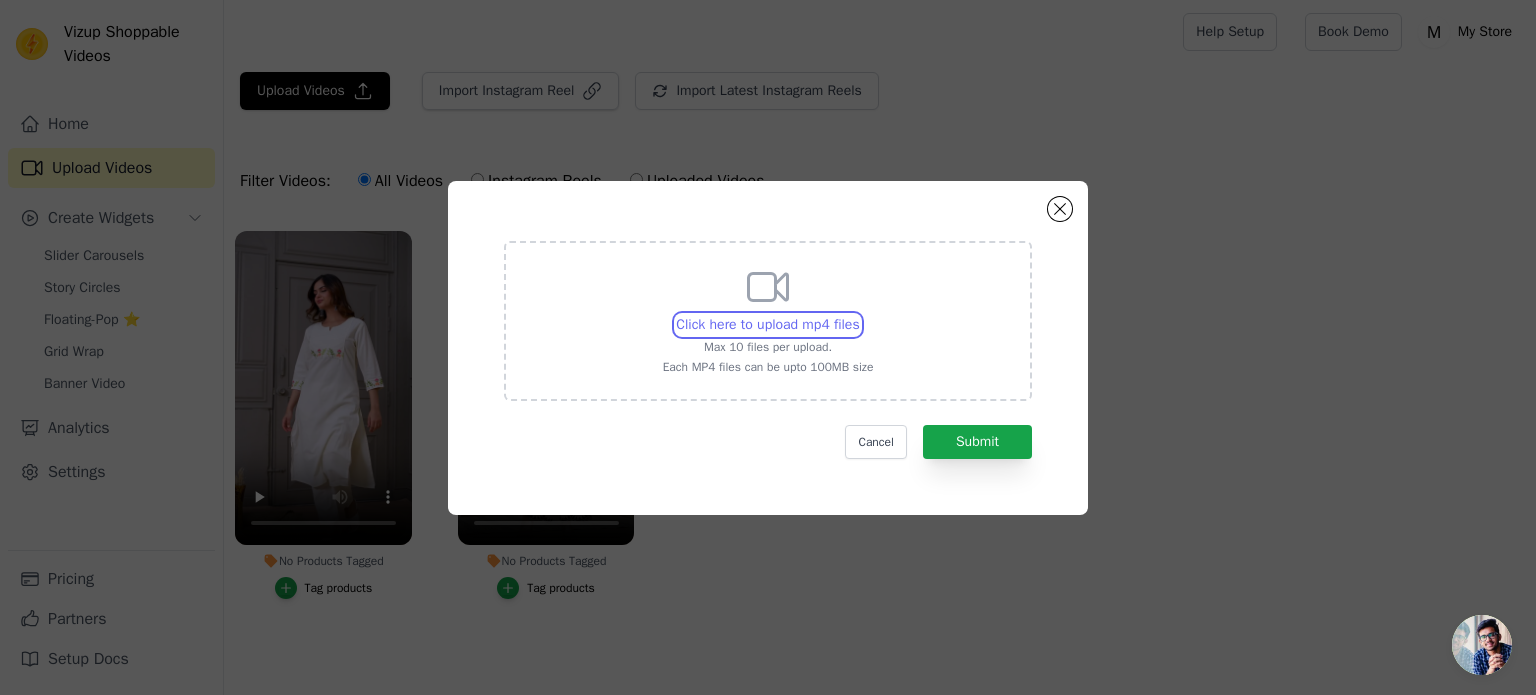 click on "Click here to upload mp4 files     Max 10 files per upload.   Each MP4 files can be upto 100MB size" at bounding box center [859, 314] 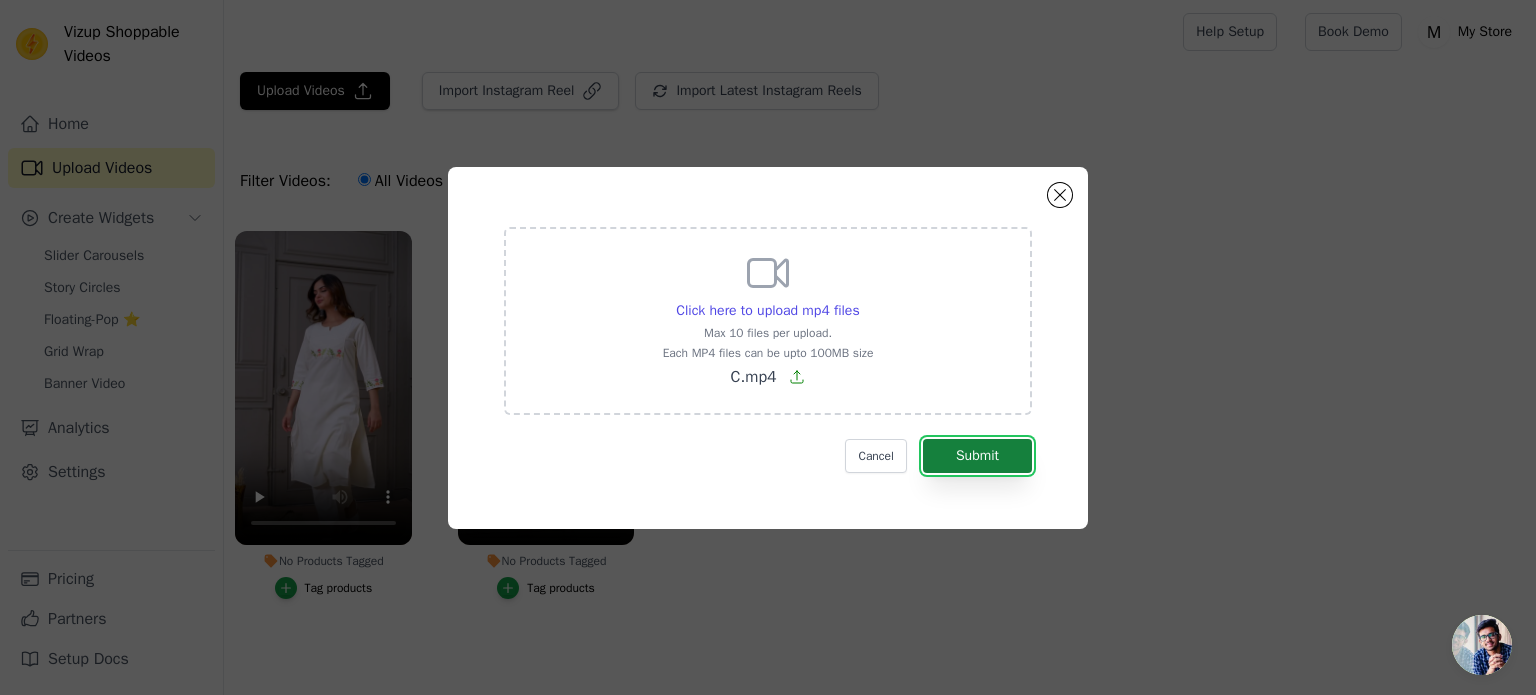 click on "Submit" at bounding box center [977, 456] 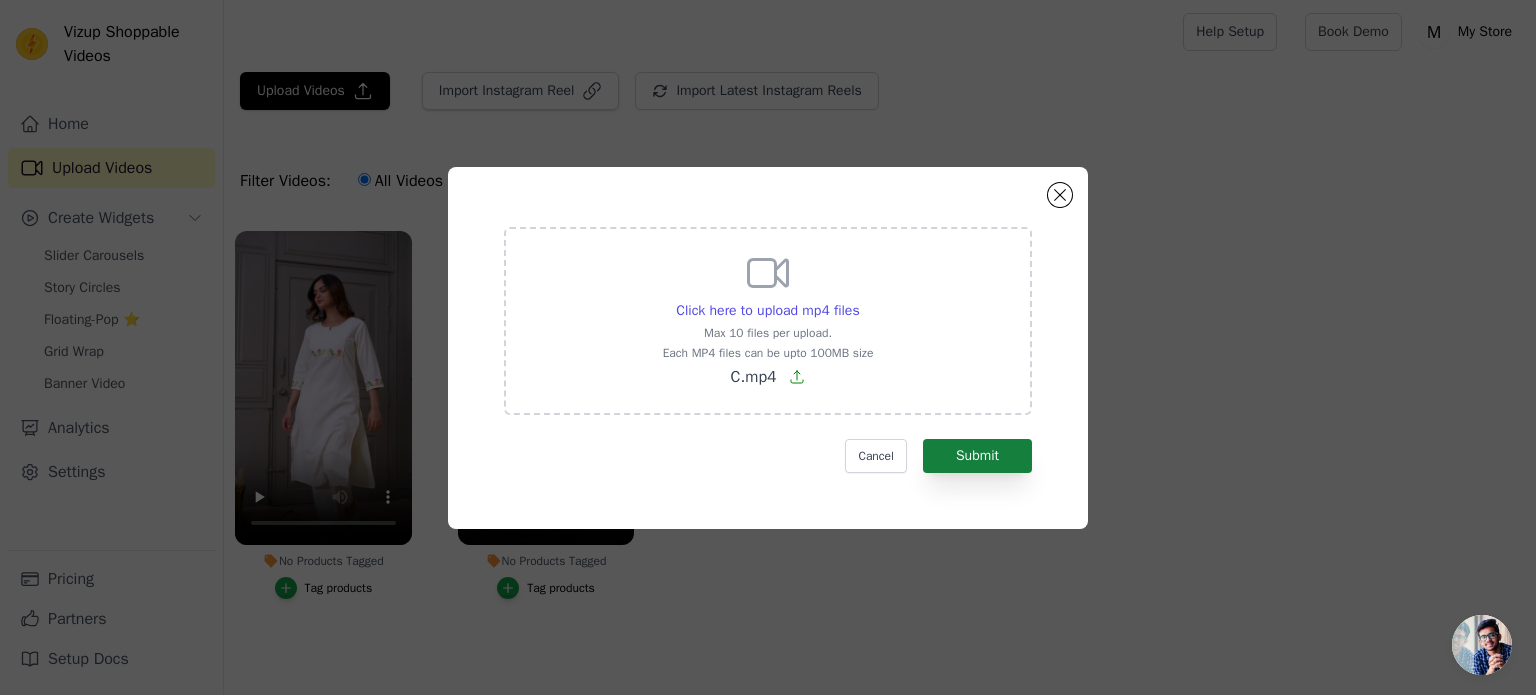 click on "Click here to upload mp4 files     Max 10 files per upload.   Each MP4 files can be upto 100MB size   C.mp4       Cancel   Submit" at bounding box center (768, 350) 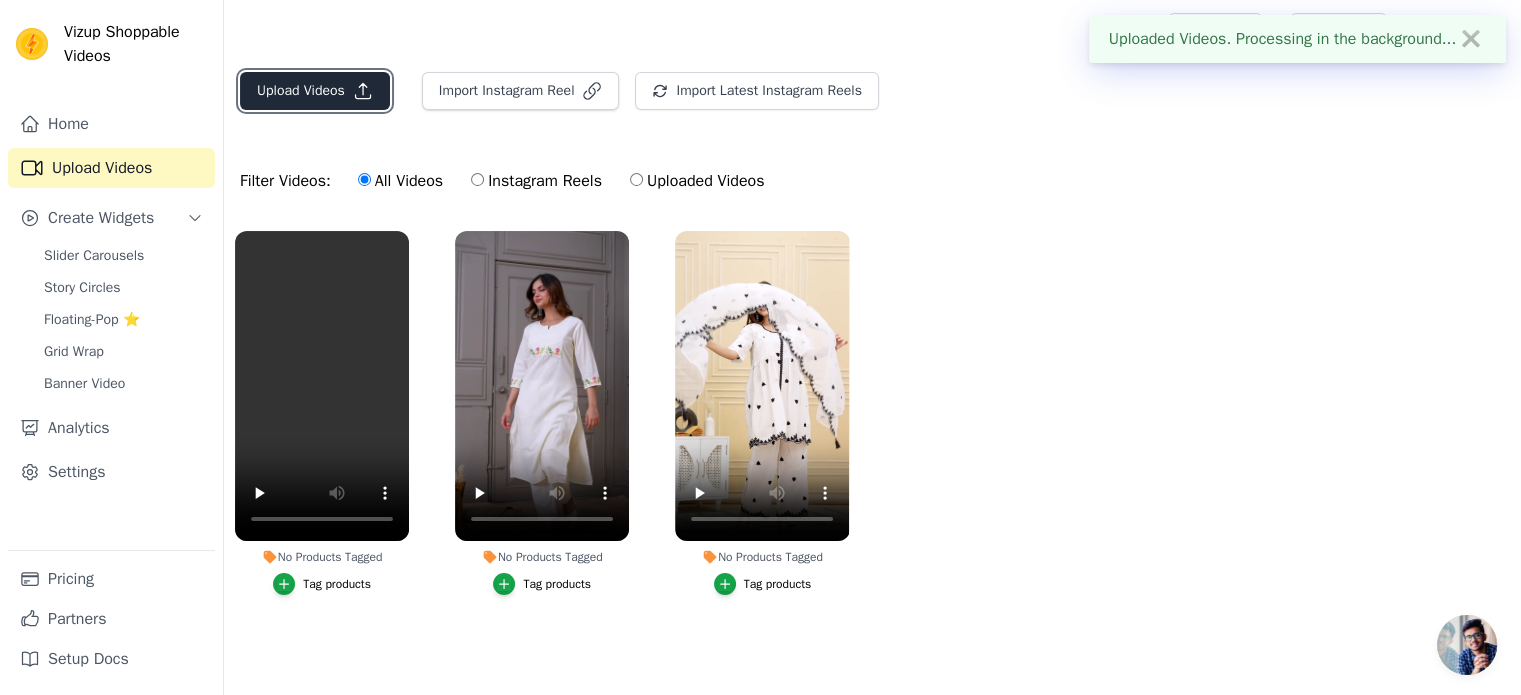 click on "Upload Videos" at bounding box center (315, 91) 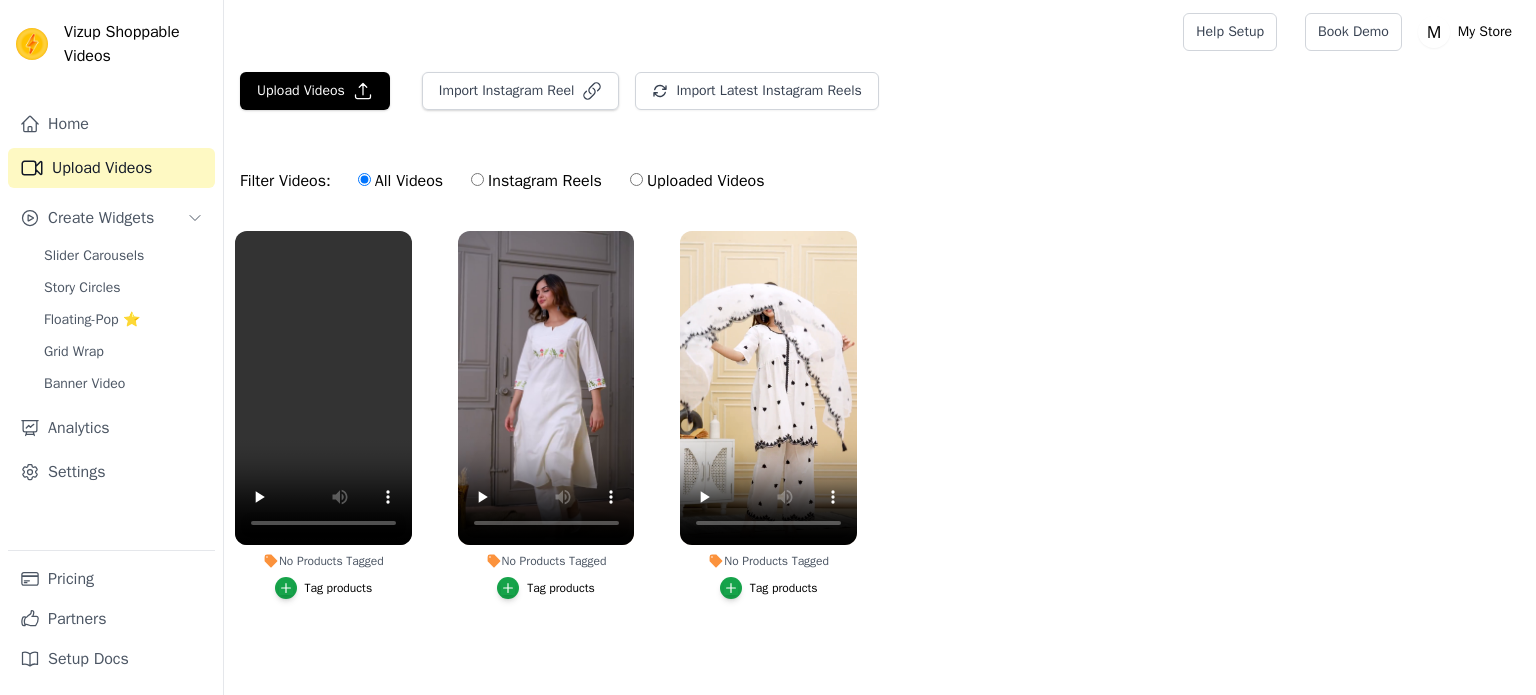 scroll, scrollTop: 0, scrollLeft: 0, axis: both 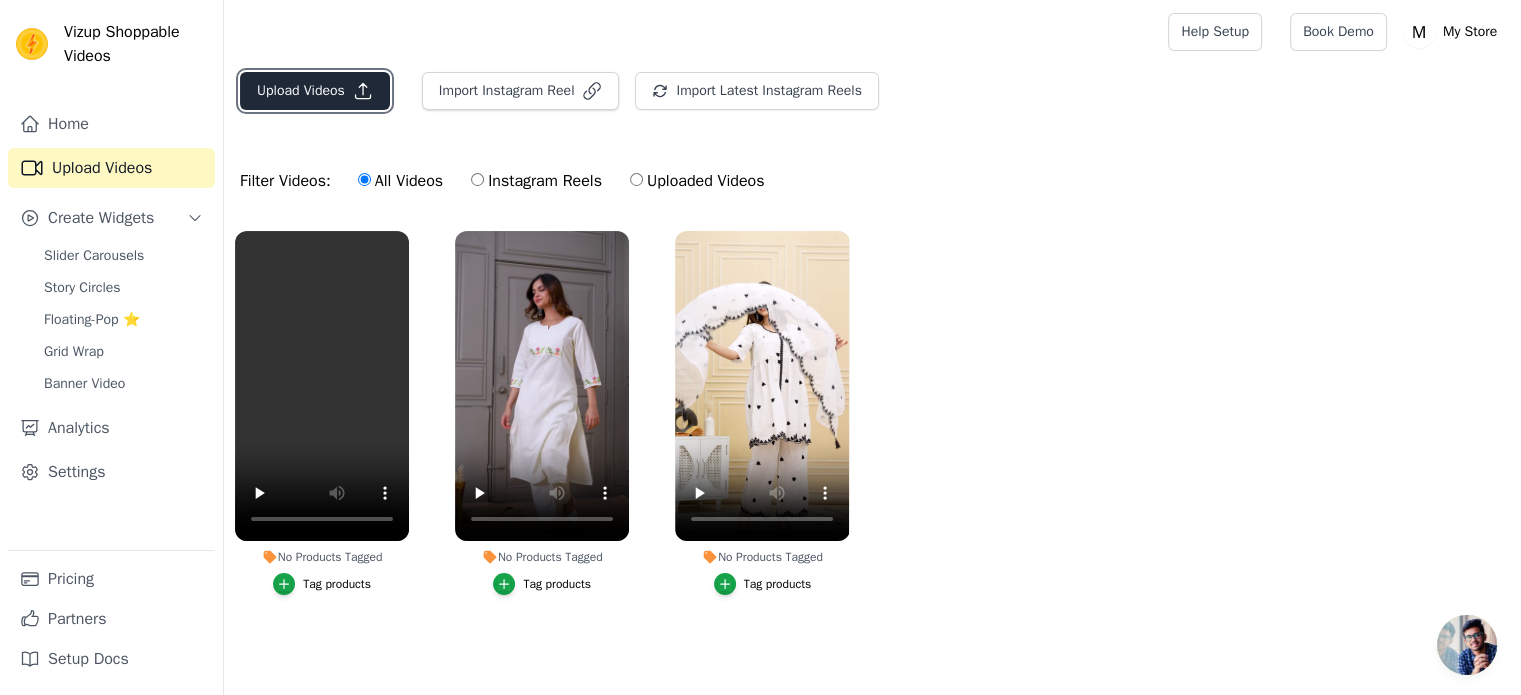 click on "Upload Videos" at bounding box center [315, 91] 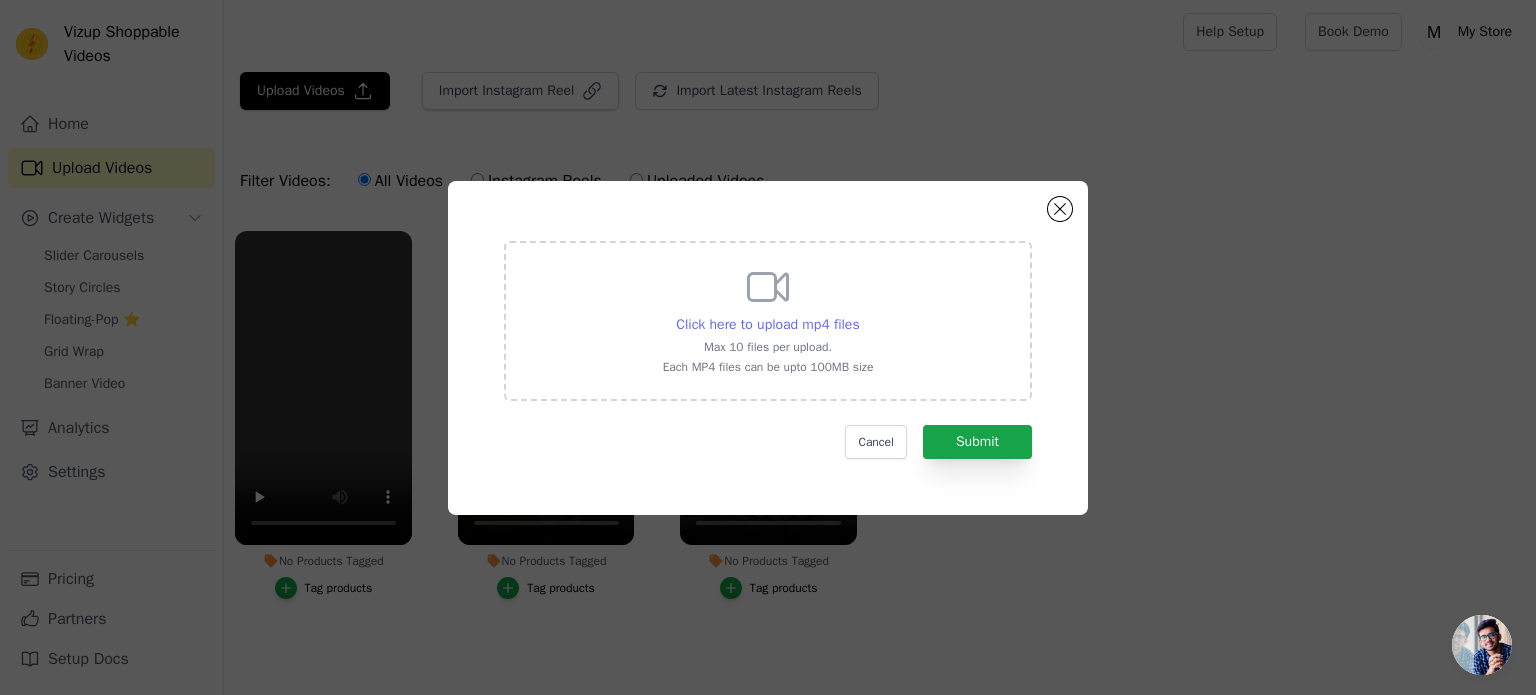 click on "Click here to upload mp4 files" at bounding box center (767, 324) 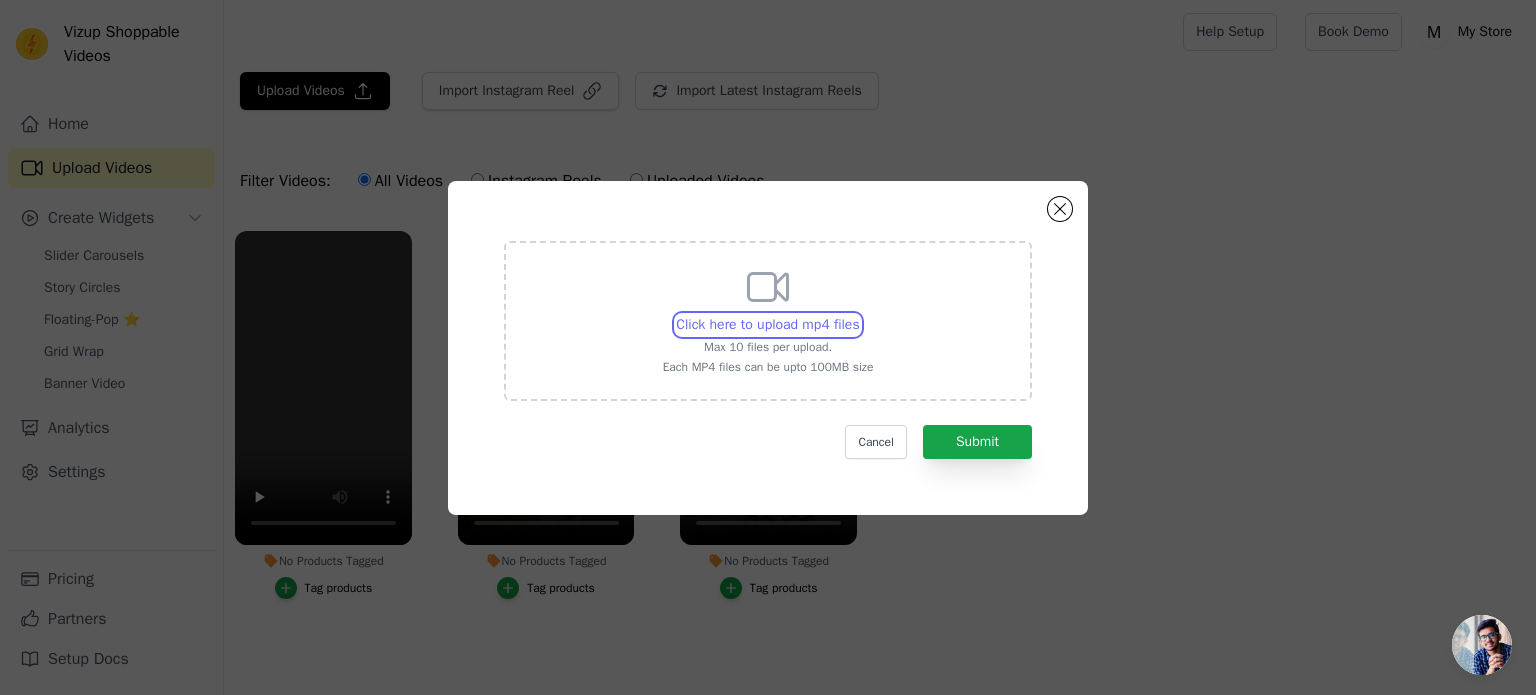 click on "Click here to upload mp4 files     Max 10 files per upload.   Each MP4 files can be upto 100MB size" at bounding box center [859, 314] 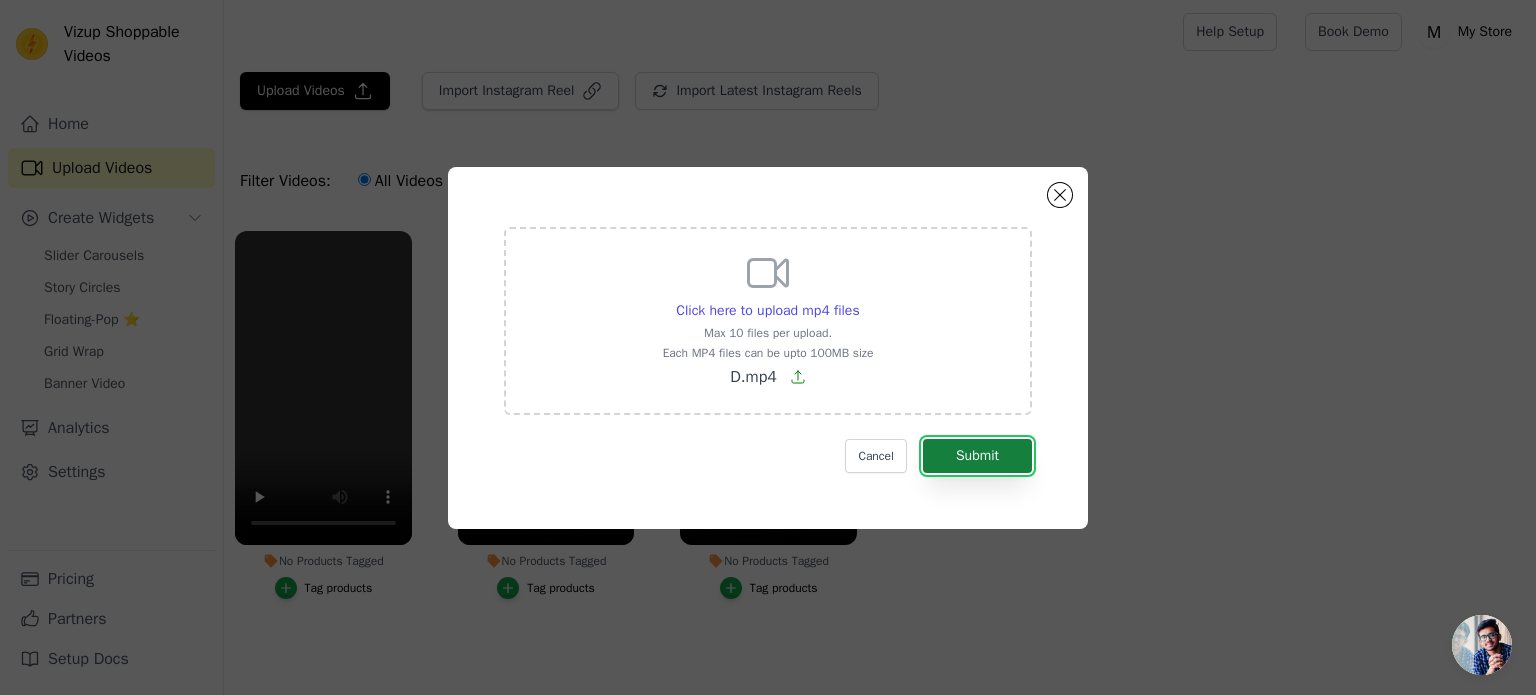 click on "Submit" at bounding box center [977, 456] 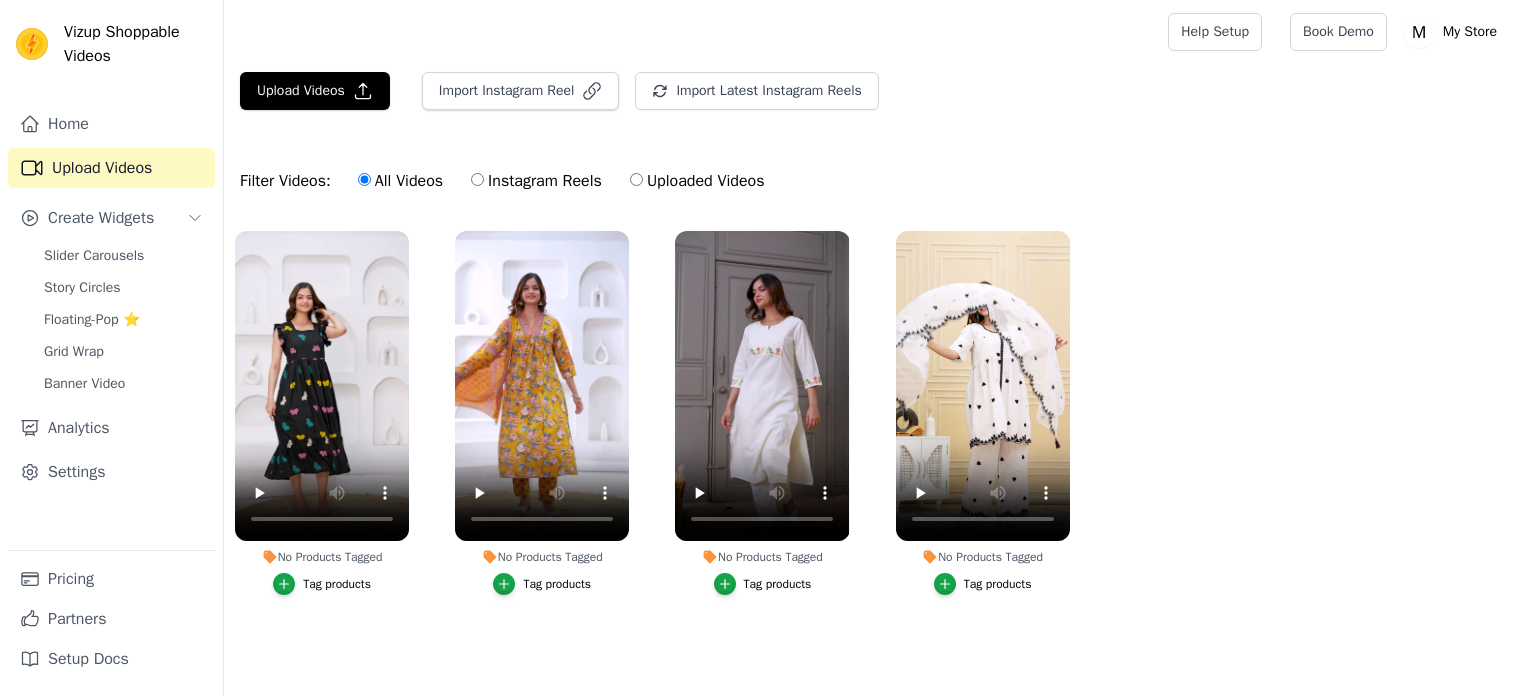 scroll, scrollTop: 0, scrollLeft: 0, axis: both 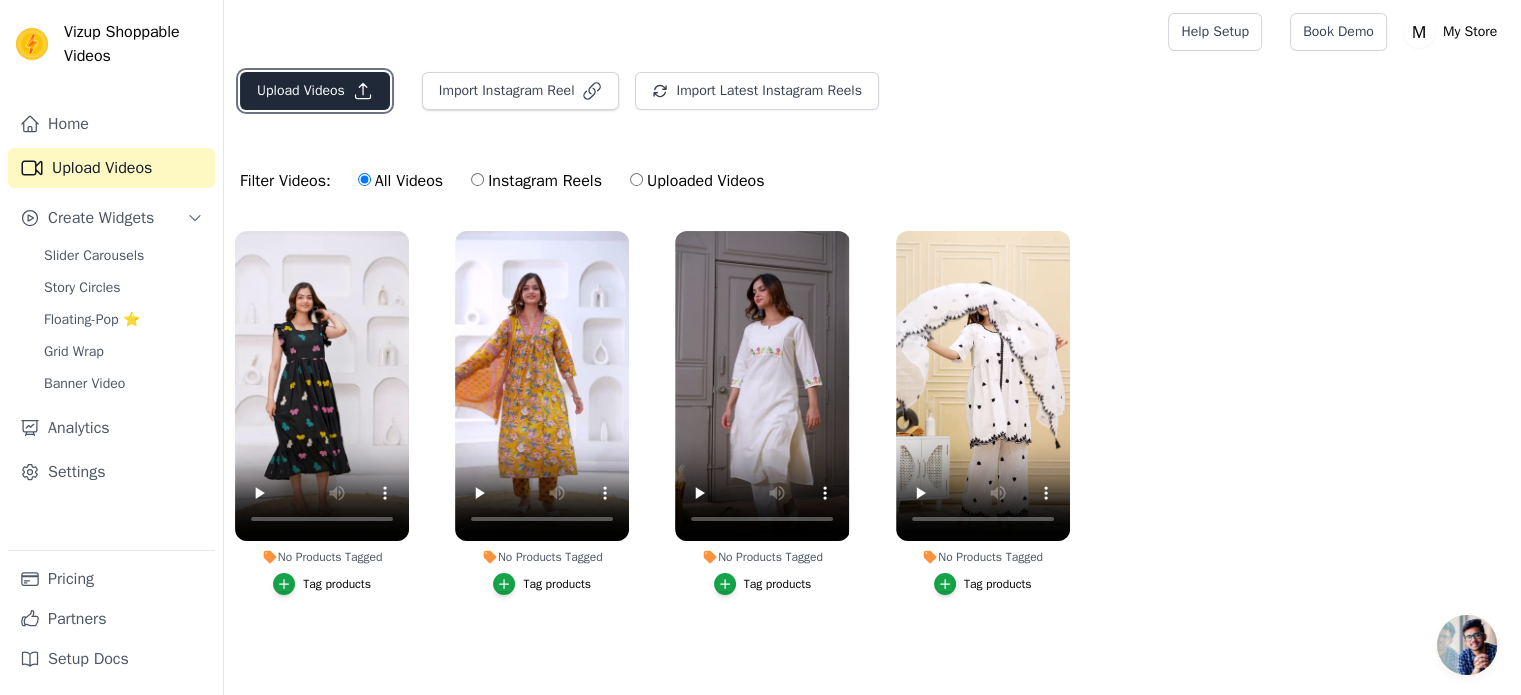 click on "Upload Videos" at bounding box center [315, 91] 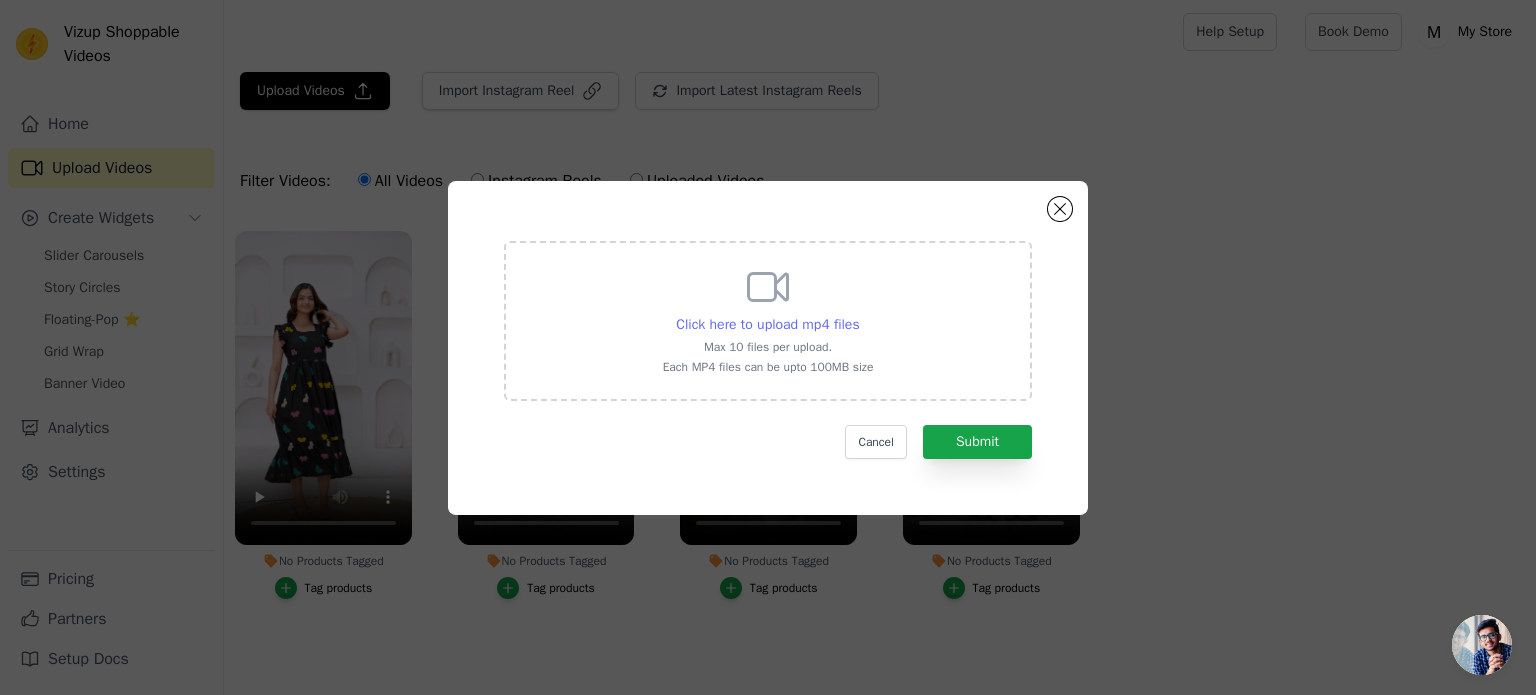 click on "Click here to upload mp4 files" at bounding box center [767, 324] 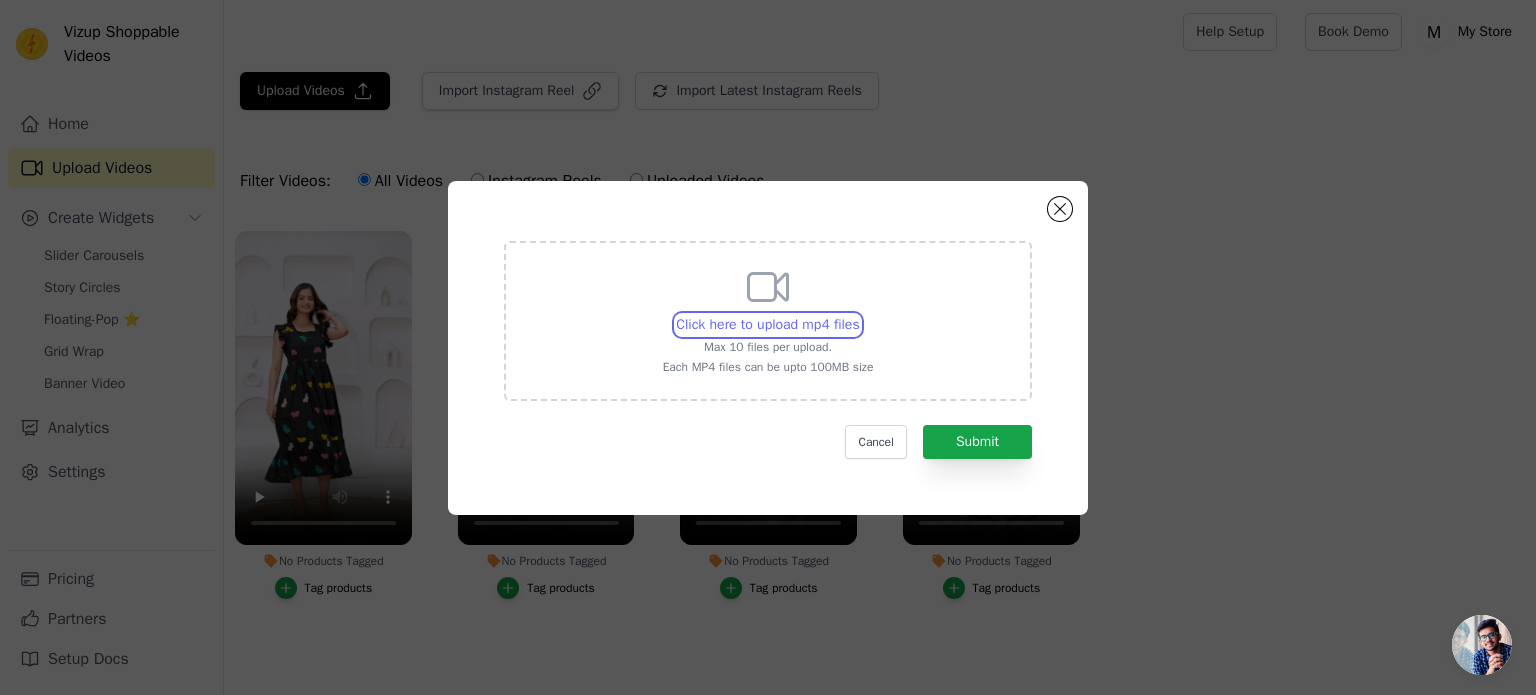 click on "Click here to upload mp4 files     Max 10 files per upload.   Each MP4 files can be upto 100MB size" at bounding box center [859, 314] 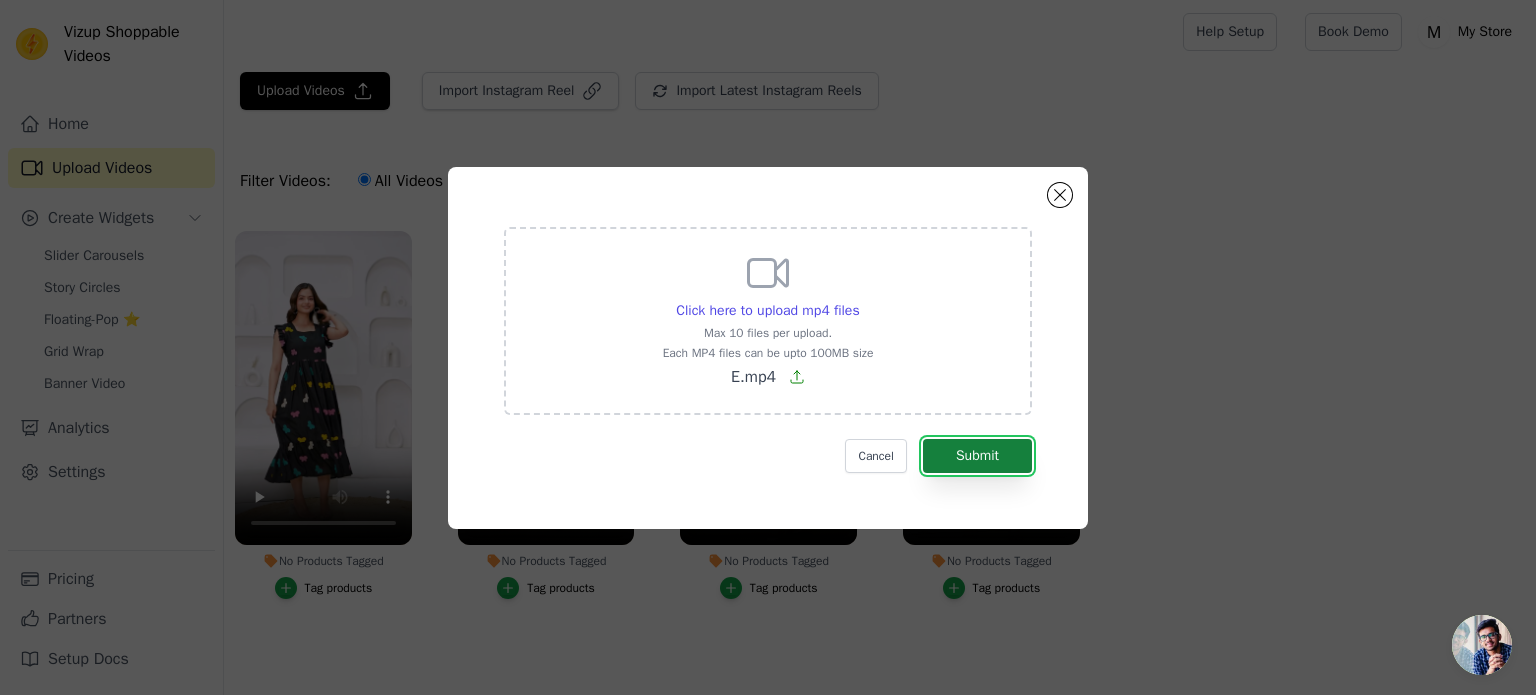 click on "Submit" at bounding box center [977, 456] 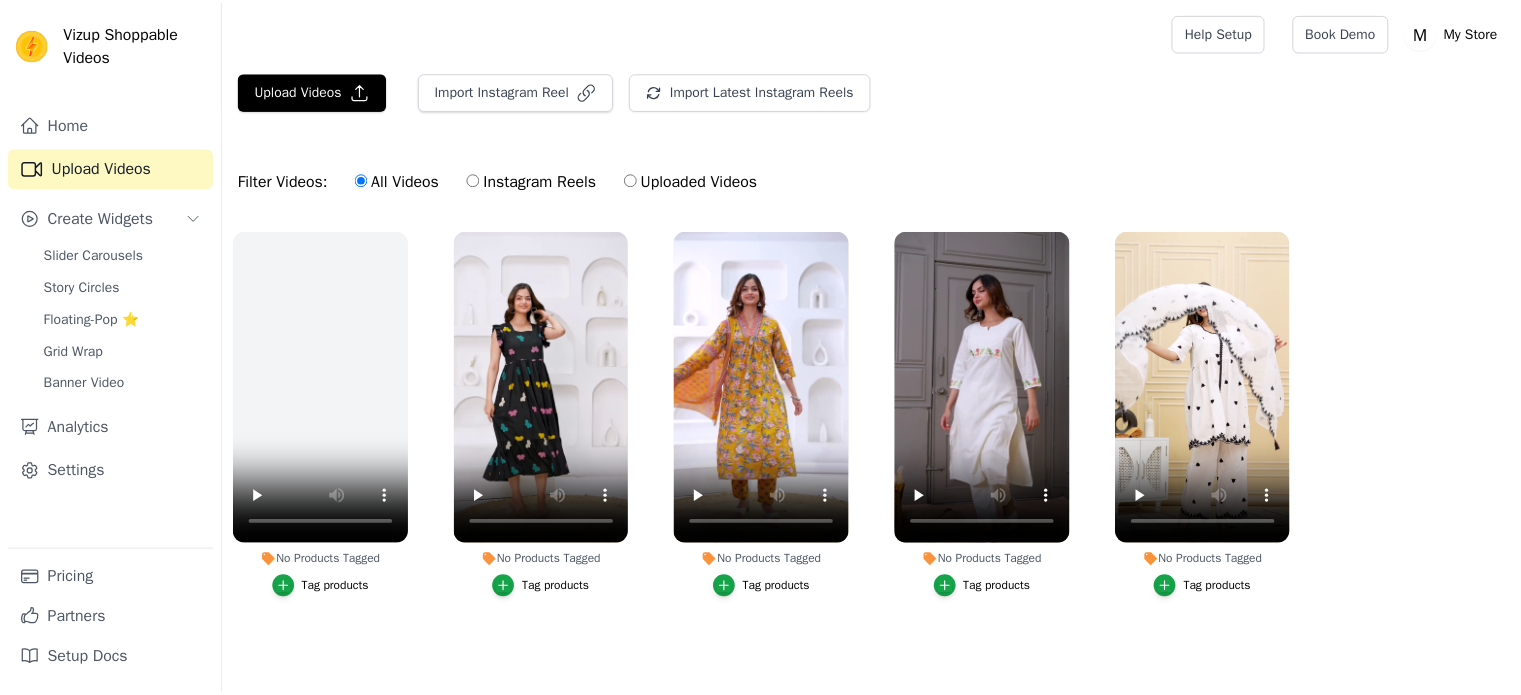 scroll, scrollTop: 0, scrollLeft: 0, axis: both 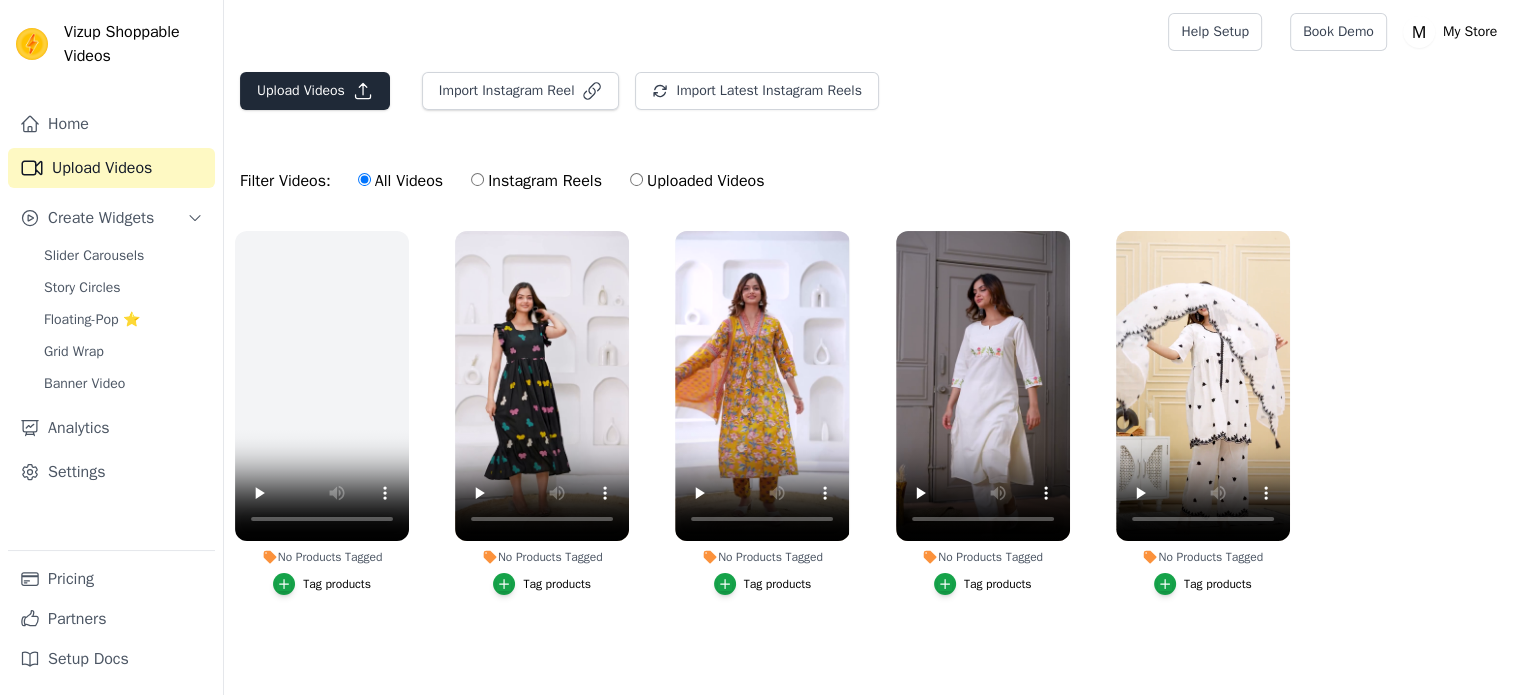 click on "Upload Videos" at bounding box center (315, 91) 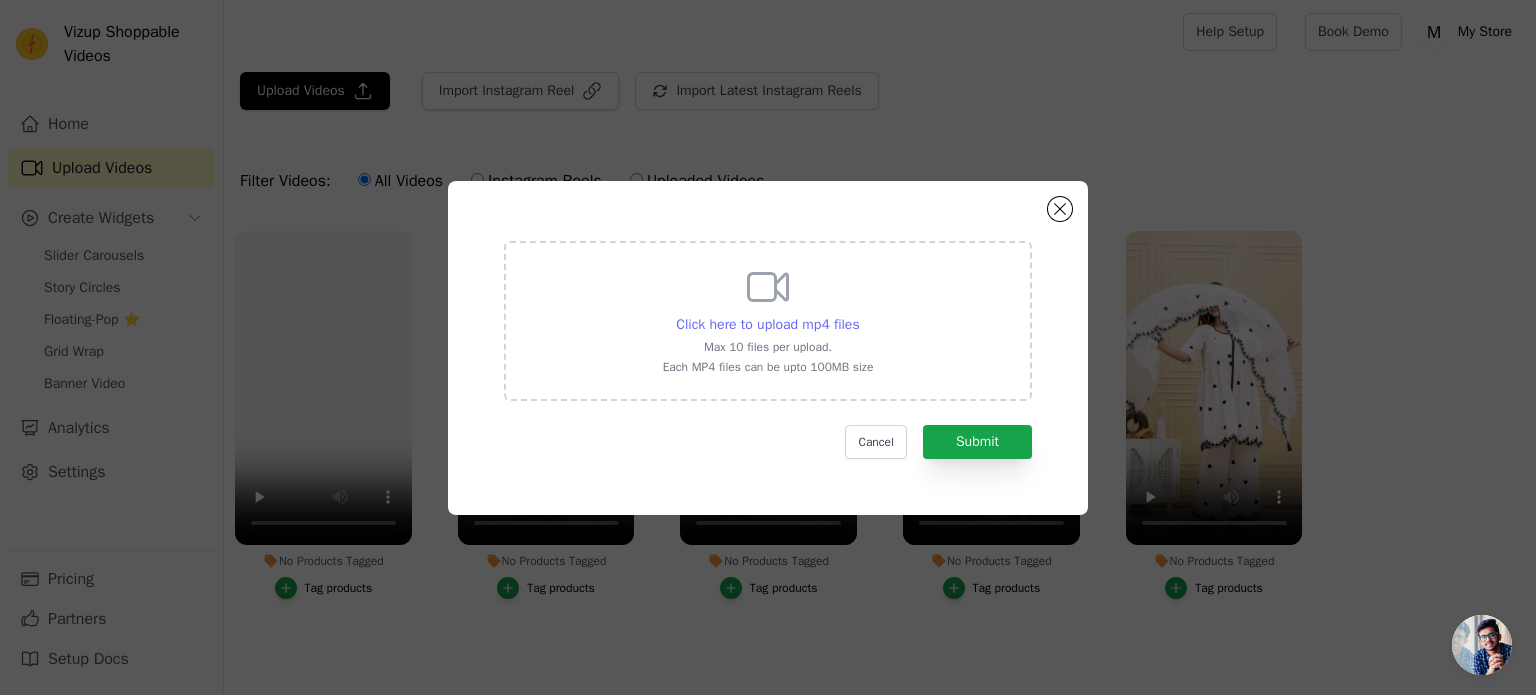 click on "Click here to upload mp4 files" at bounding box center [767, 324] 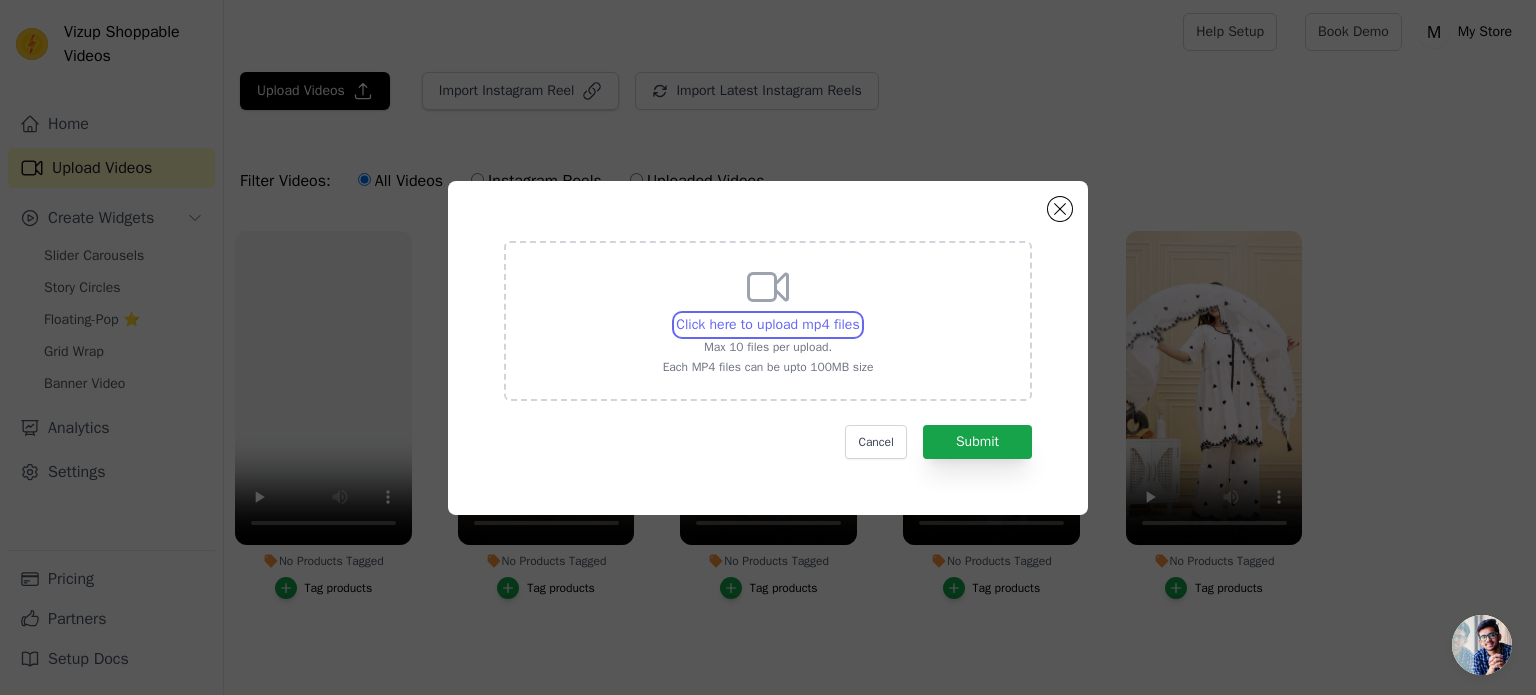type on "C:\fakepath\F.mp4" 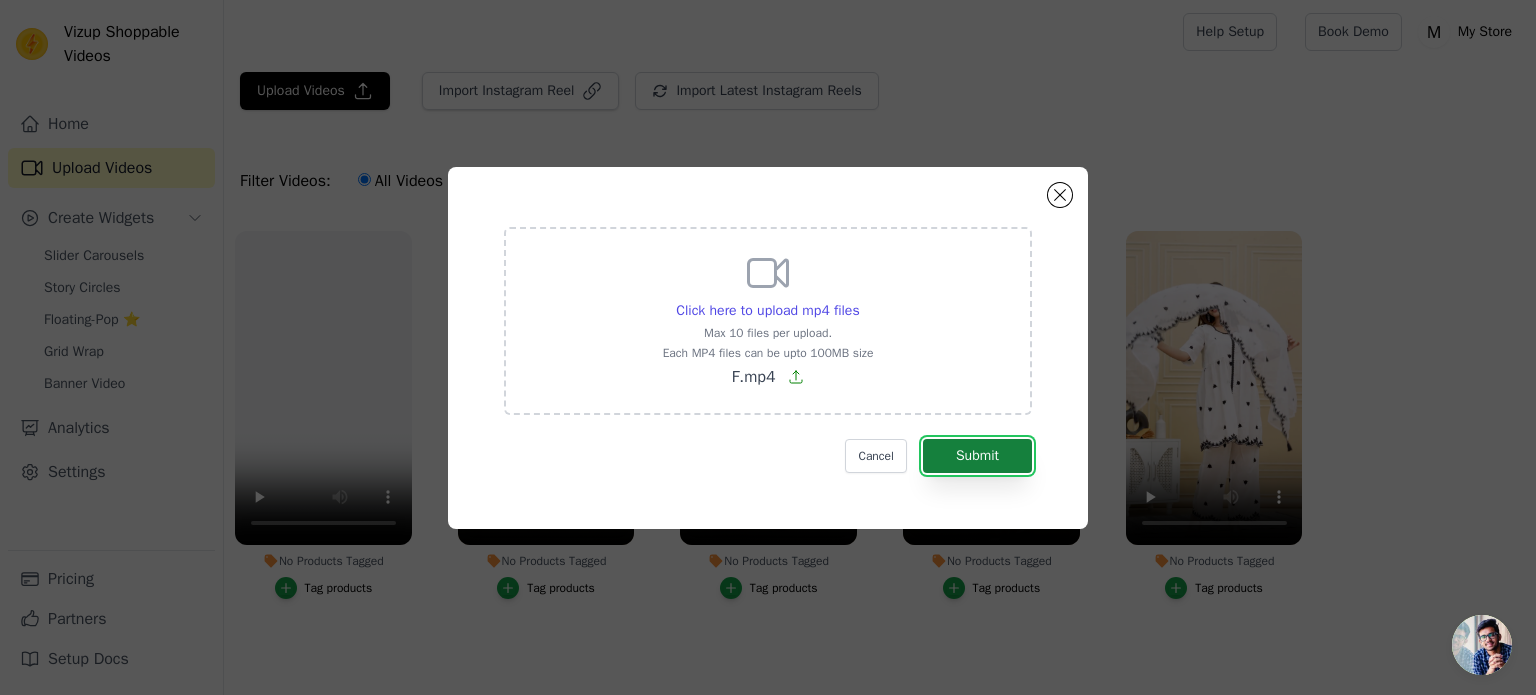 click on "Submit" at bounding box center [977, 456] 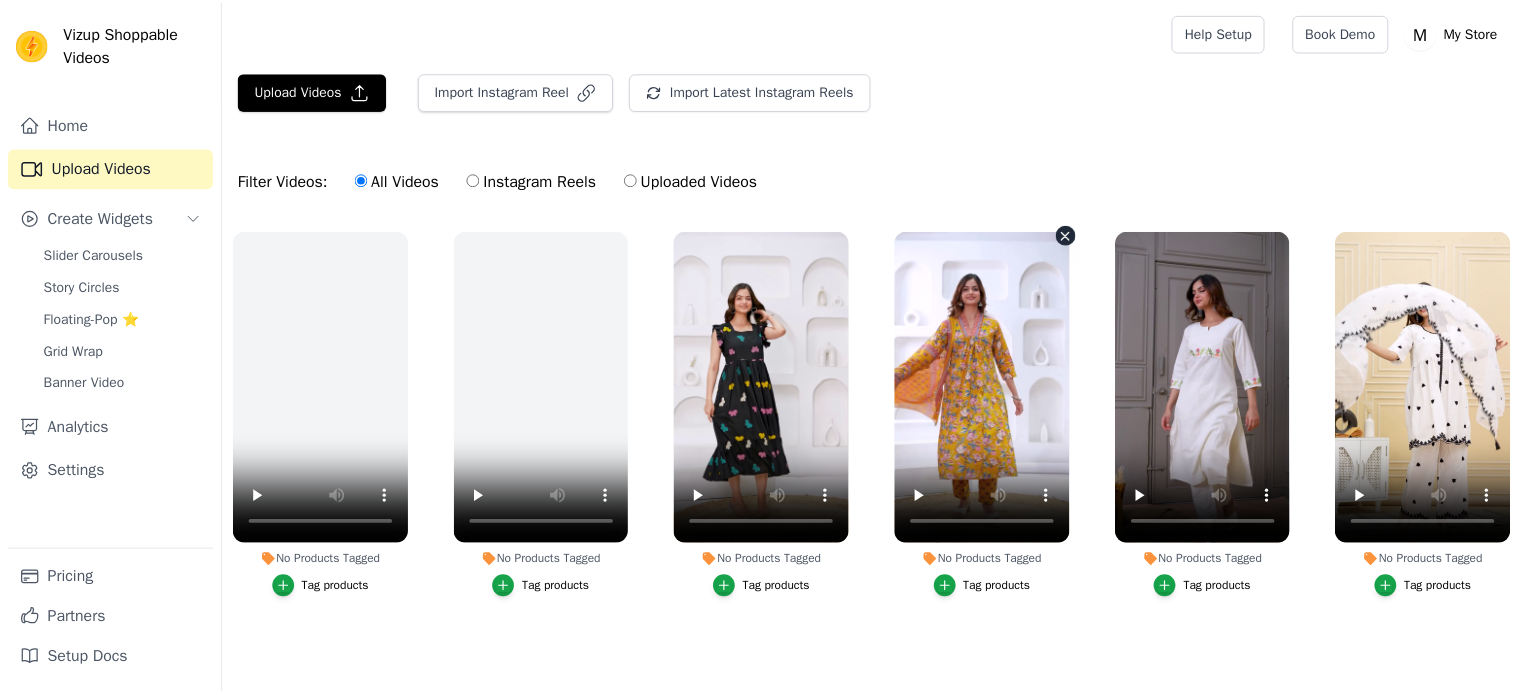 scroll, scrollTop: 0, scrollLeft: 0, axis: both 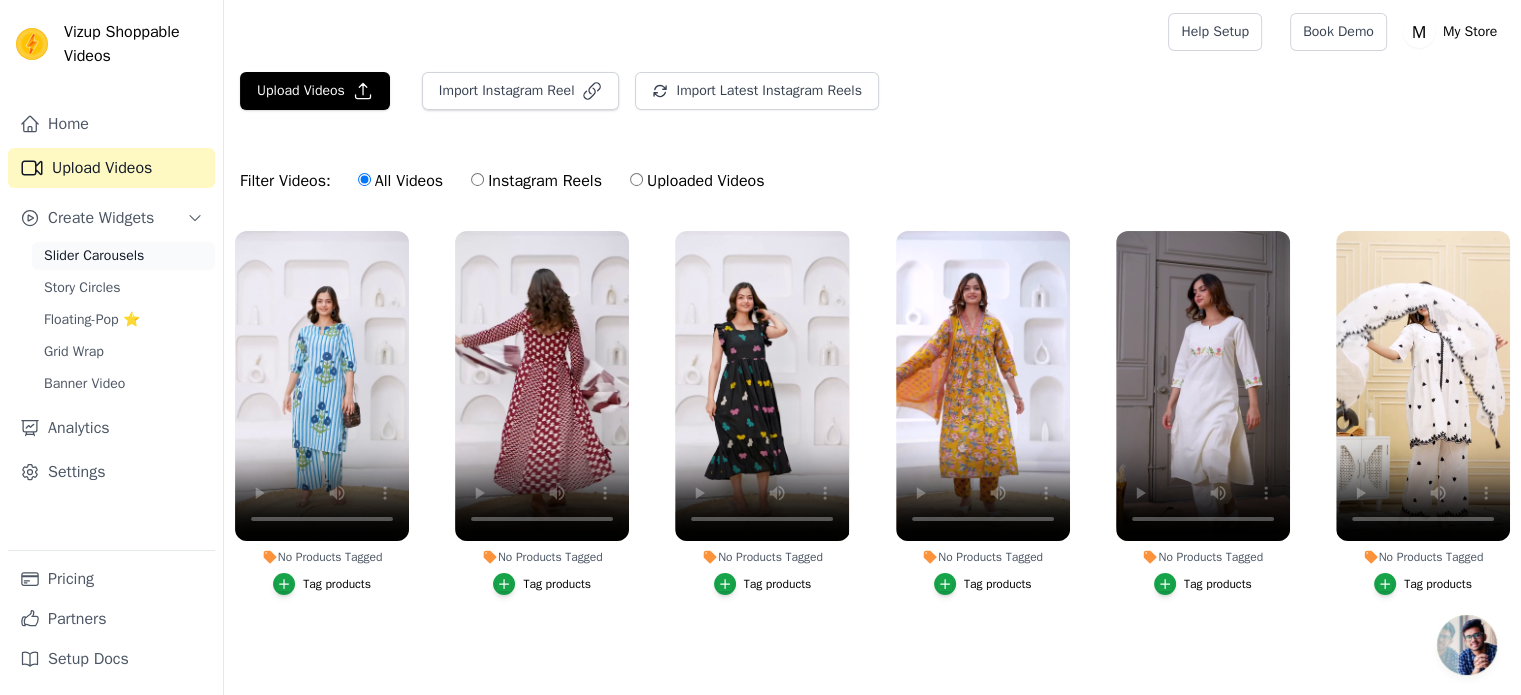 click on "Slider Carousels" at bounding box center [94, 256] 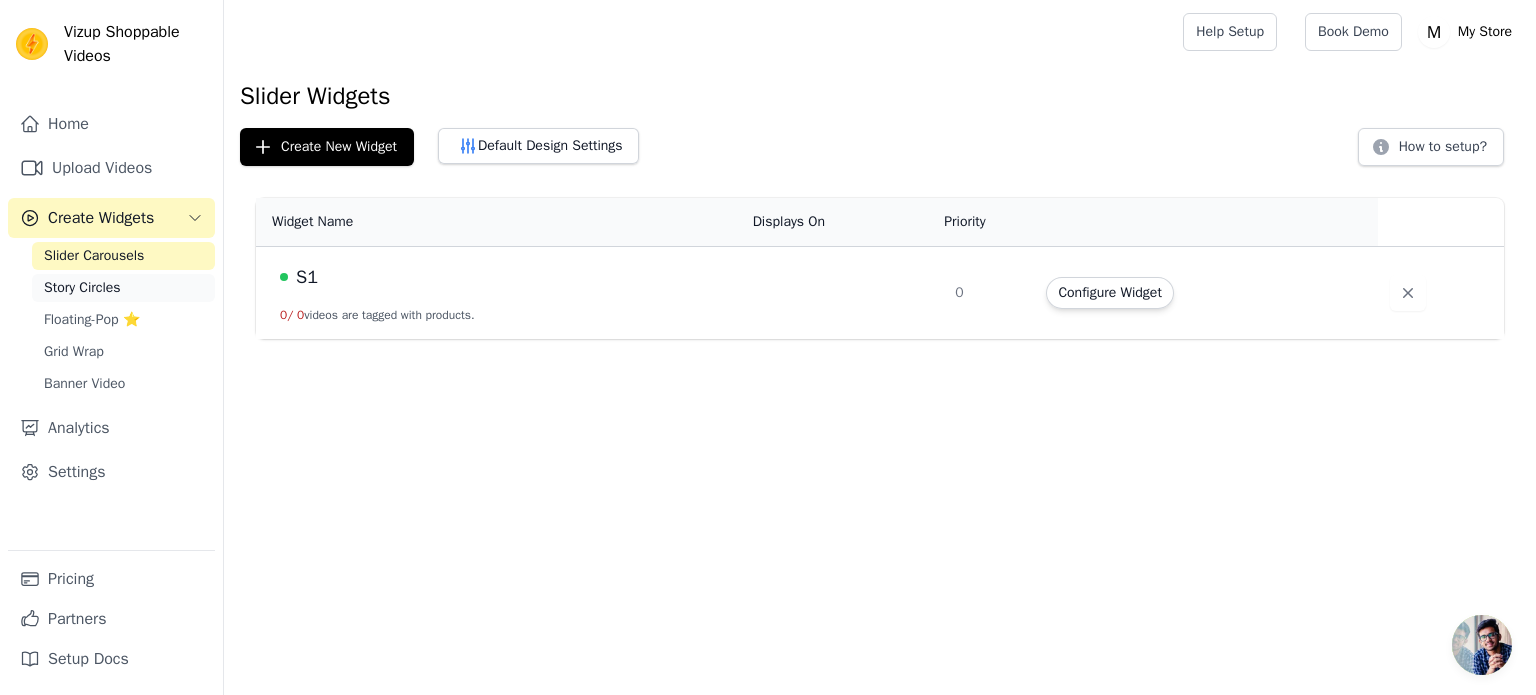 click on "Story Circles" at bounding box center (82, 288) 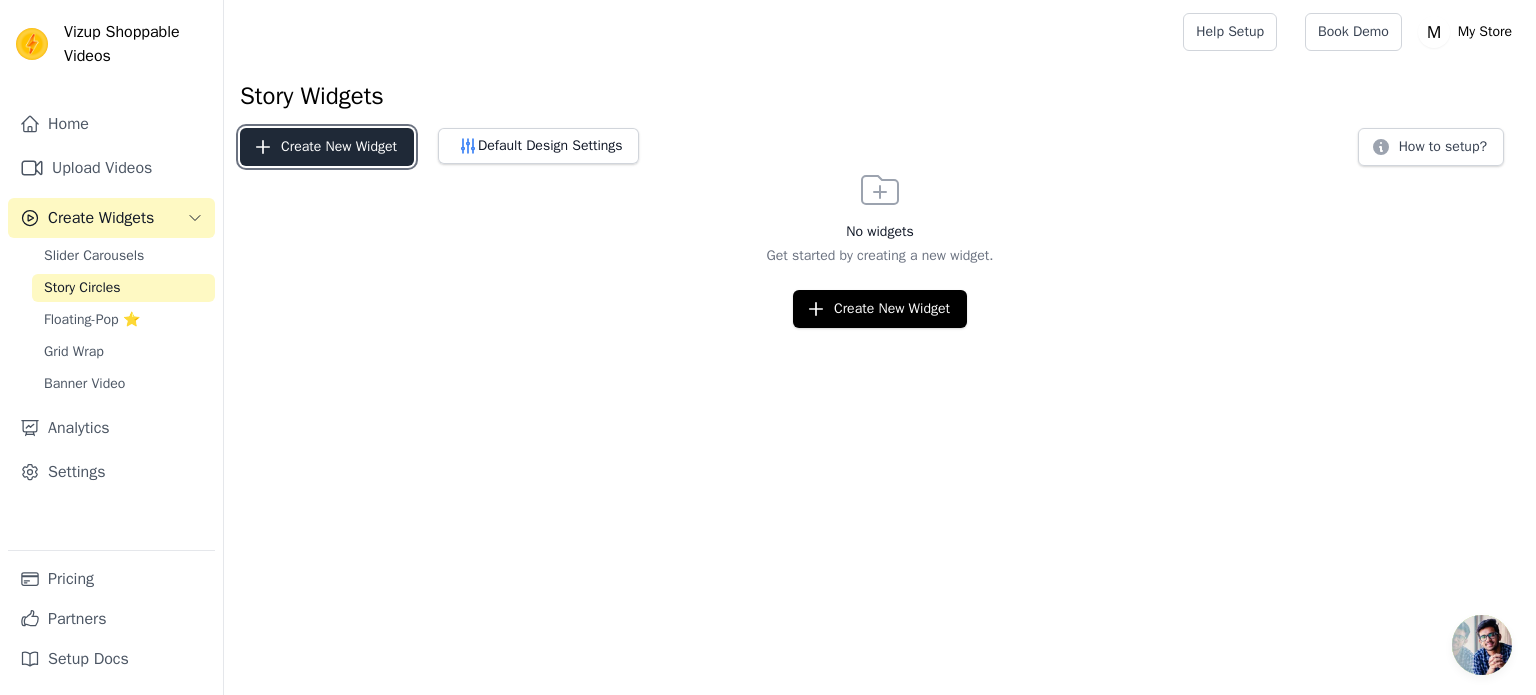 click on "Create New Widget" at bounding box center (327, 147) 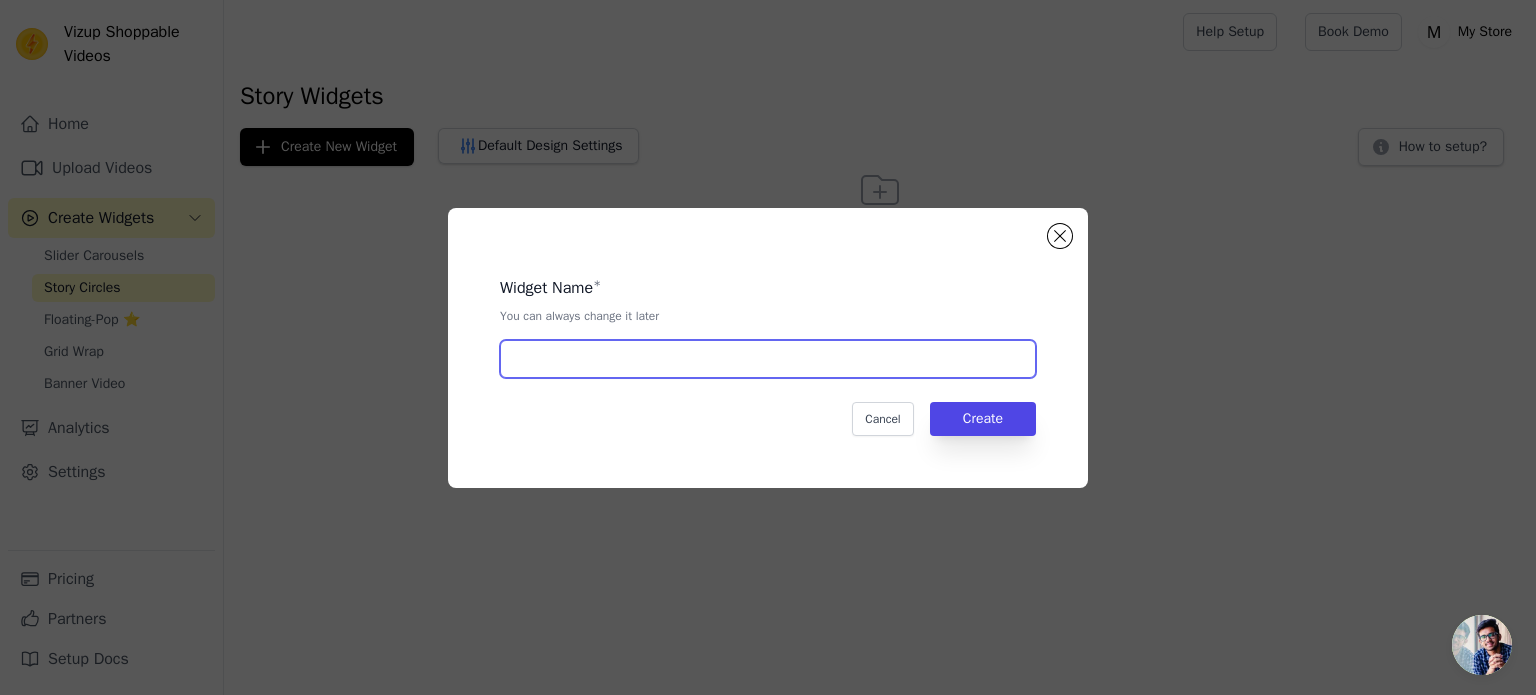 click at bounding box center (768, 359) 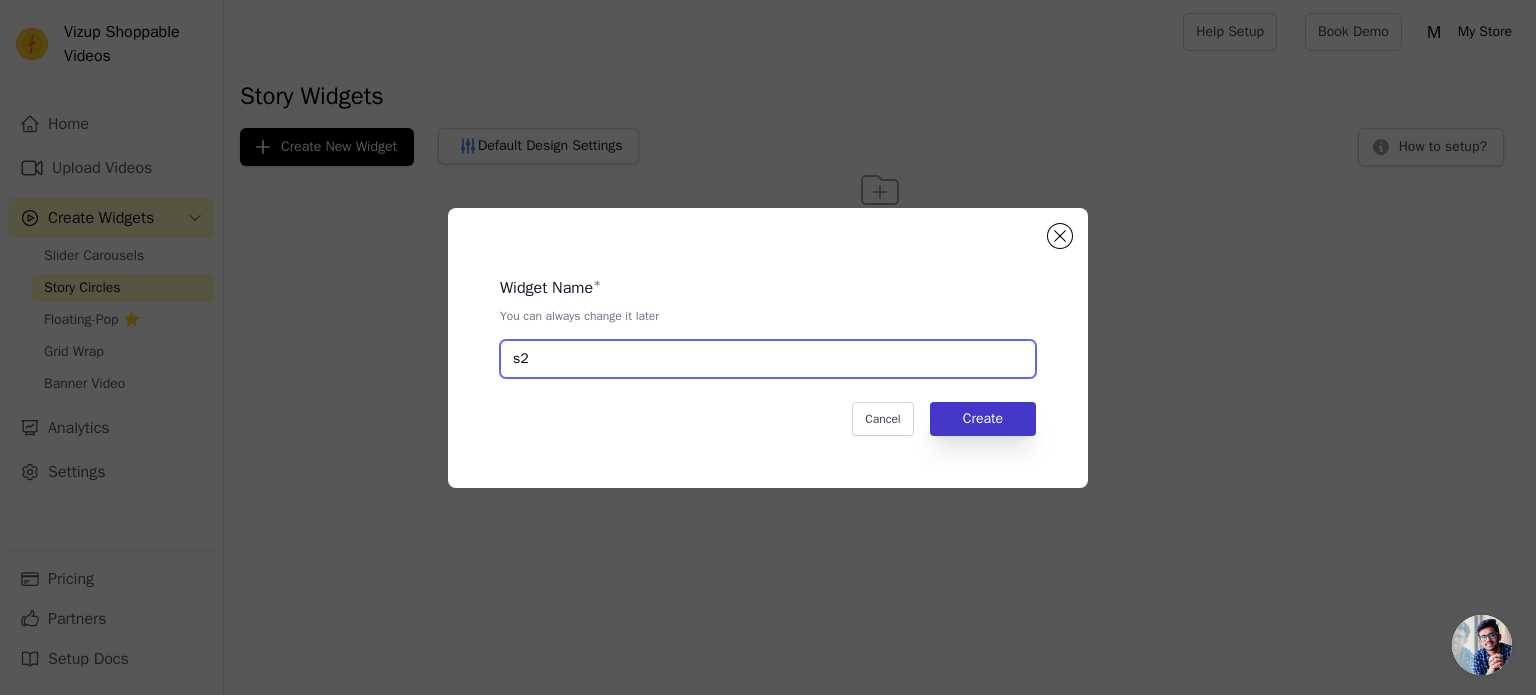 type on "s2" 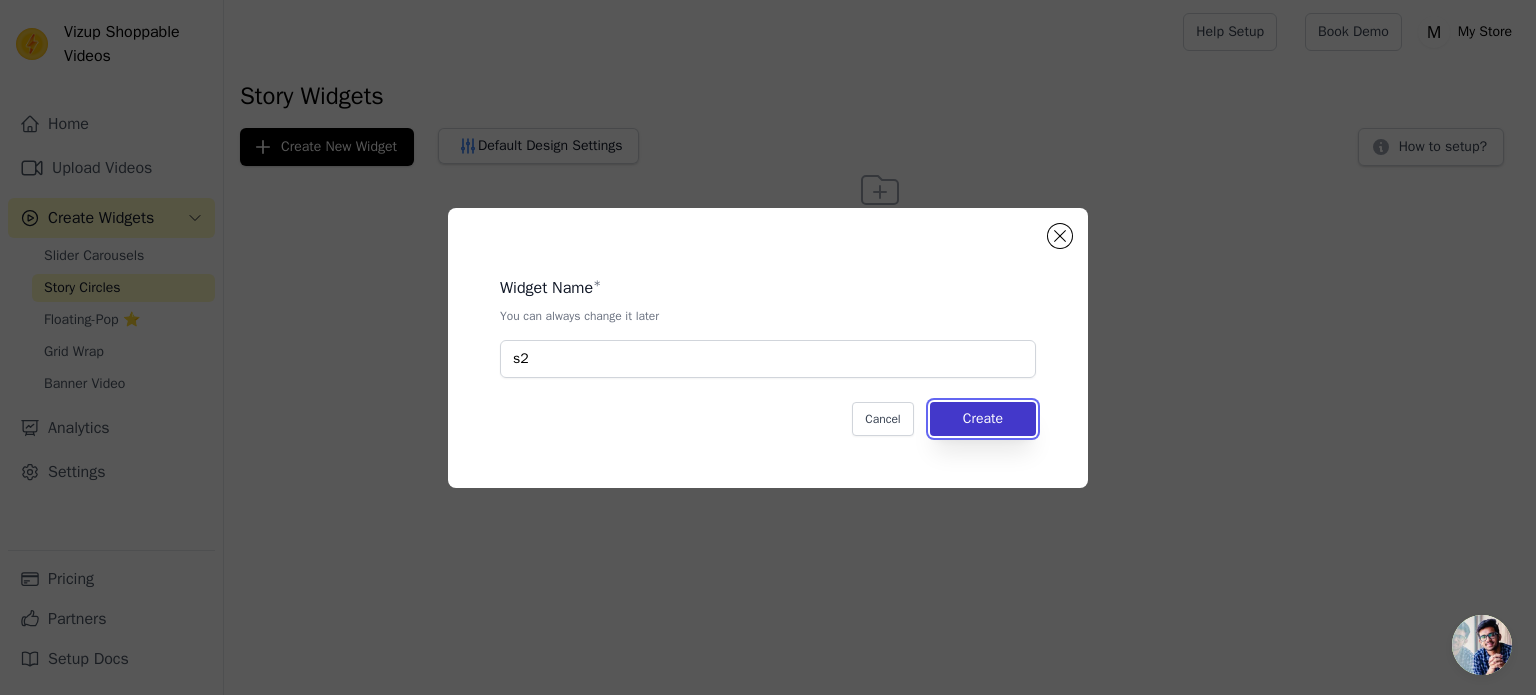 click on "Create" at bounding box center [983, 419] 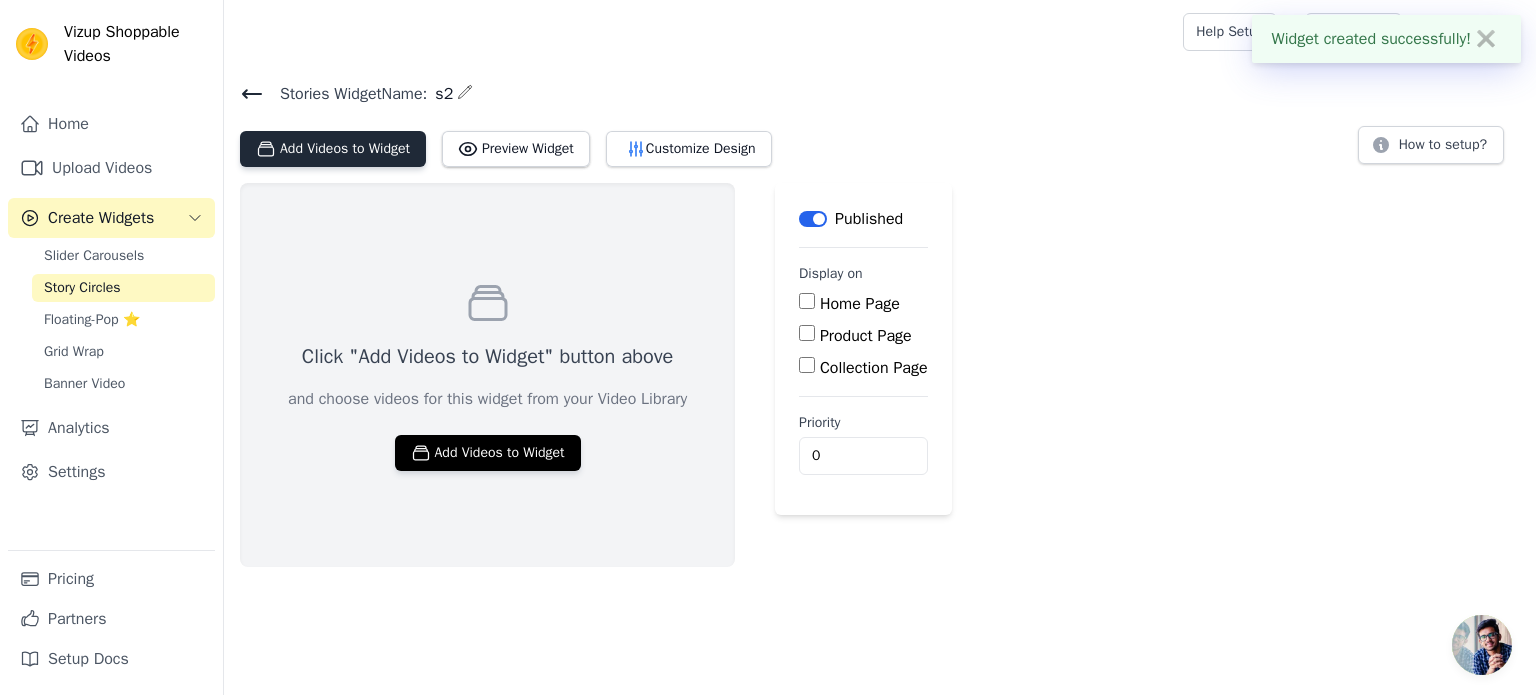 click on "Add Videos to Widget" at bounding box center [333, 149] 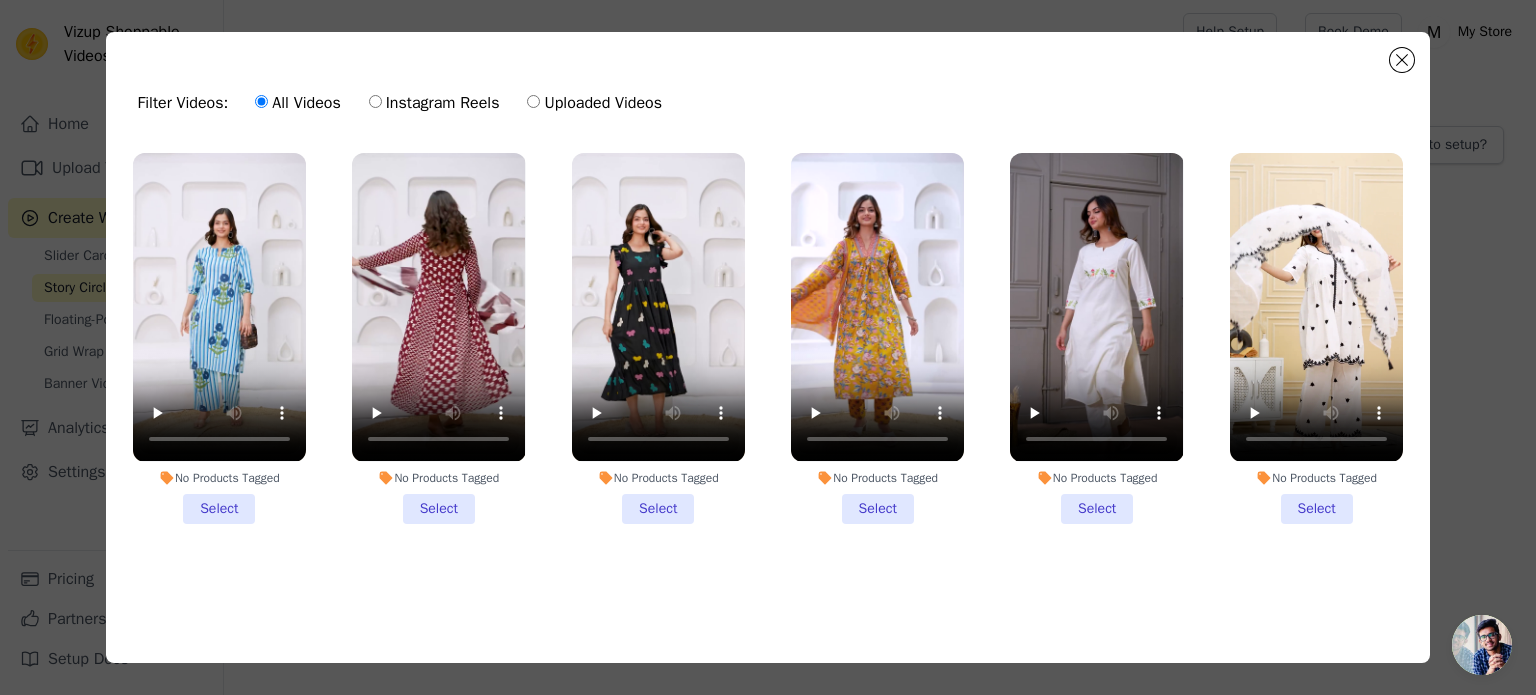 click on "No Products Tagged     Select" at bounding box center (219, 338) 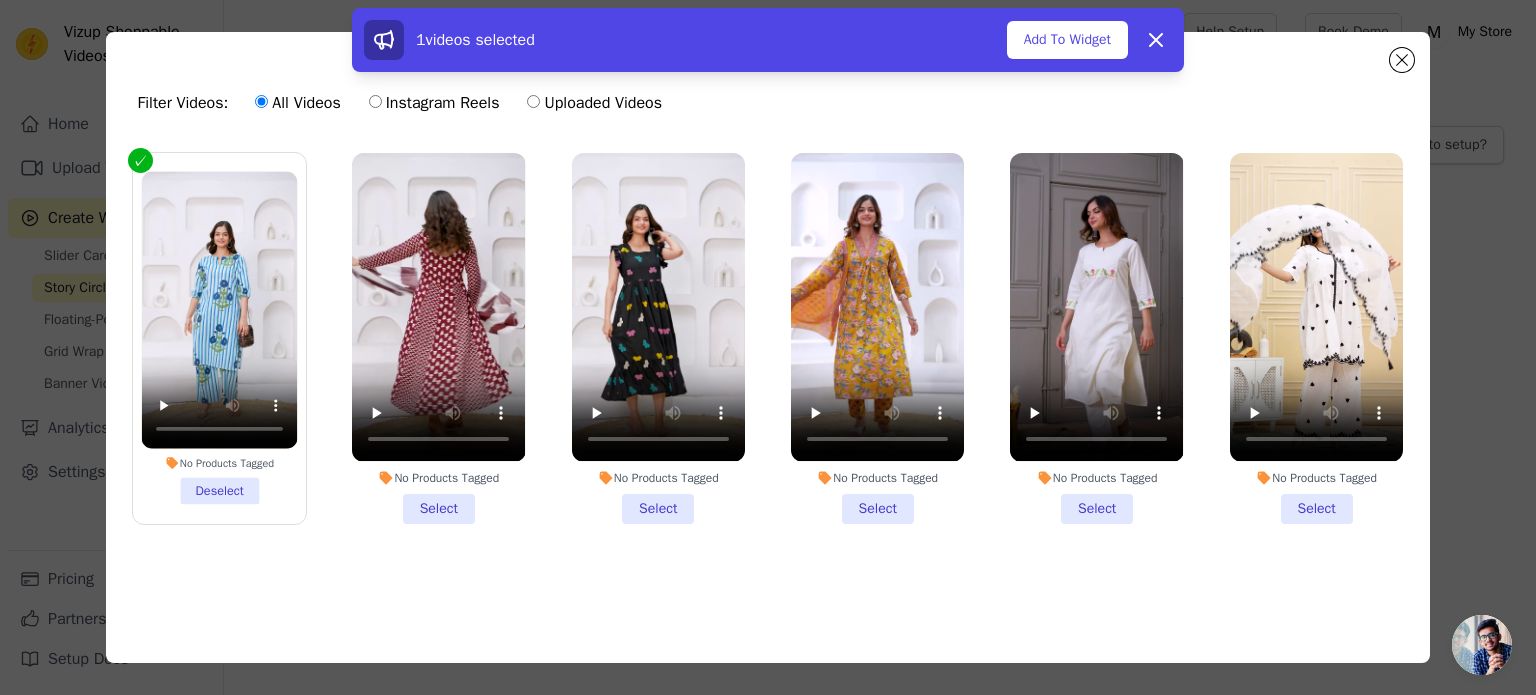 click on "No Products Tagged     Select" at bounding box center (438, 338) 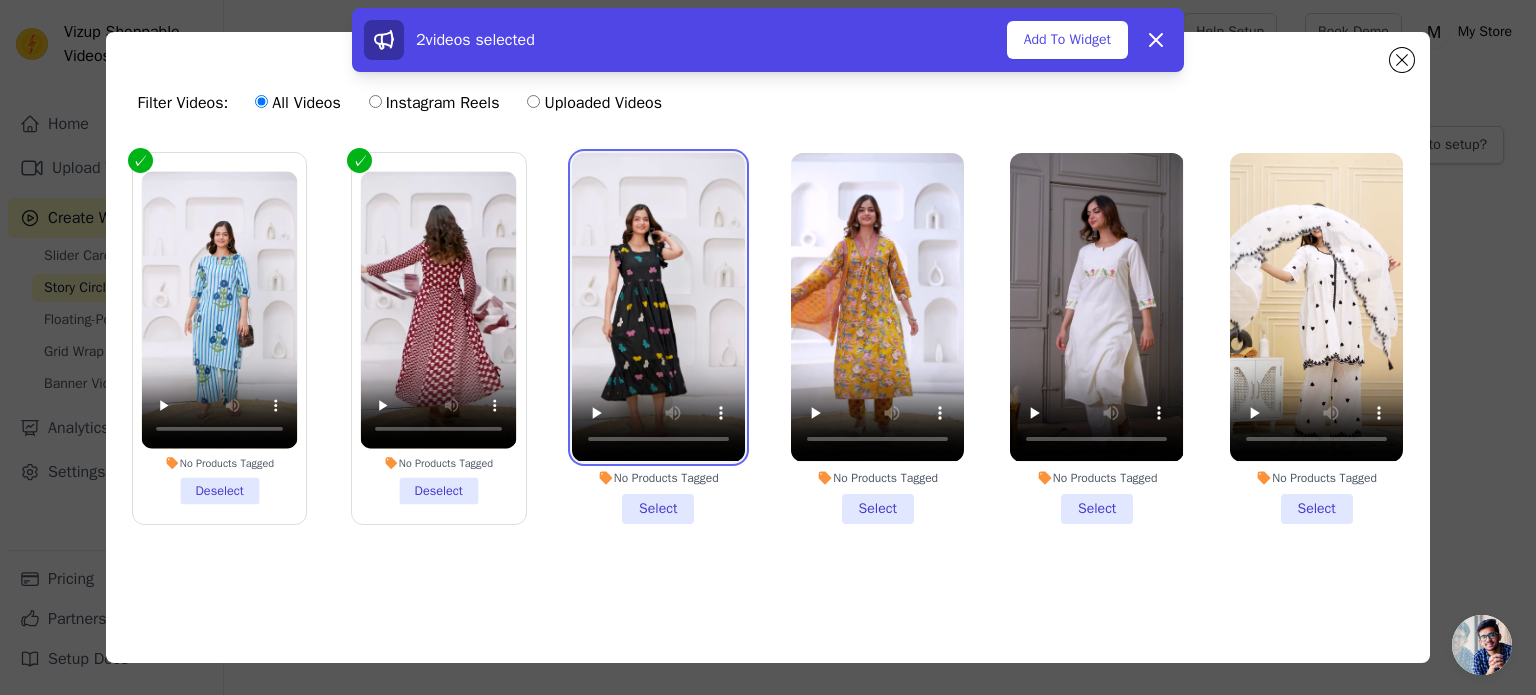 click at bounding box center (658, 307) 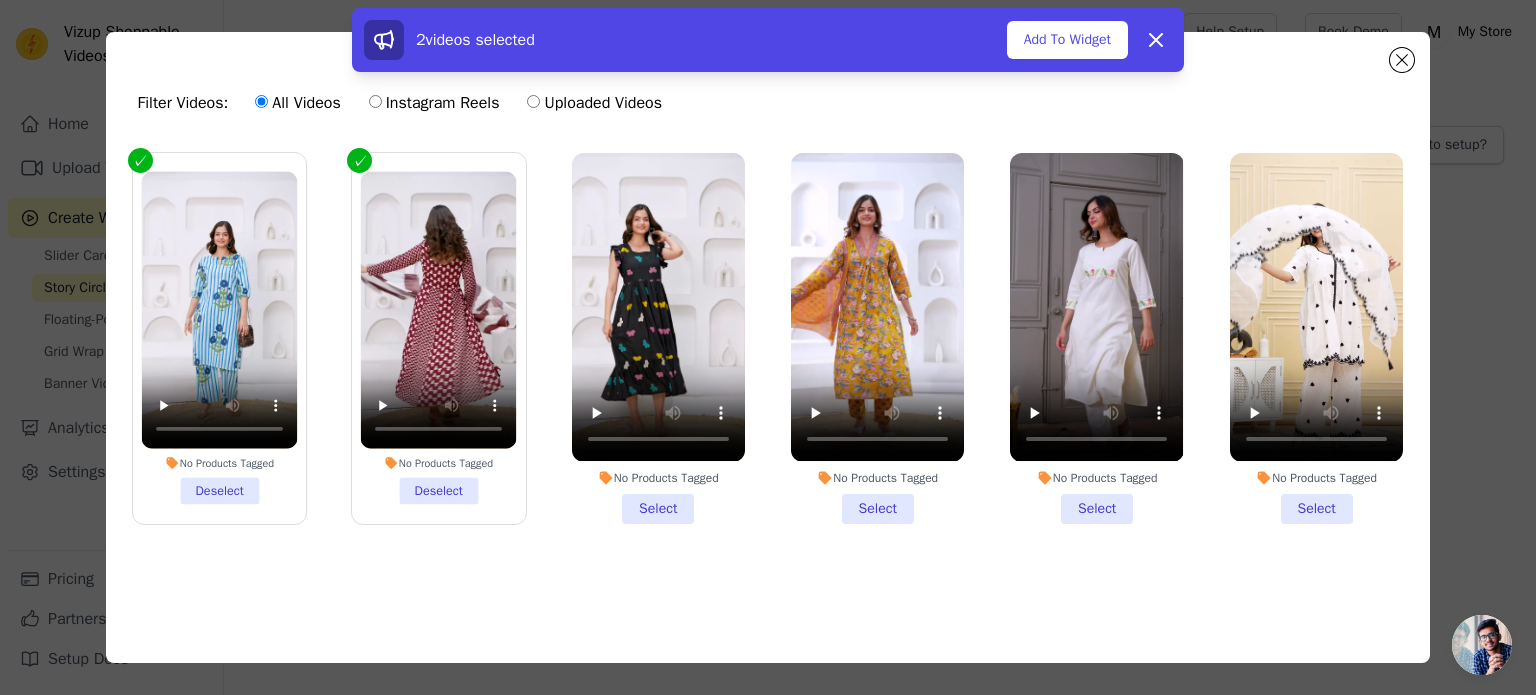 click on "No Products Tagged     Select" at bounding box center (658, 338) 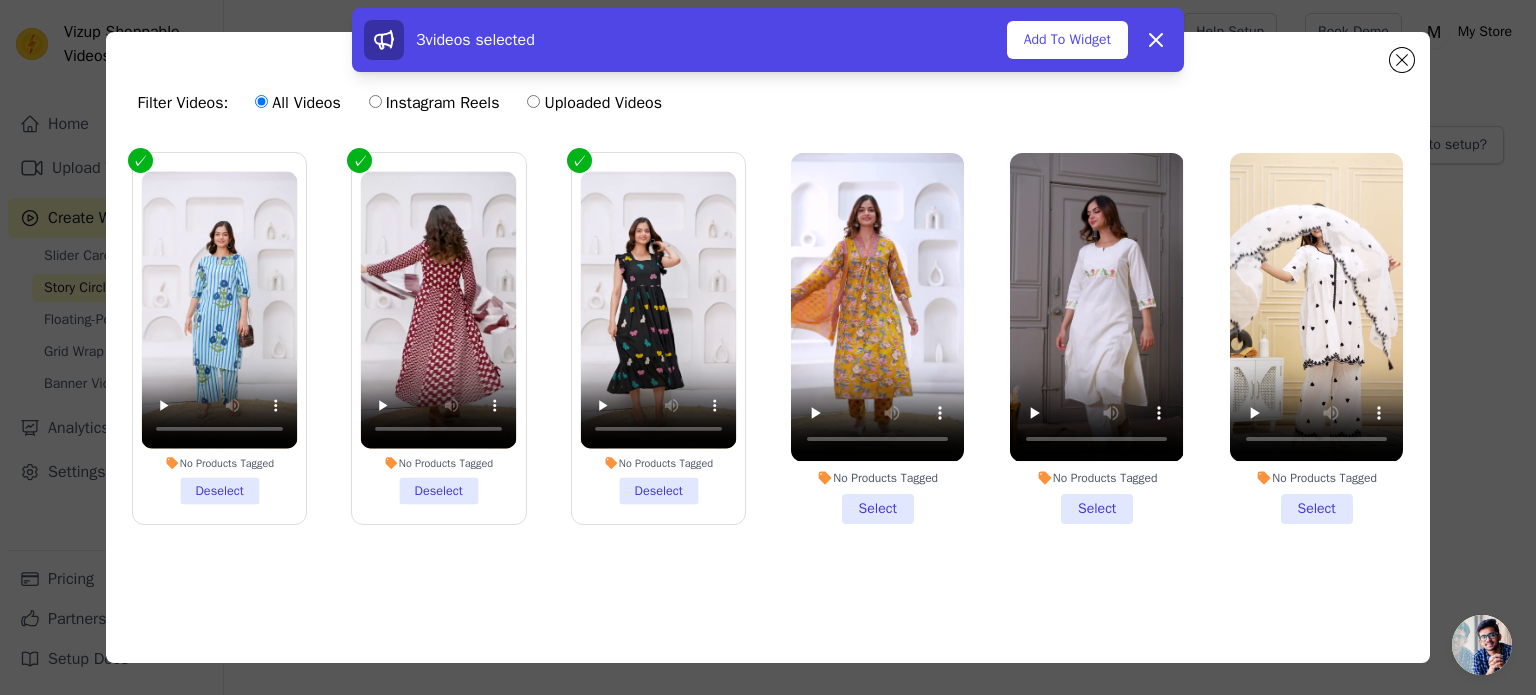 click on "No Products Tagged     Select" at bounding box center (877, 338) 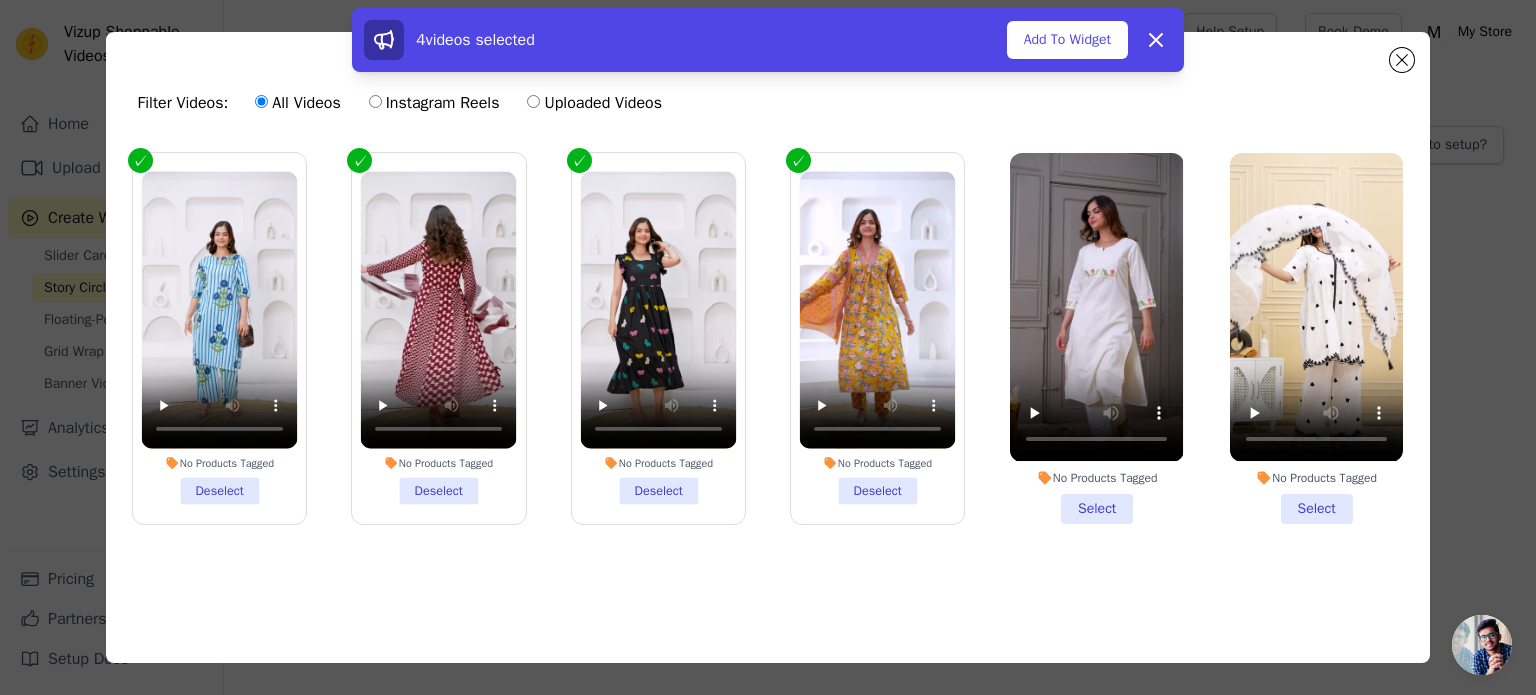click on "No Products Tagged     Select" at bounding box center (1096, 338) 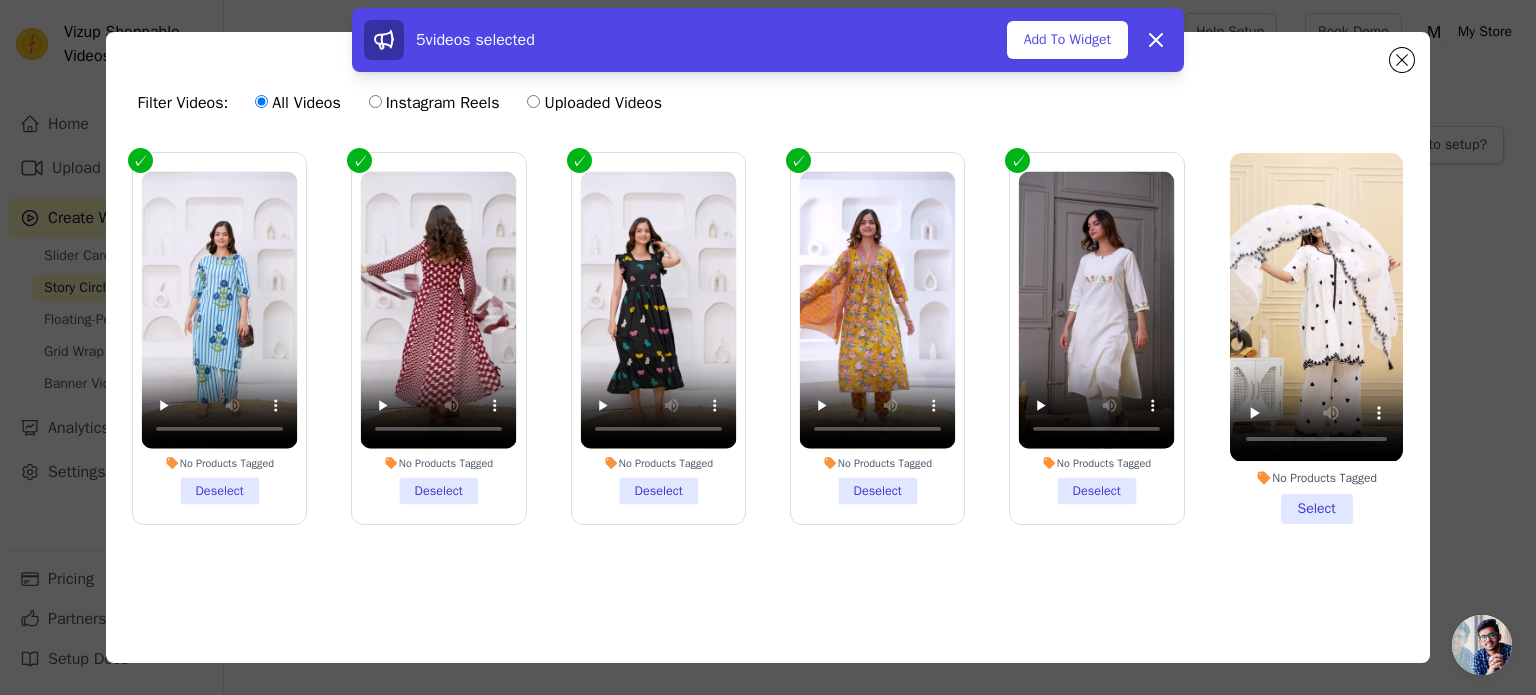 click on "No Products Tagged     Select" at bounding box center [1316, 338] 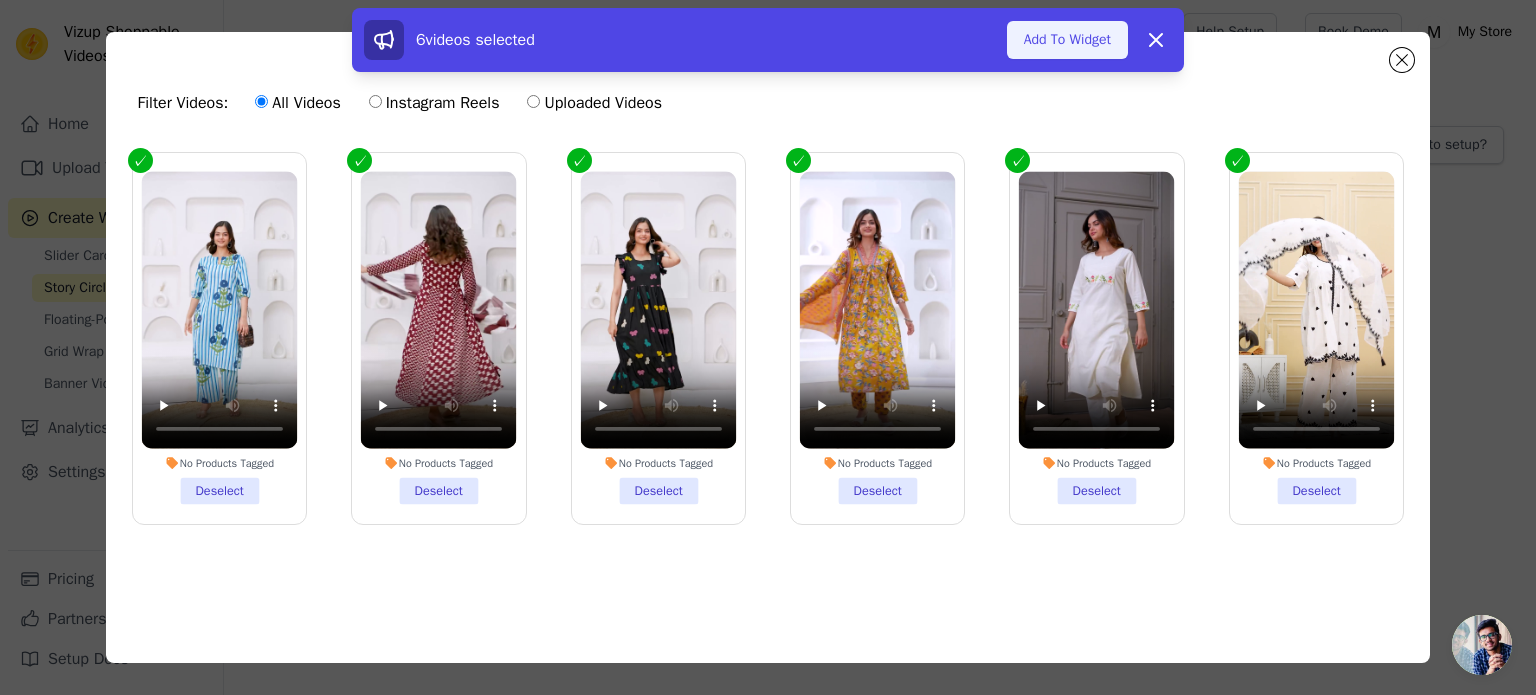 click on "Add To Widget" at bounding box center (1067, 40) 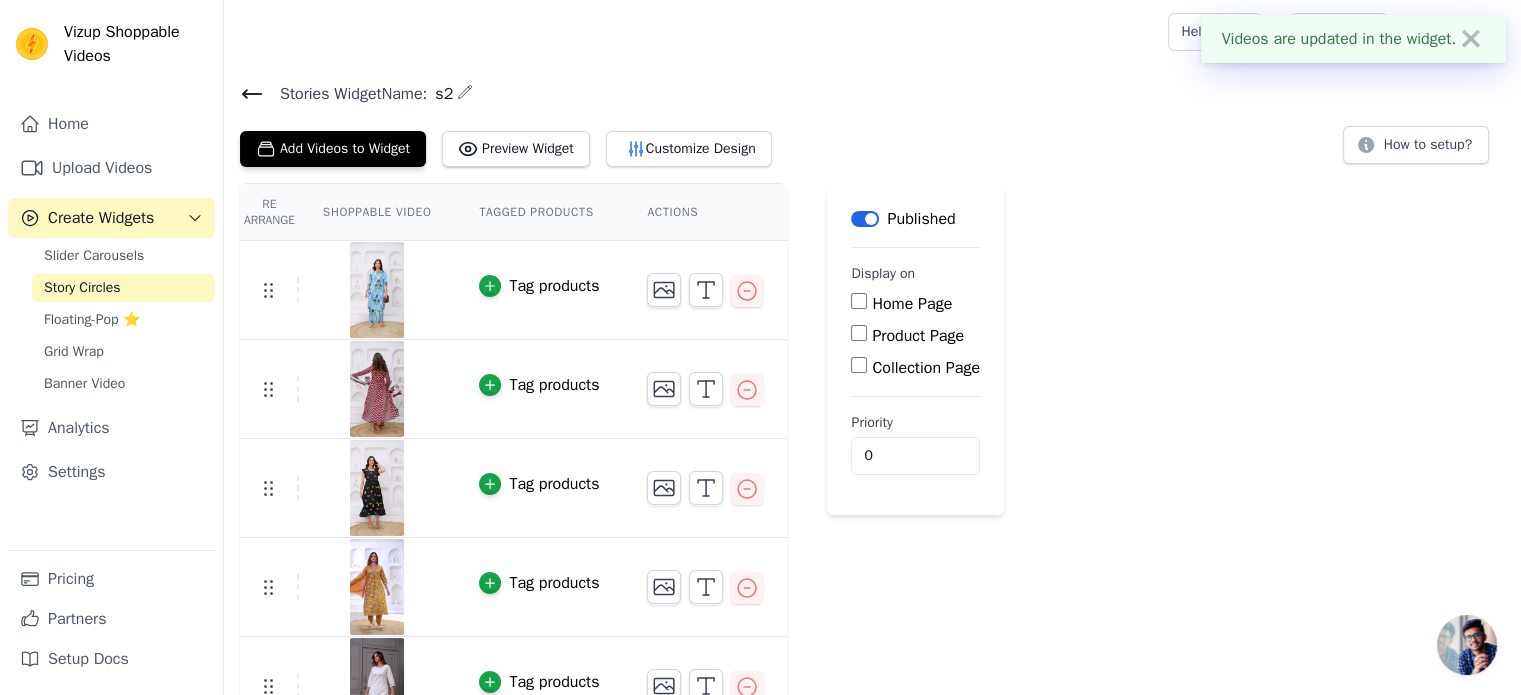 click on "Home Page" at bounding box center (859, 301) 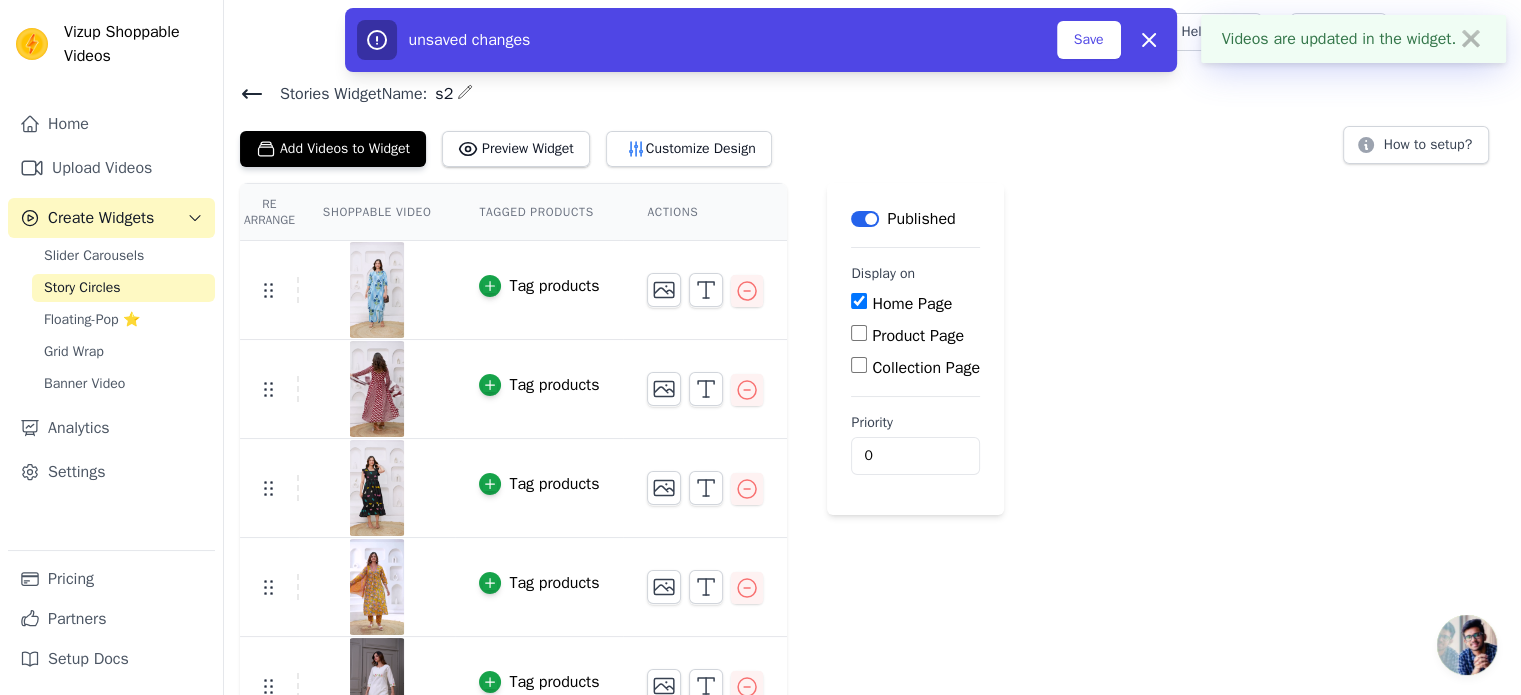 click on "Product Page" at bounding box center [859, 333] 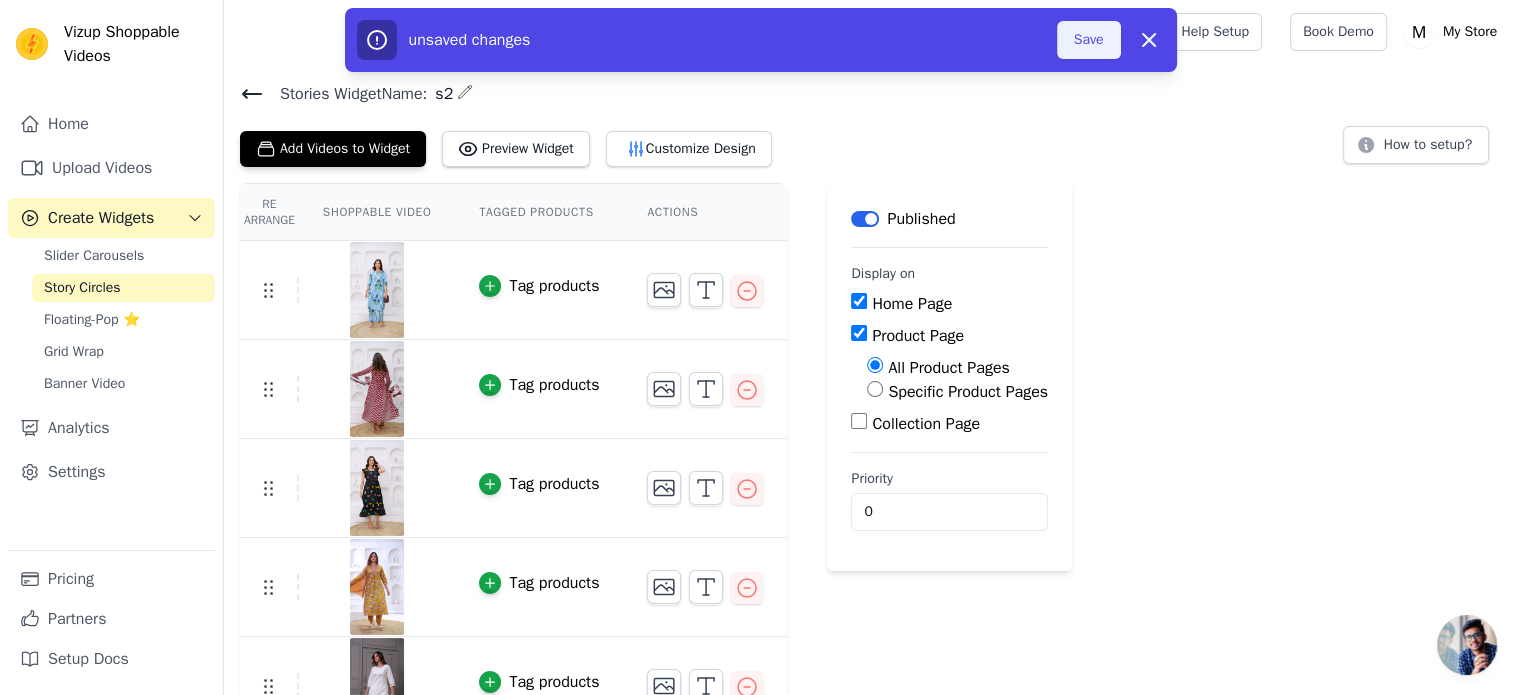 click on "Save" at bounding box center [1089, 40] 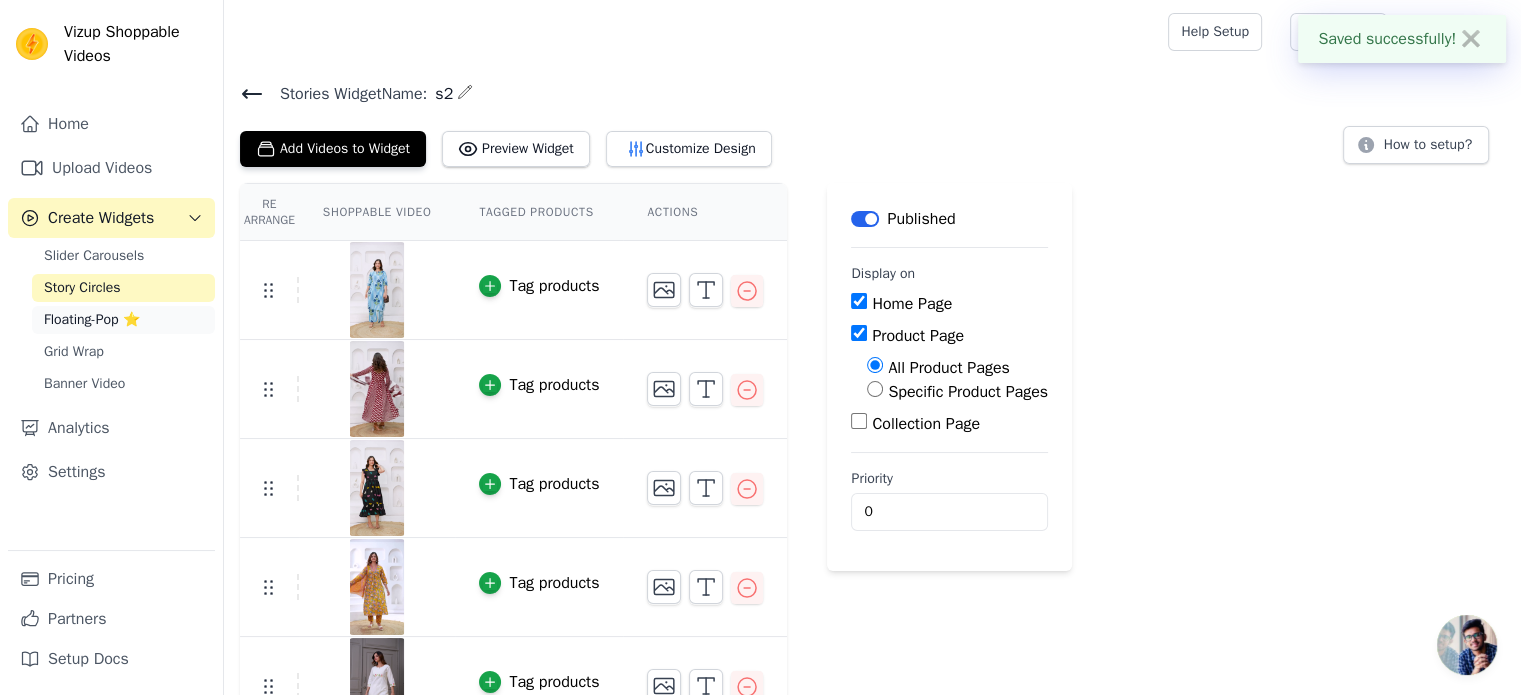 click on "Floating-Pop ⭐" at bounding box center (92, 320) 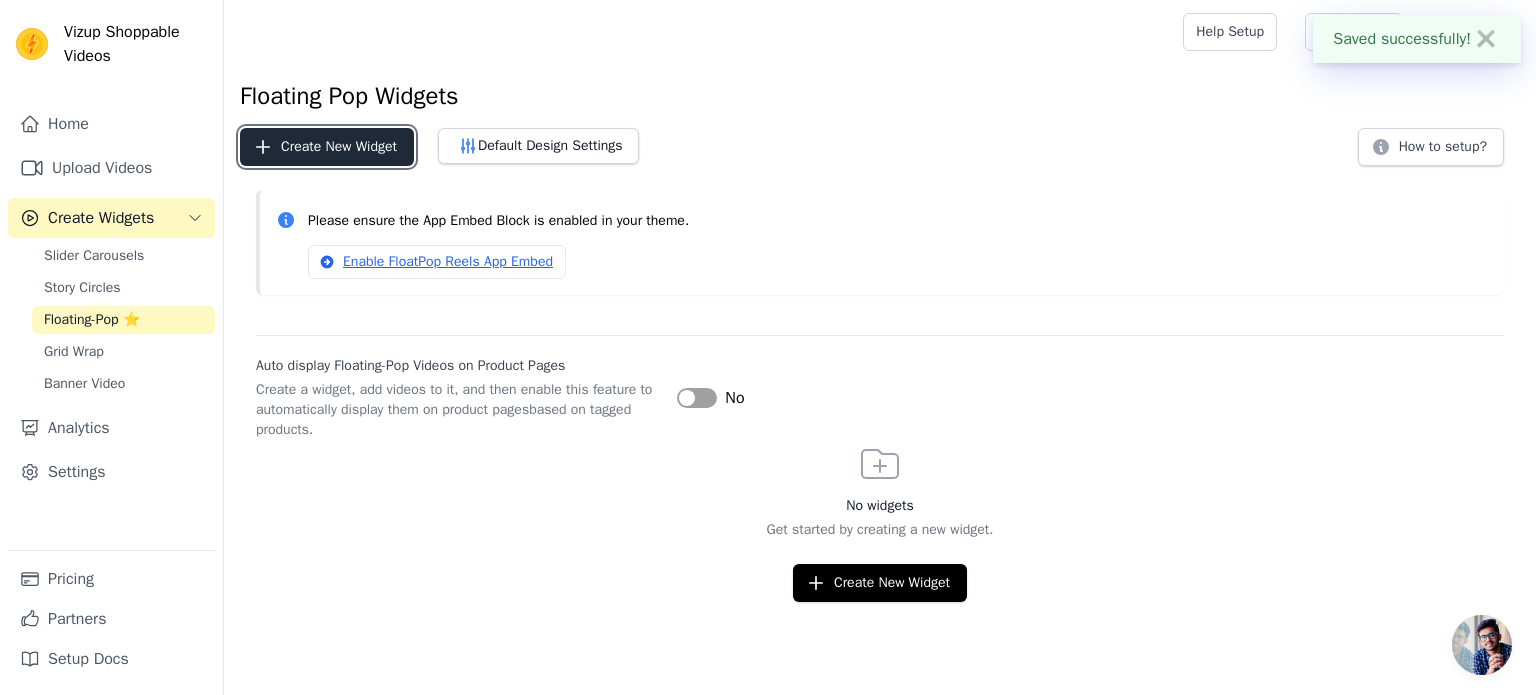 click on "Create New Widget" at bounding box center (327, 147) 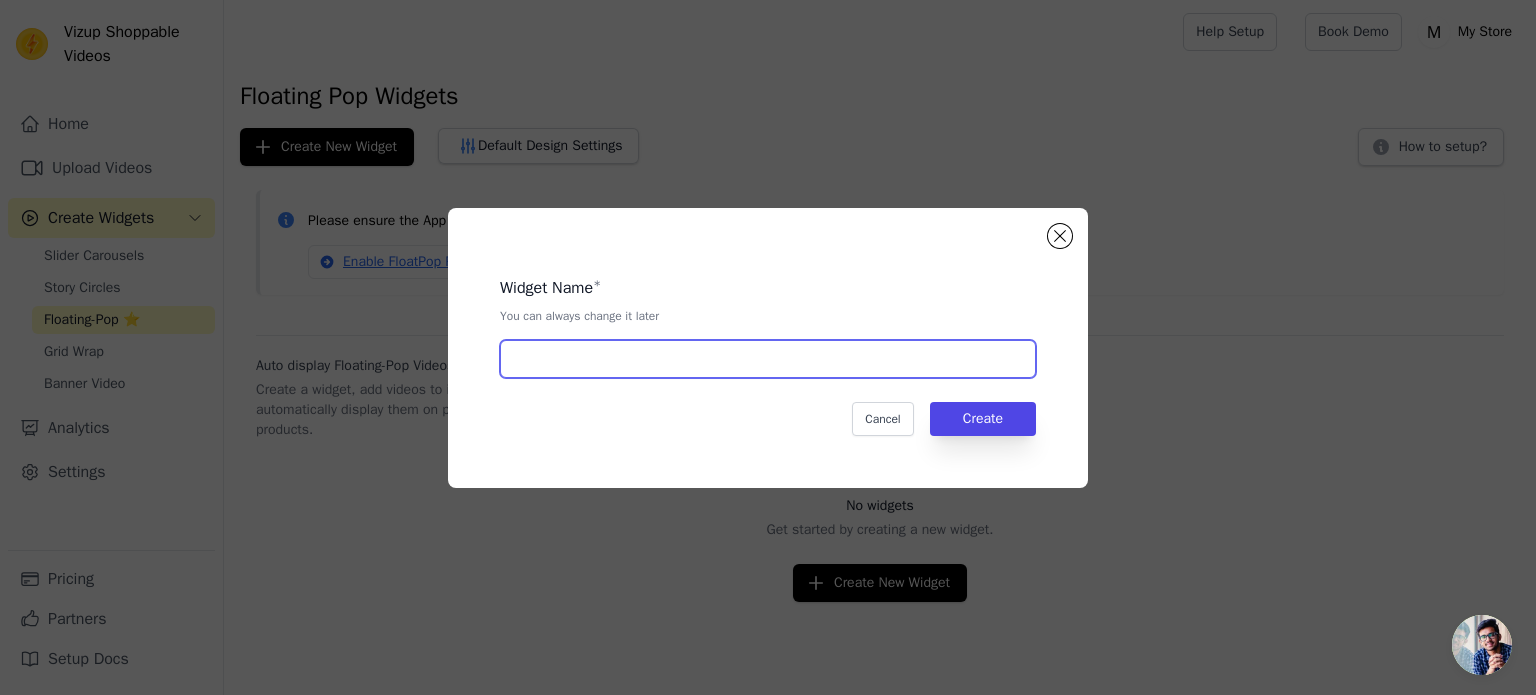click at bounding box center (768, 359) 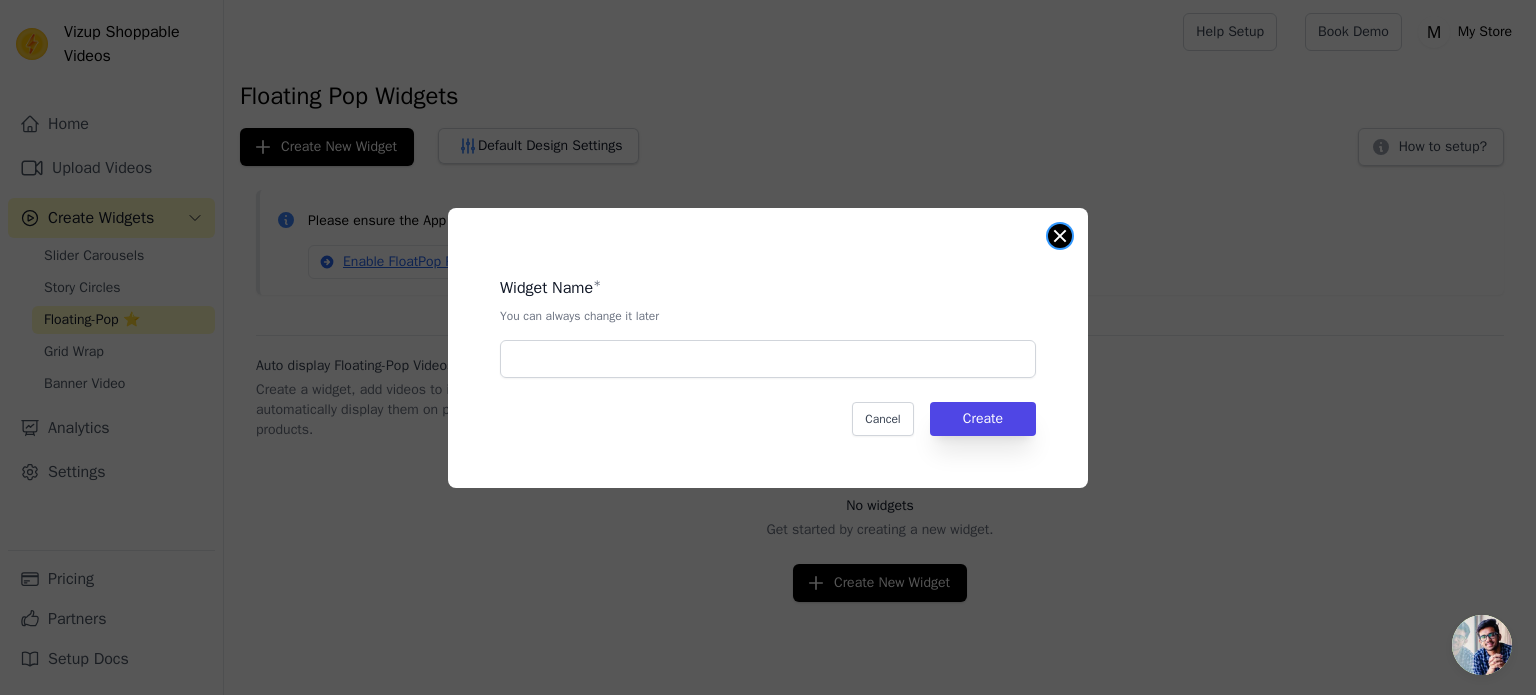 click at bounding box center (1060, 236) 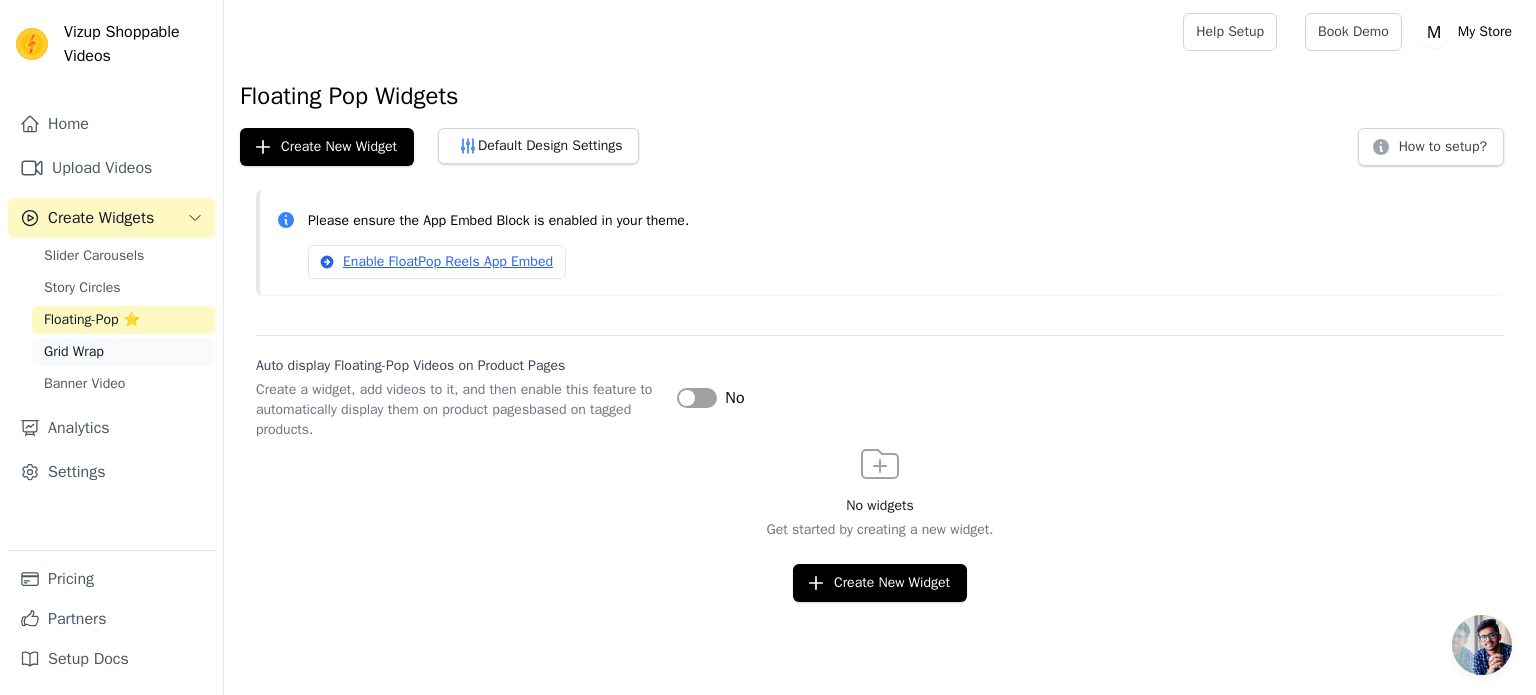 click on "Grid Wrap" at bounding box center [74, 352] 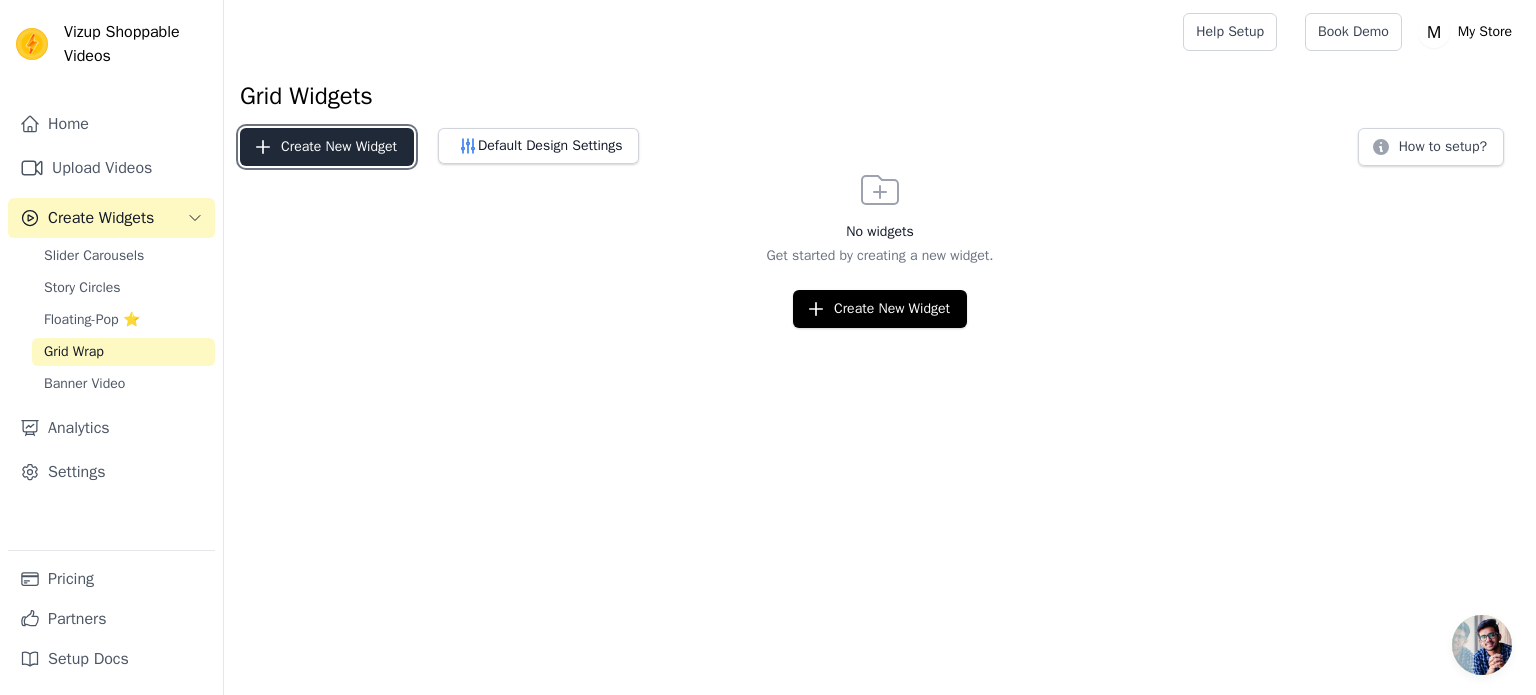 click on "Create New Widget" at bounding box center (327, 147) 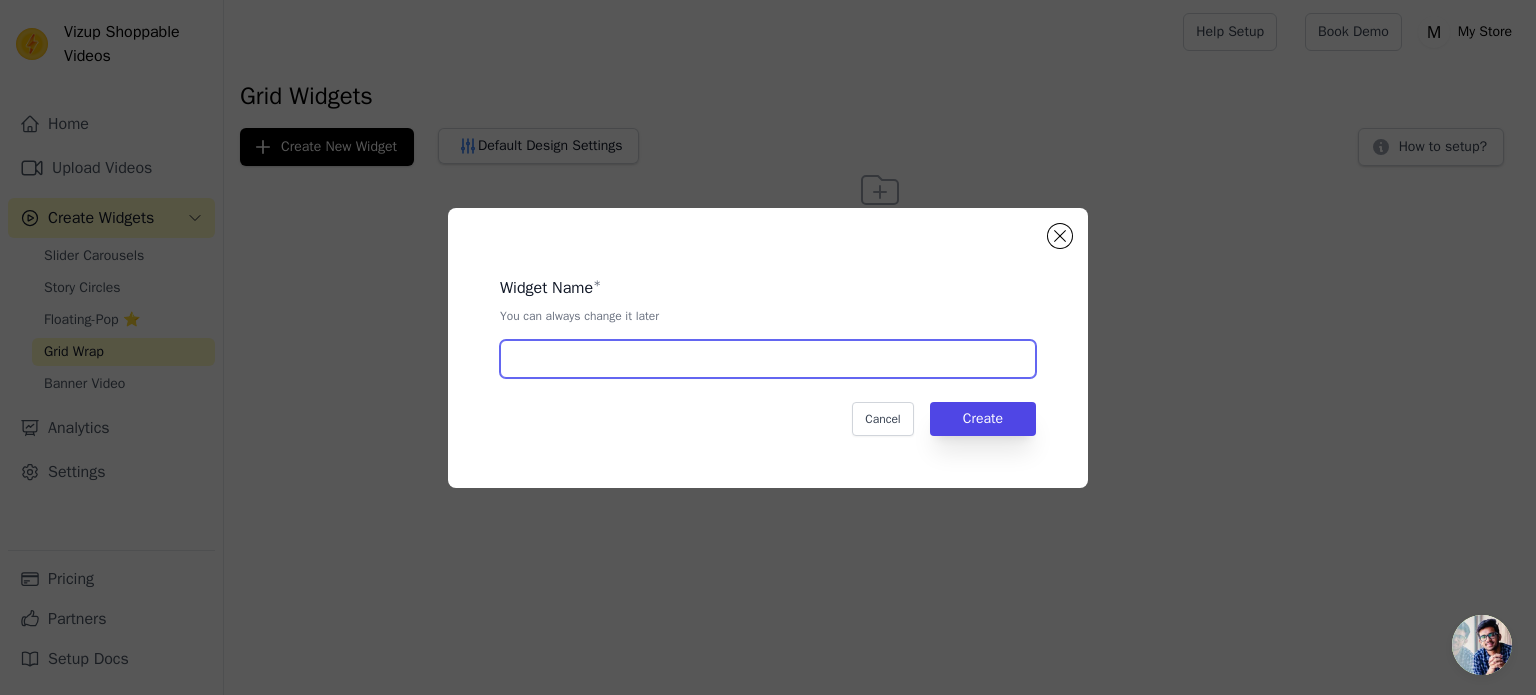 click at bounding box center (768, 359) 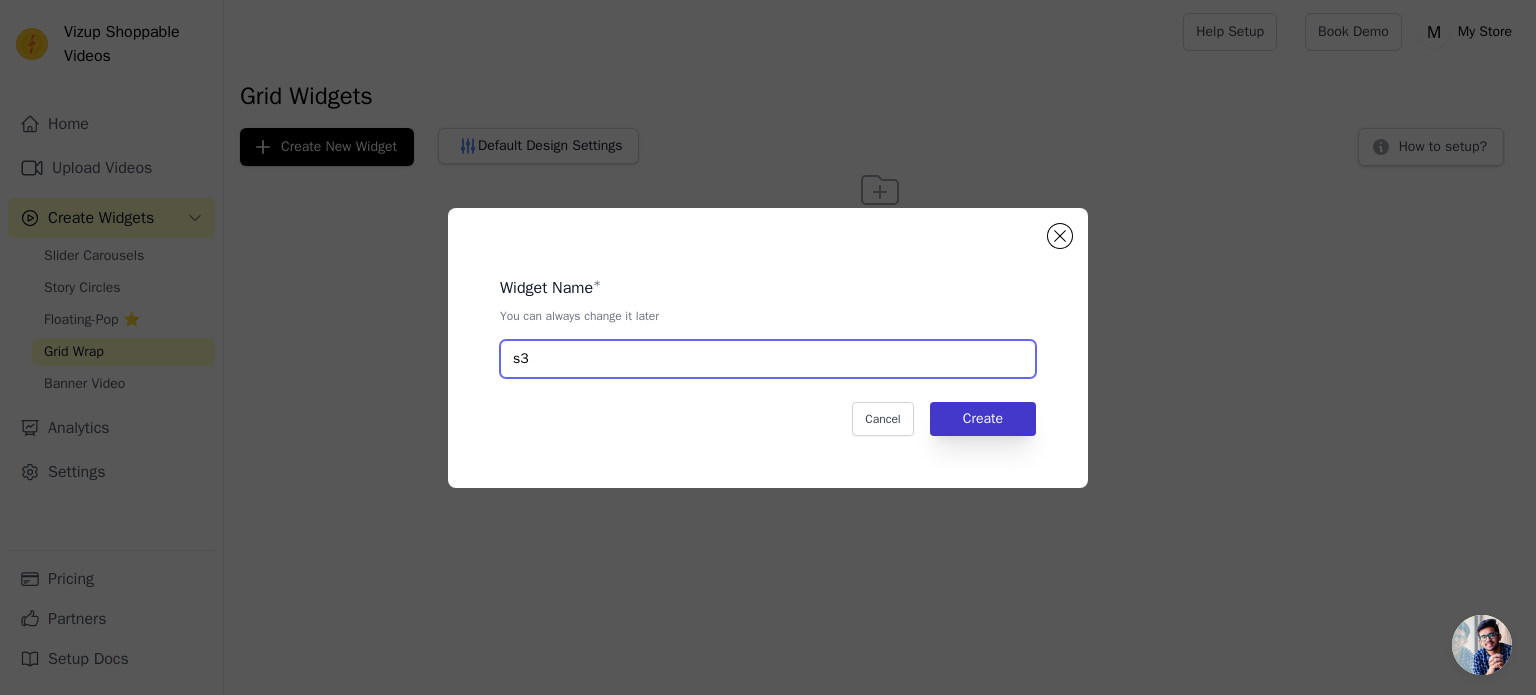 type on "s3" 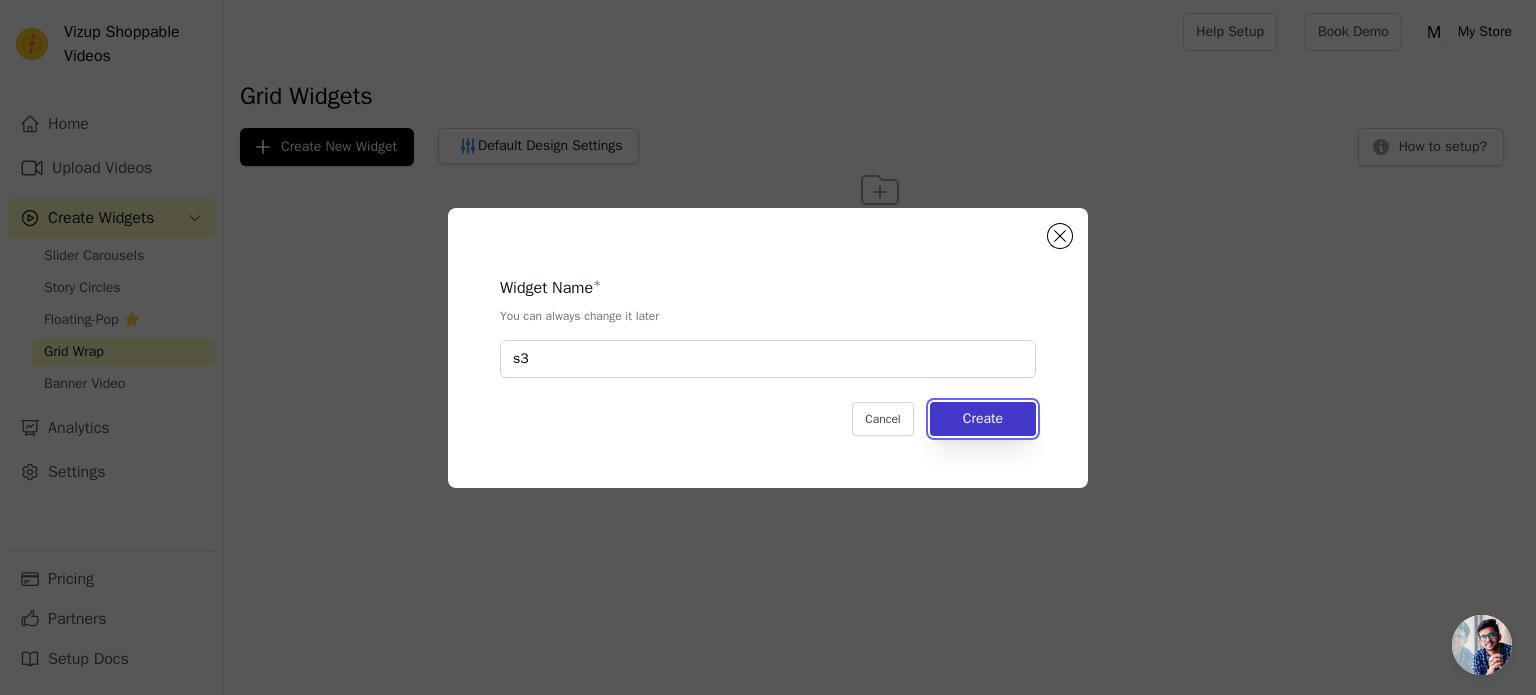 click on "Create" at bounding box center [983, 419] 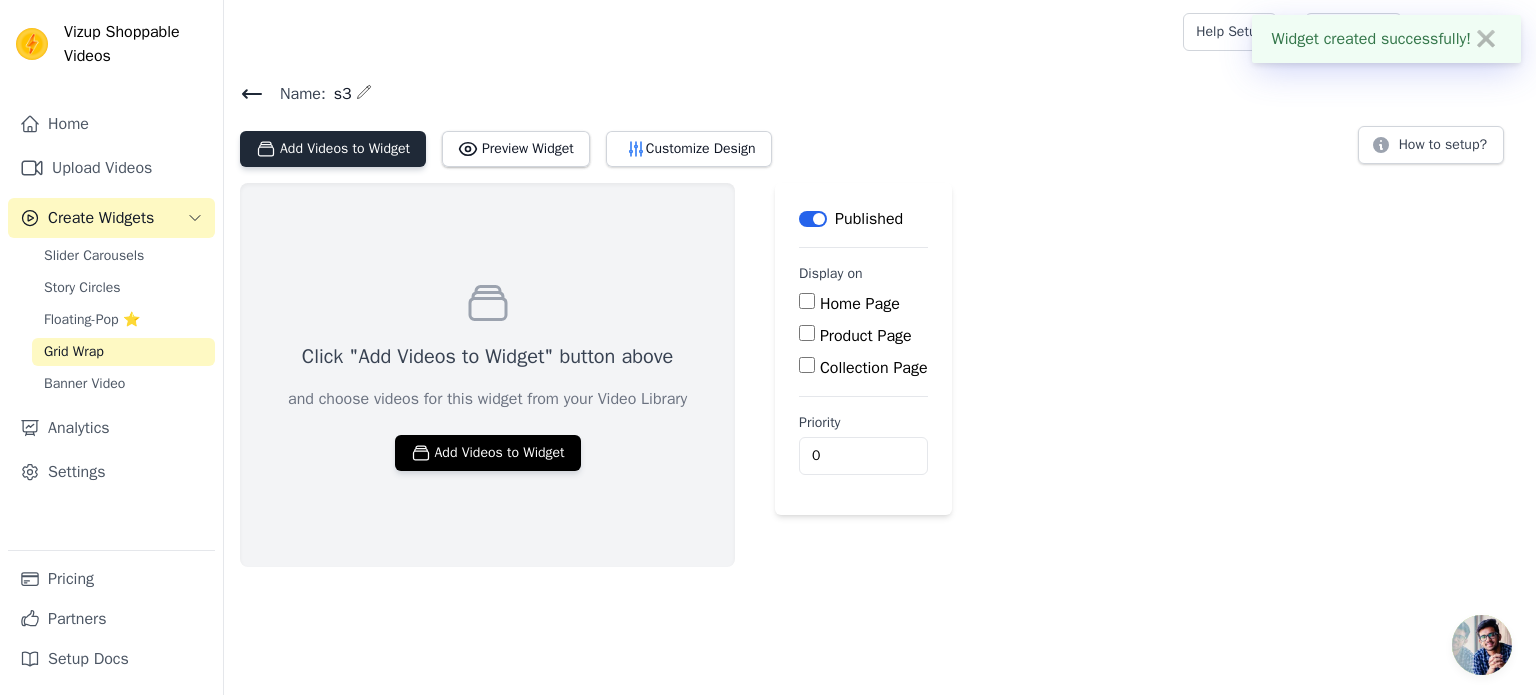 click on "Add Videos to Widget" at bounding box center (333, 149) 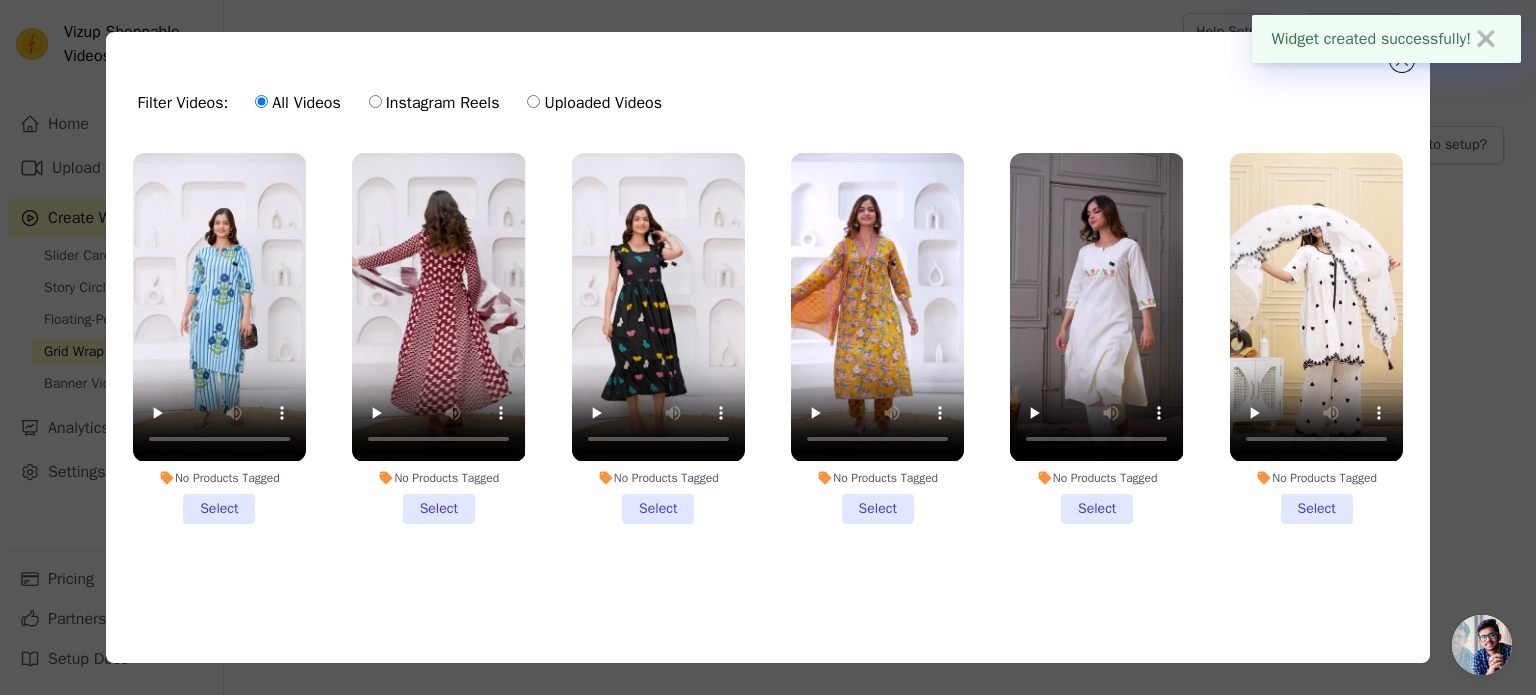 click on "No Products Tagged     Select" at bounding box center [219, 338] 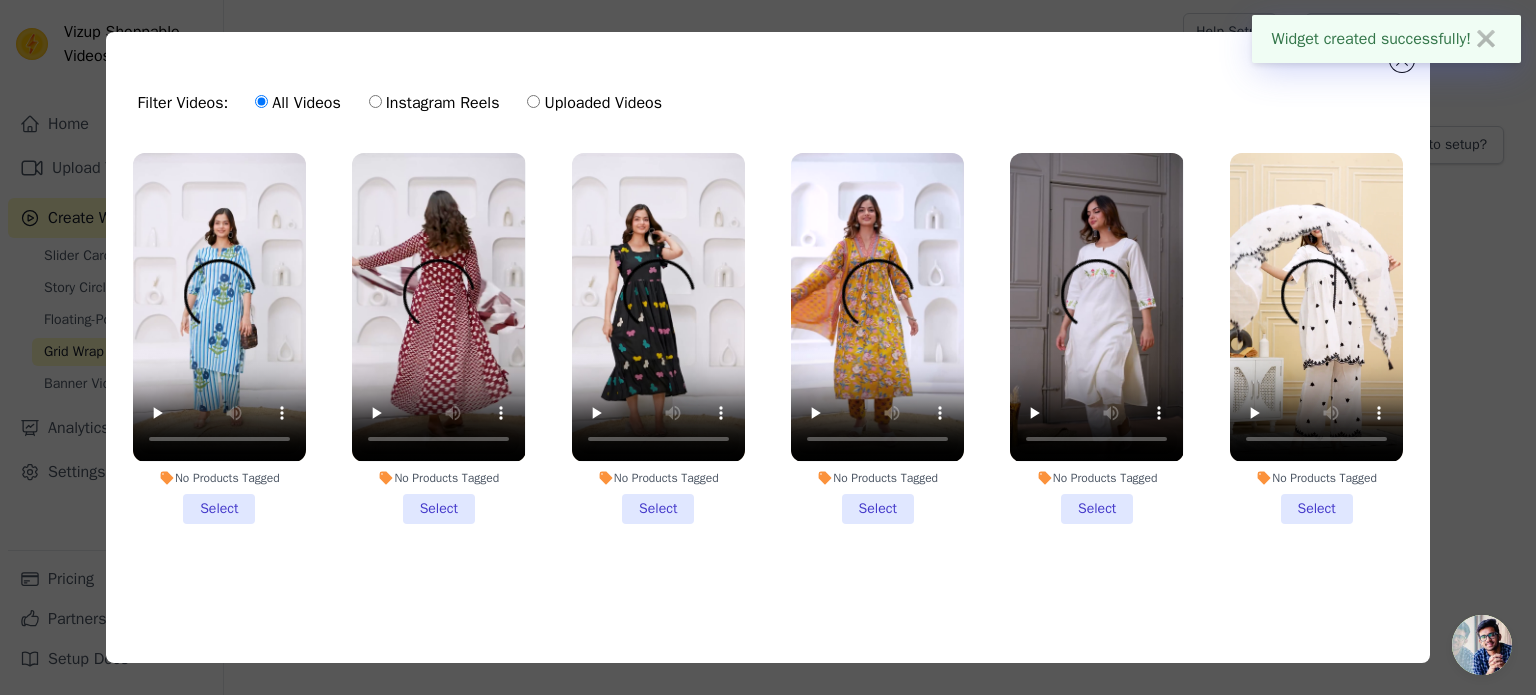 click on "No Products Tagged     Select" at bounding box center [0, 0] 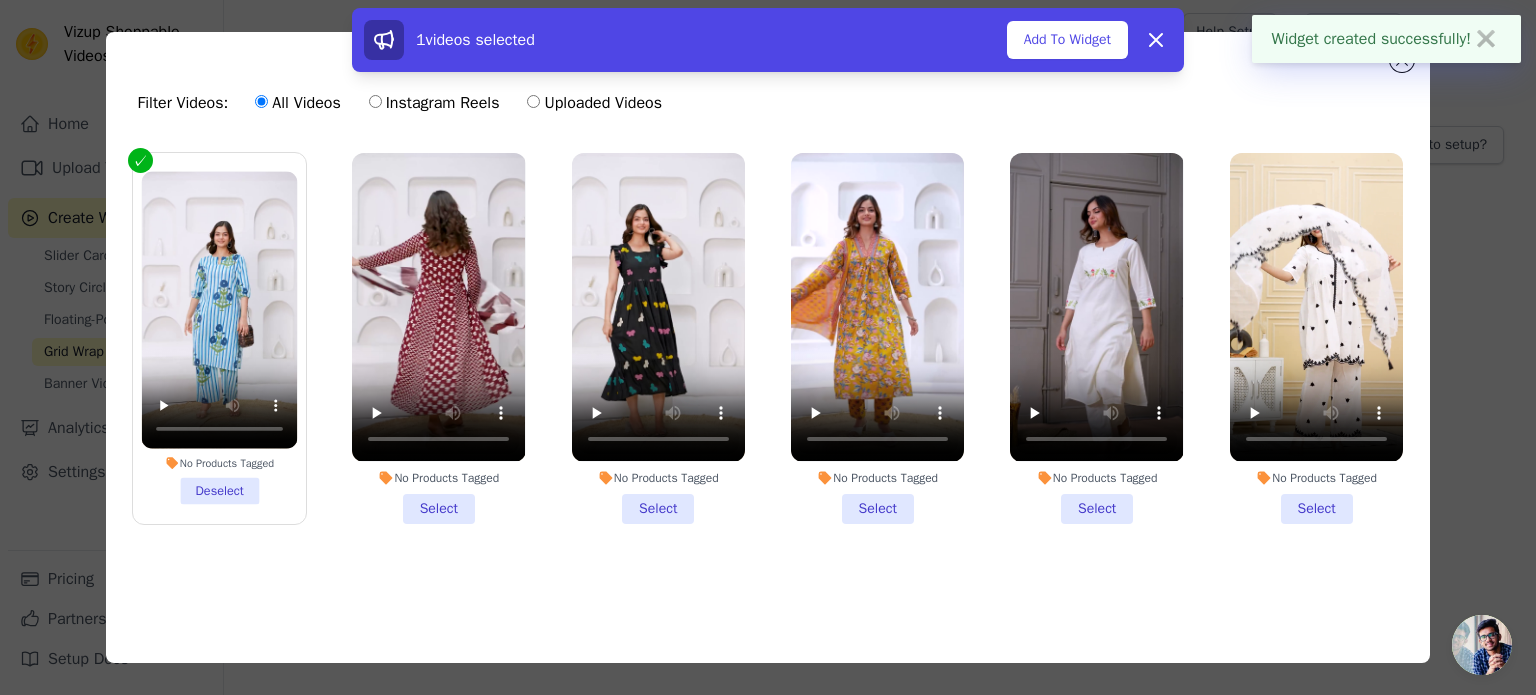 click on "No Products Tagged     Select" at bounding box center [438, 338] 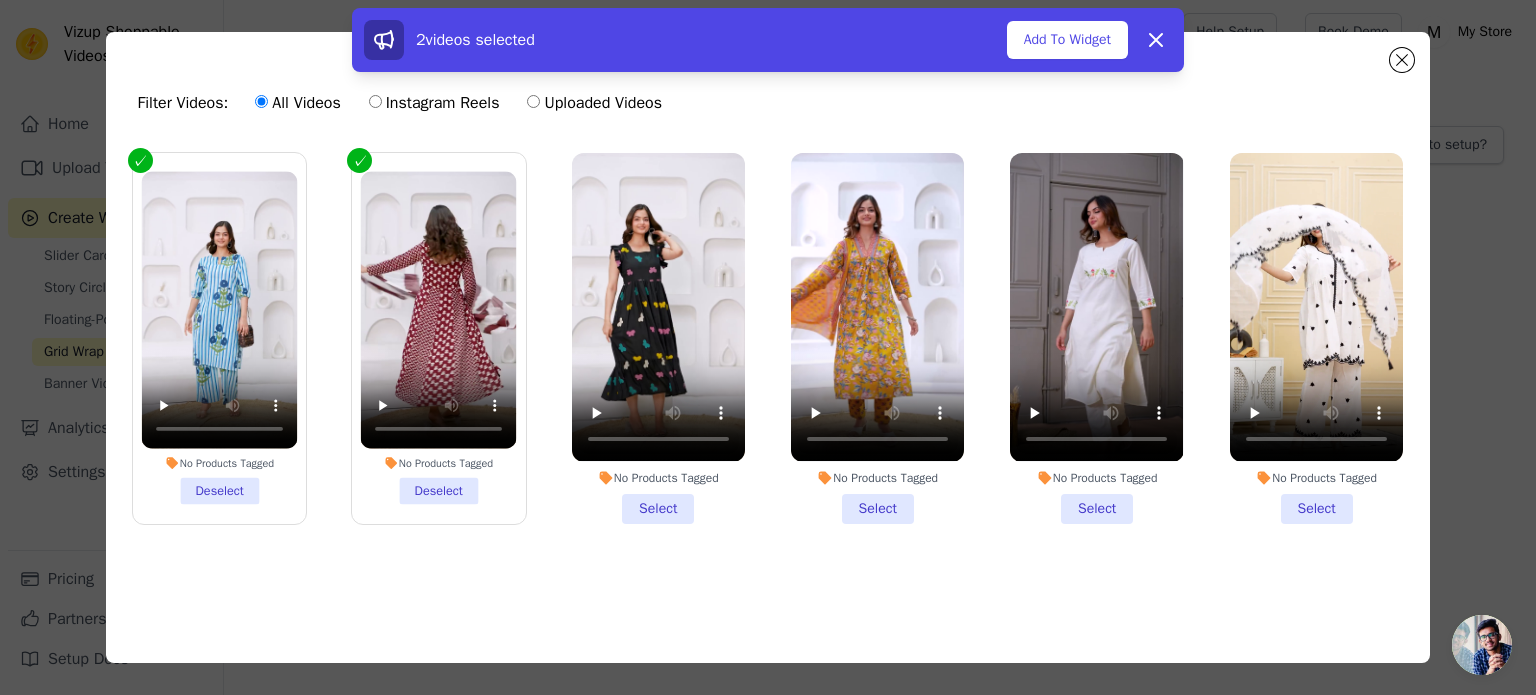 click on "No Products Tagged     Select" at bounding box center [658, 338] 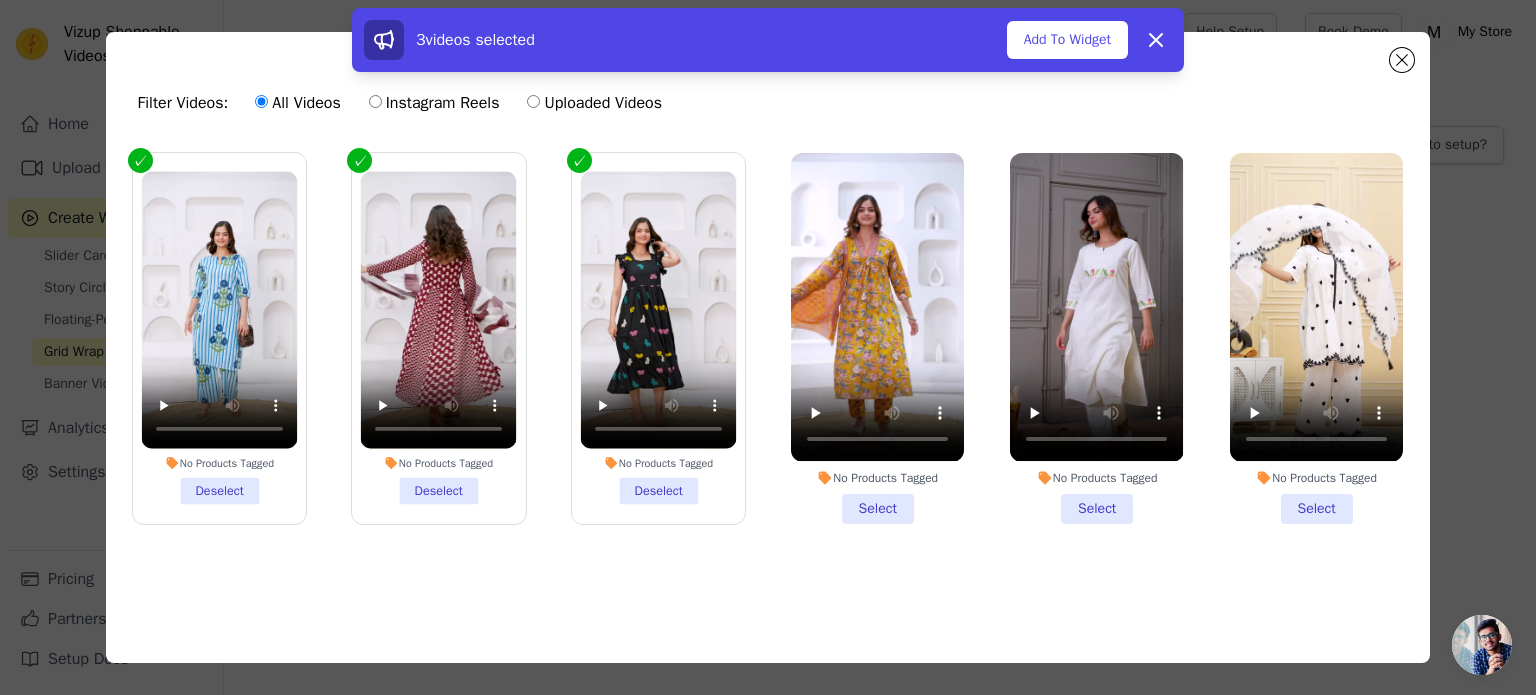 click on "No Products Tagged     Select" at bounding box center (877, 338) 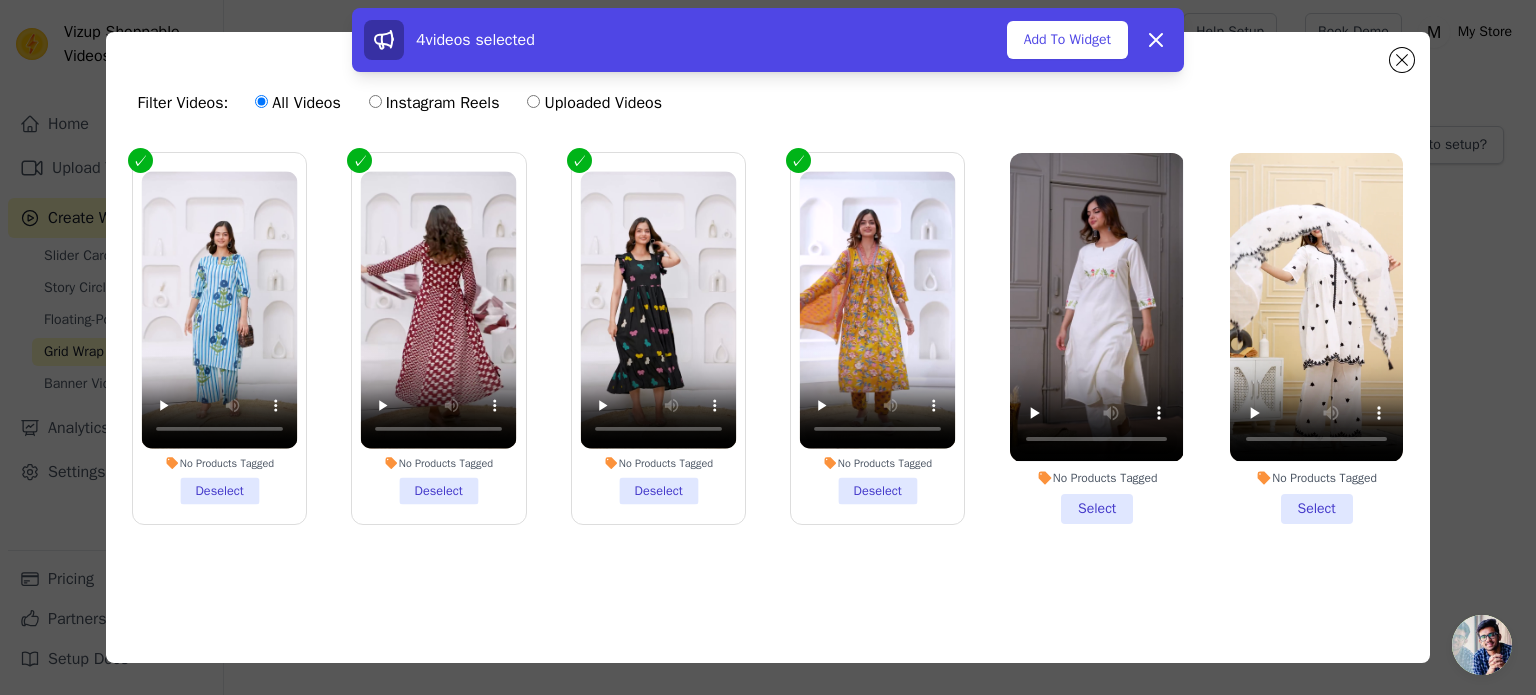 click on "No Products Tagged     Select" at bounding box center (1096, 338) 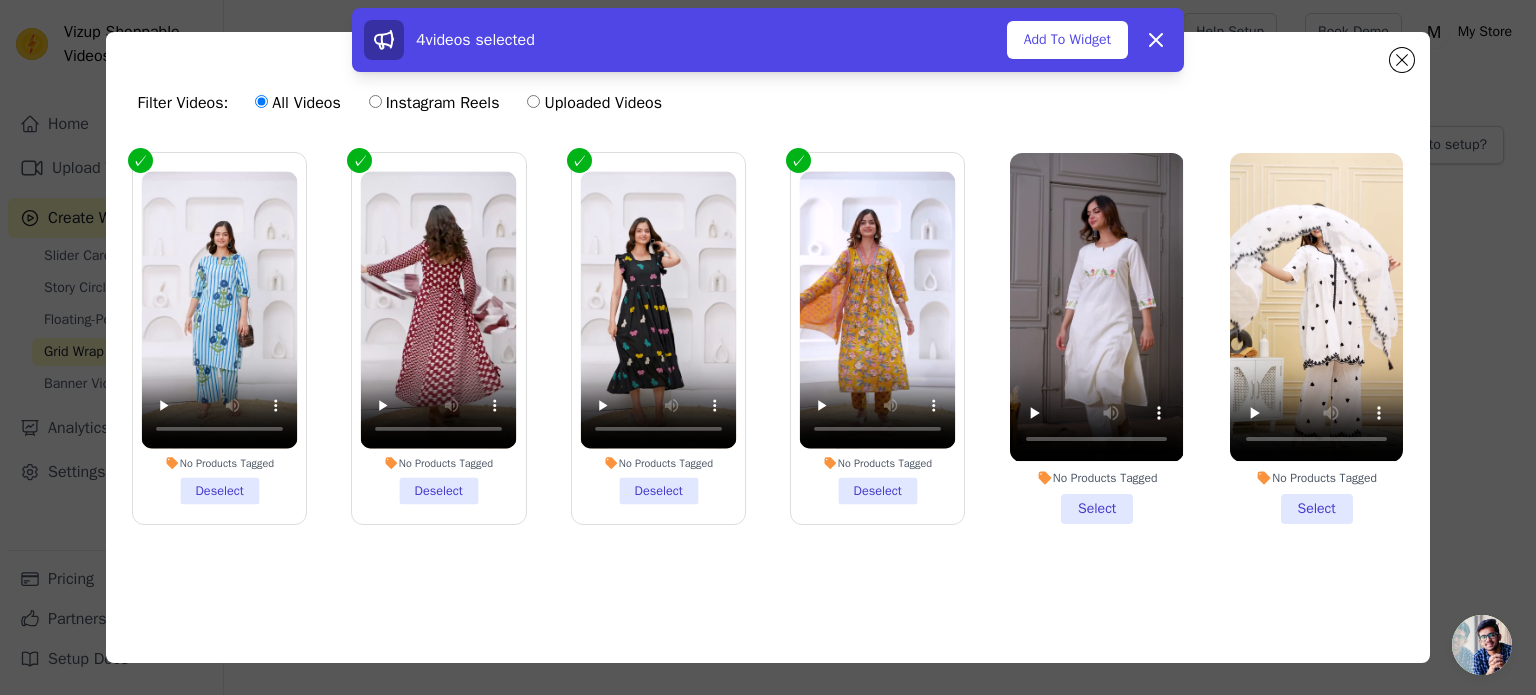 click on "No Products Tagged     Select" at bounding box center [0, 0] 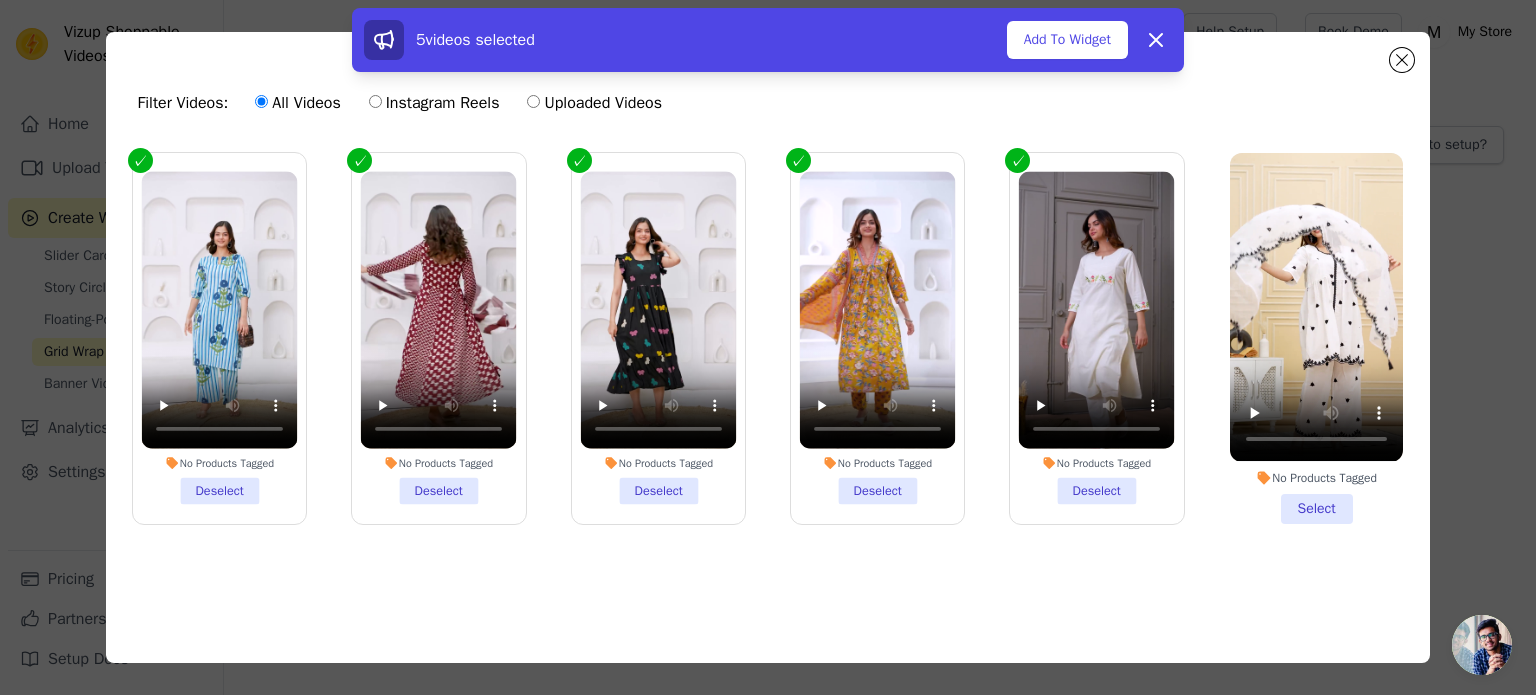 click on "No Products Tagged     Select" at bounding box center [1316, 338] 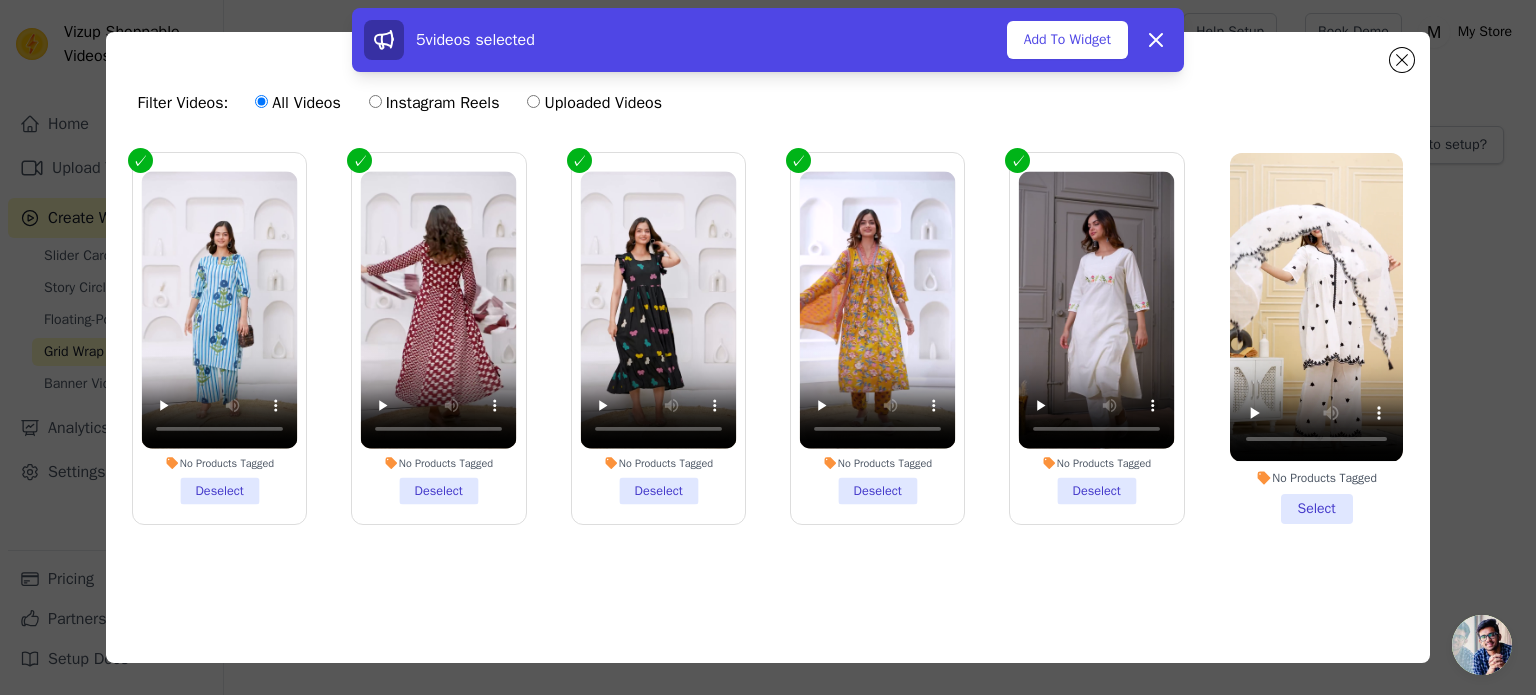 click on "No Products Tagged     Select" at bounding box center [0, 0] 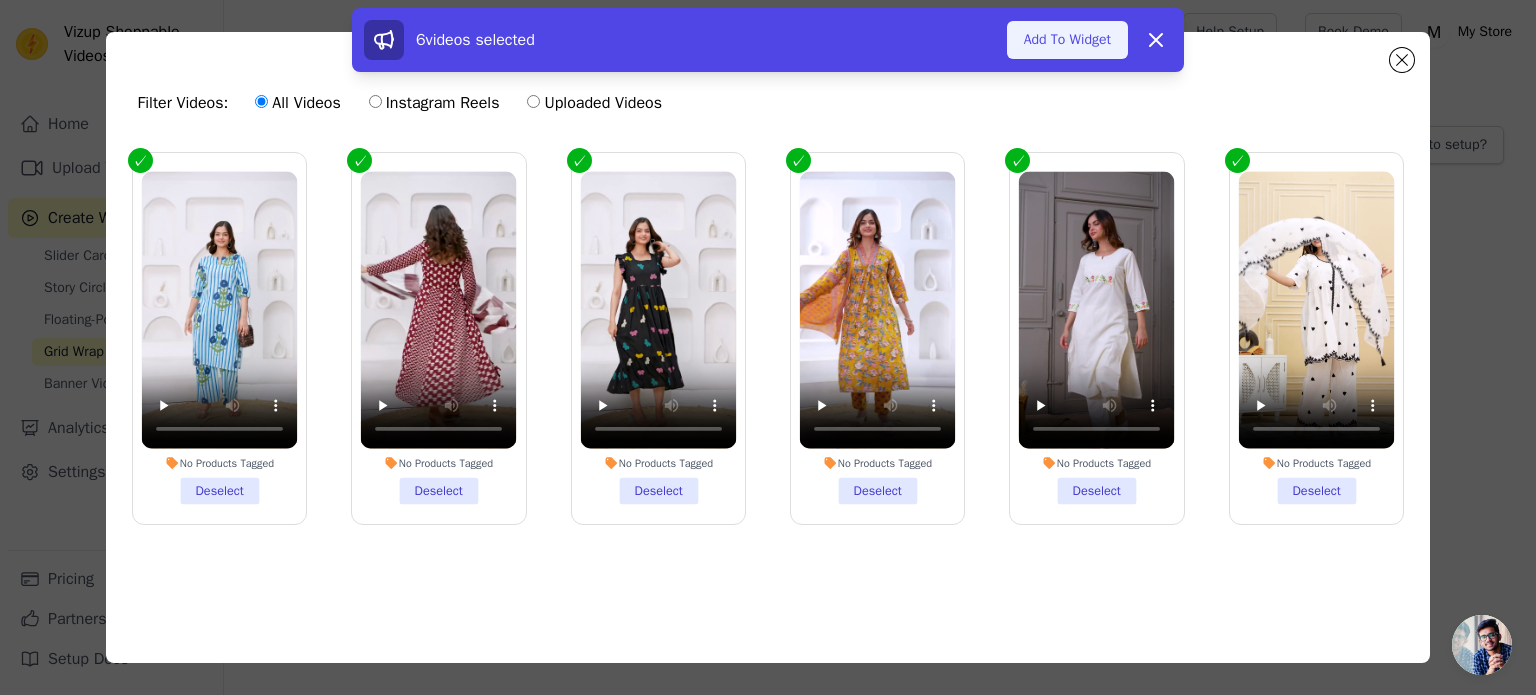 click on "Add To Widget" at bounding box center (1067, 40) 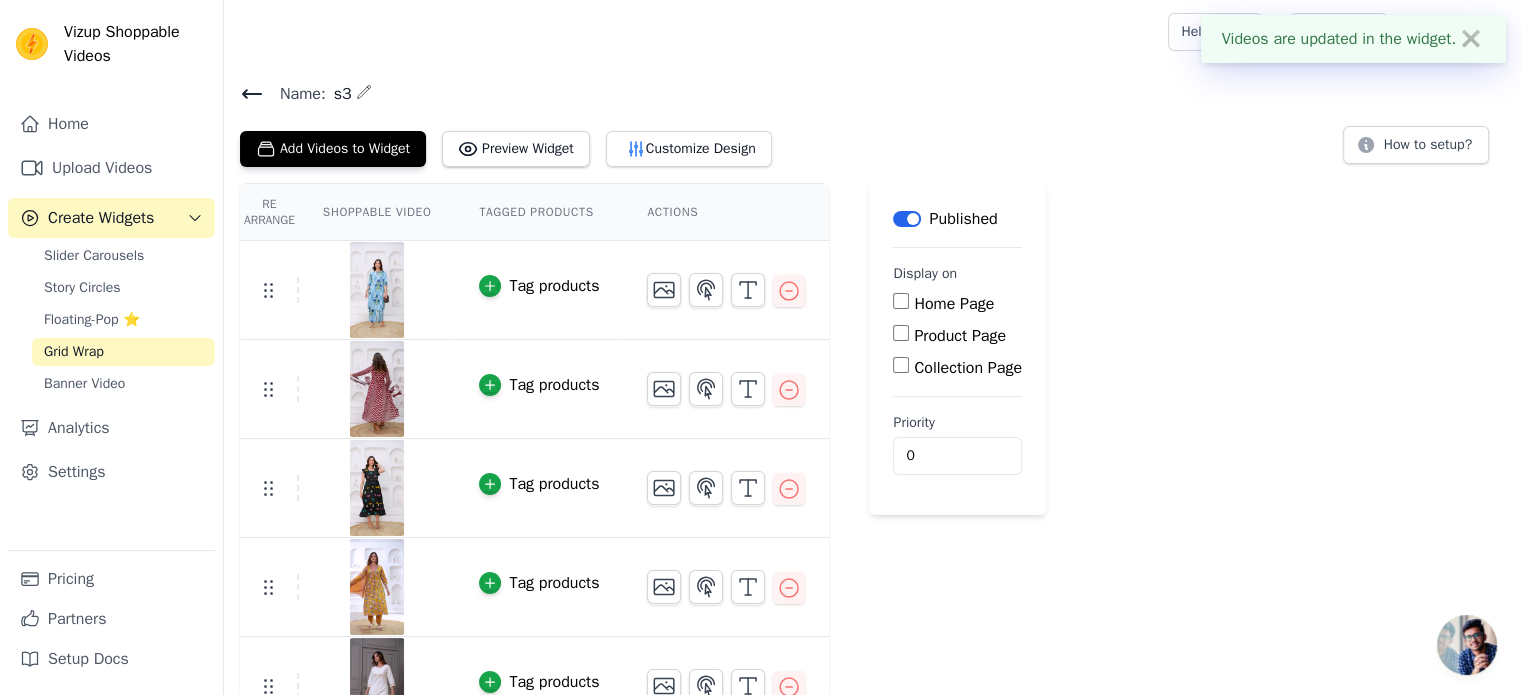 click on "Home Page" at bounding box center [901, 301] 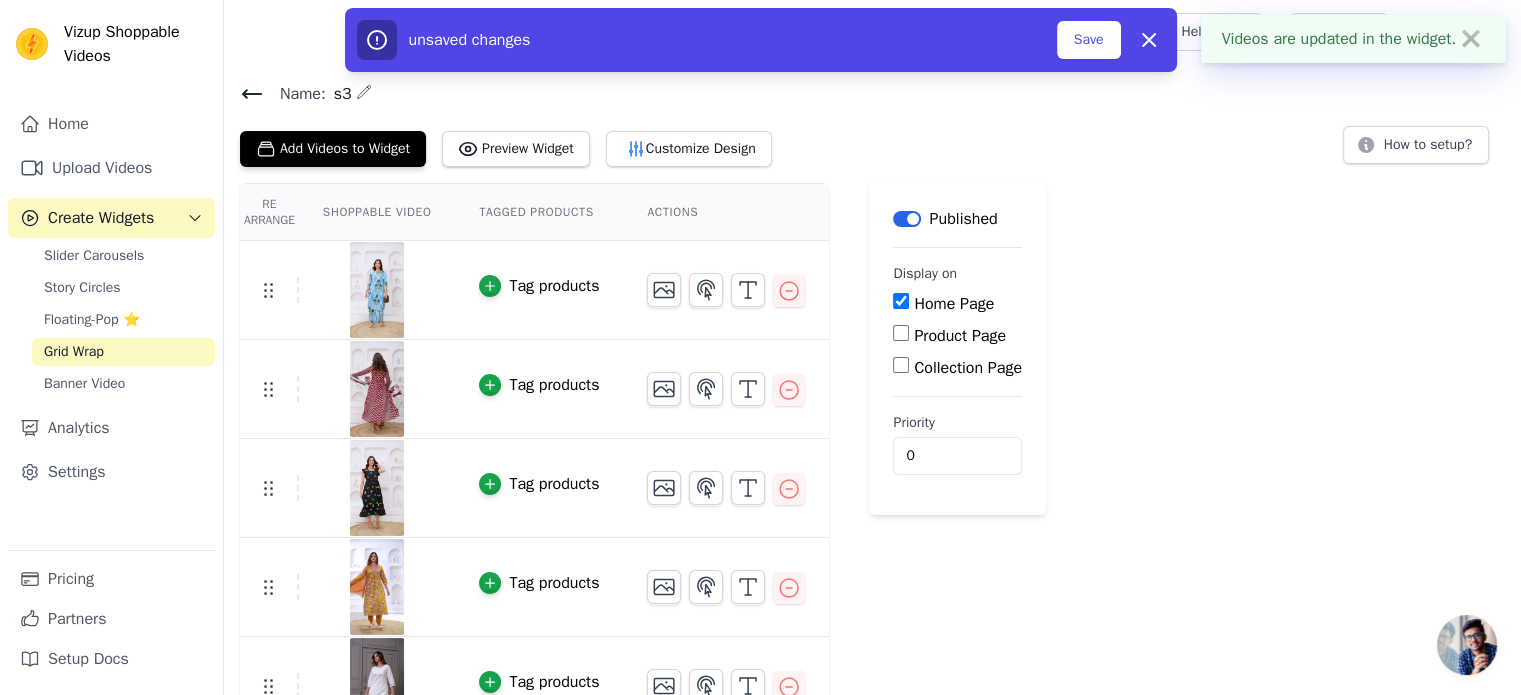 click on "Product Page" at bounding box center [901, 333] 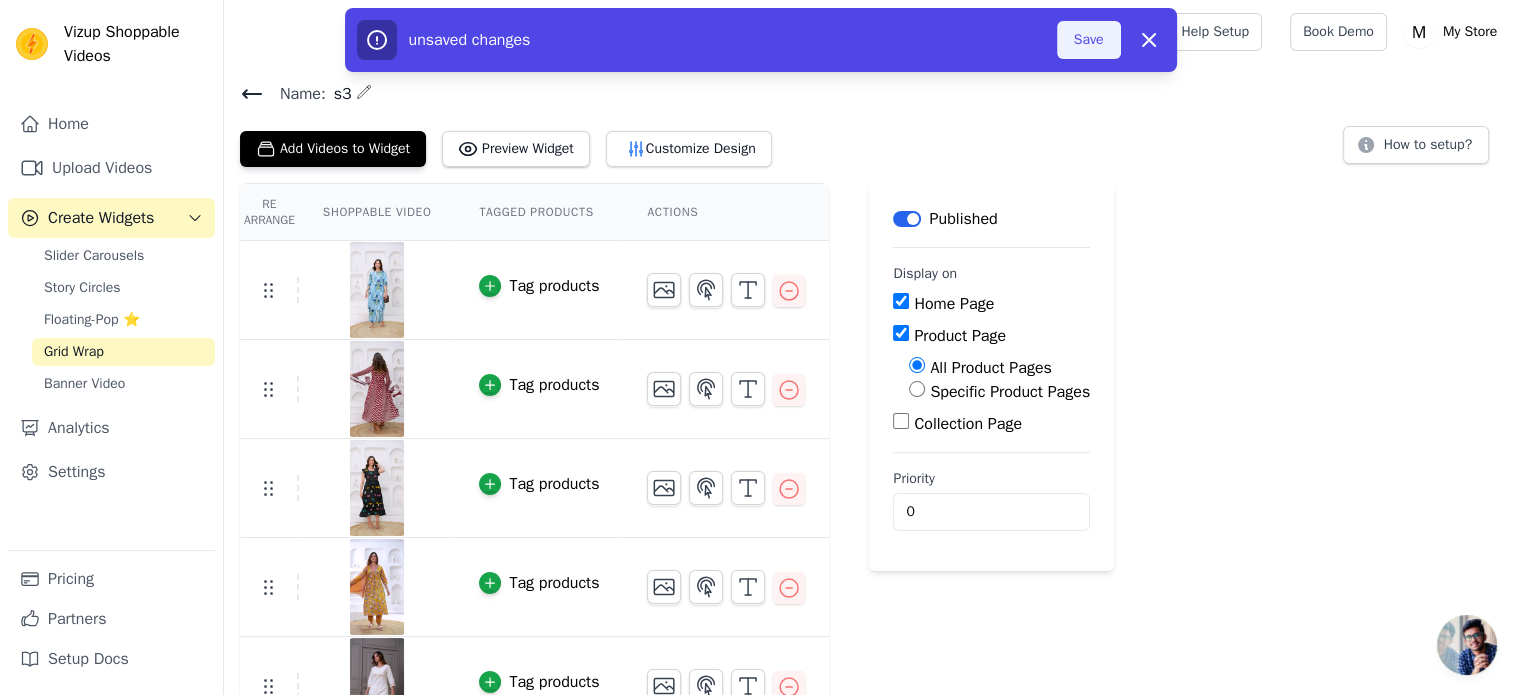 click on "Save" at bounding box center (1089, 40) 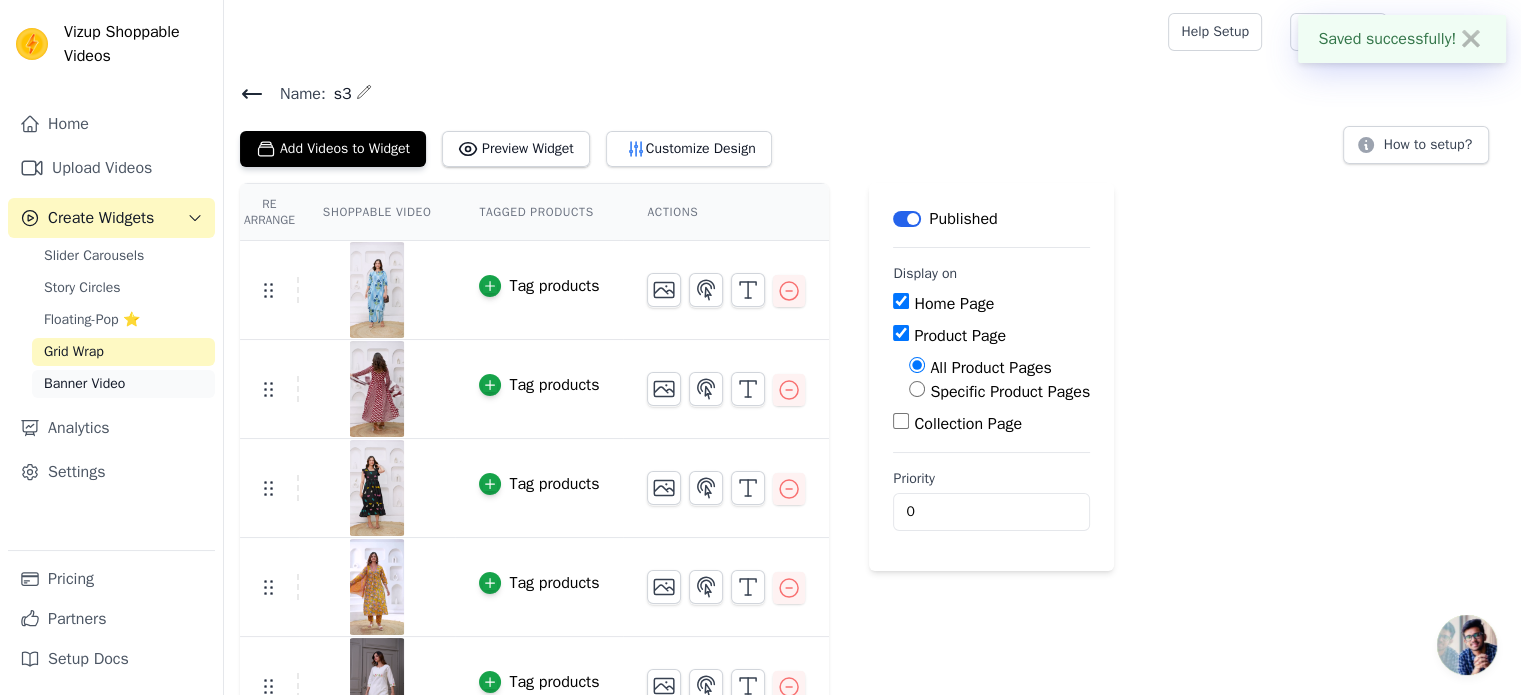 click on "Banner Video" at bounding box center (84, 384) 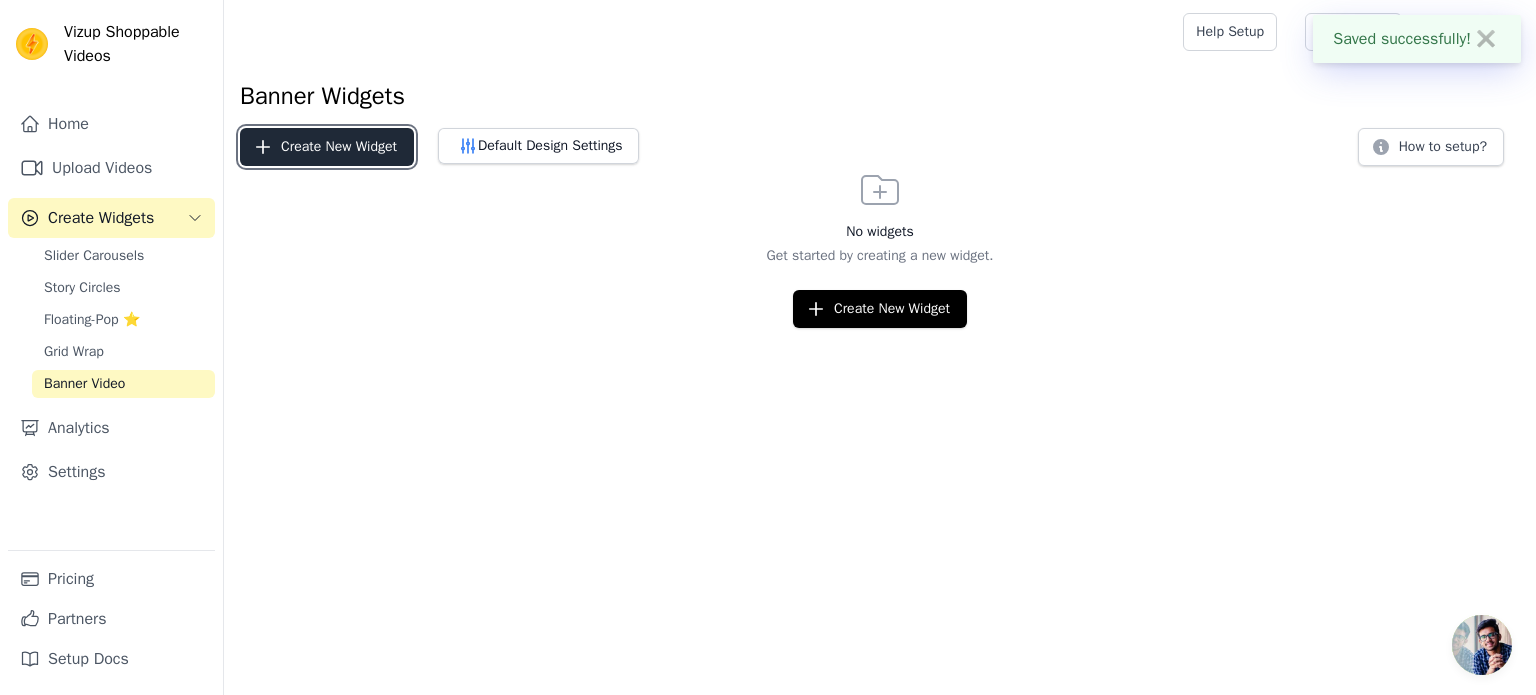 click on "Create New Widget" at bounding box center [327, 147] 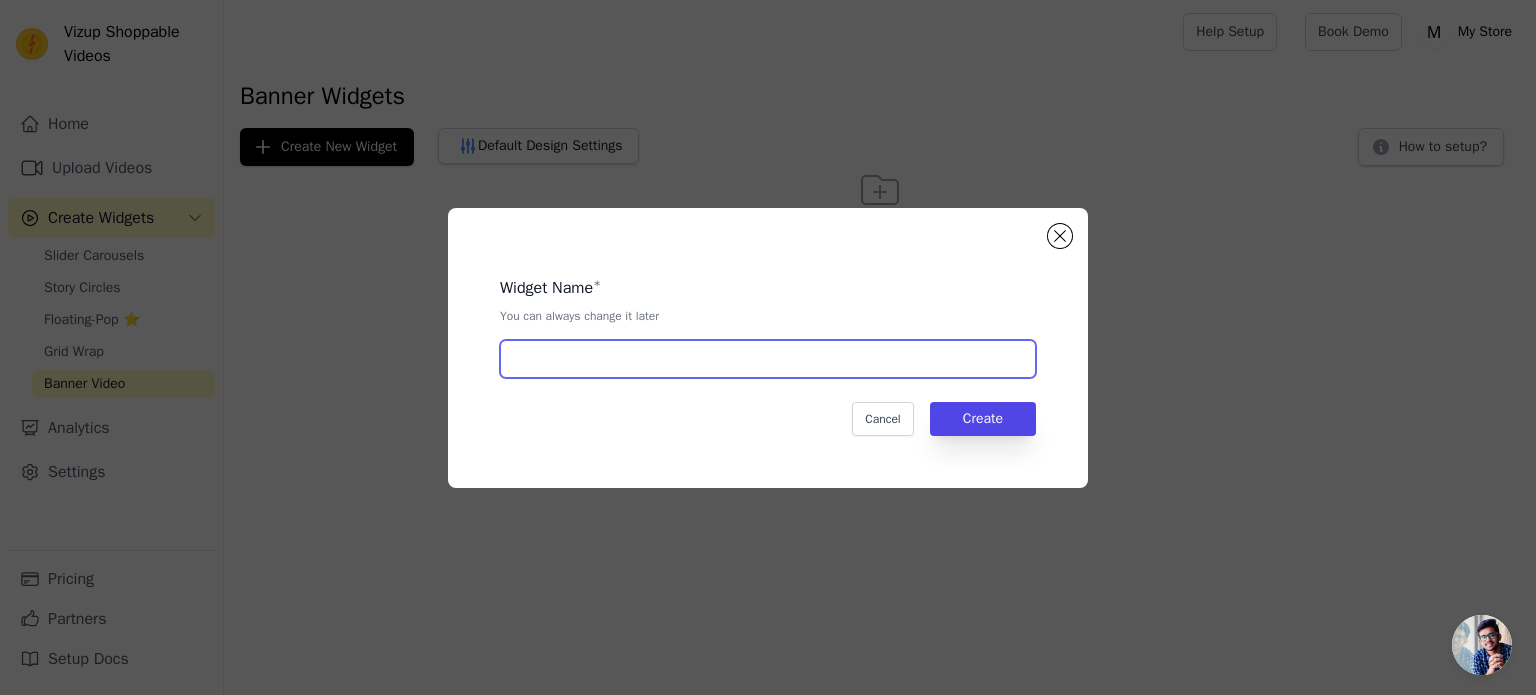 click at bounding box center [768, 359] 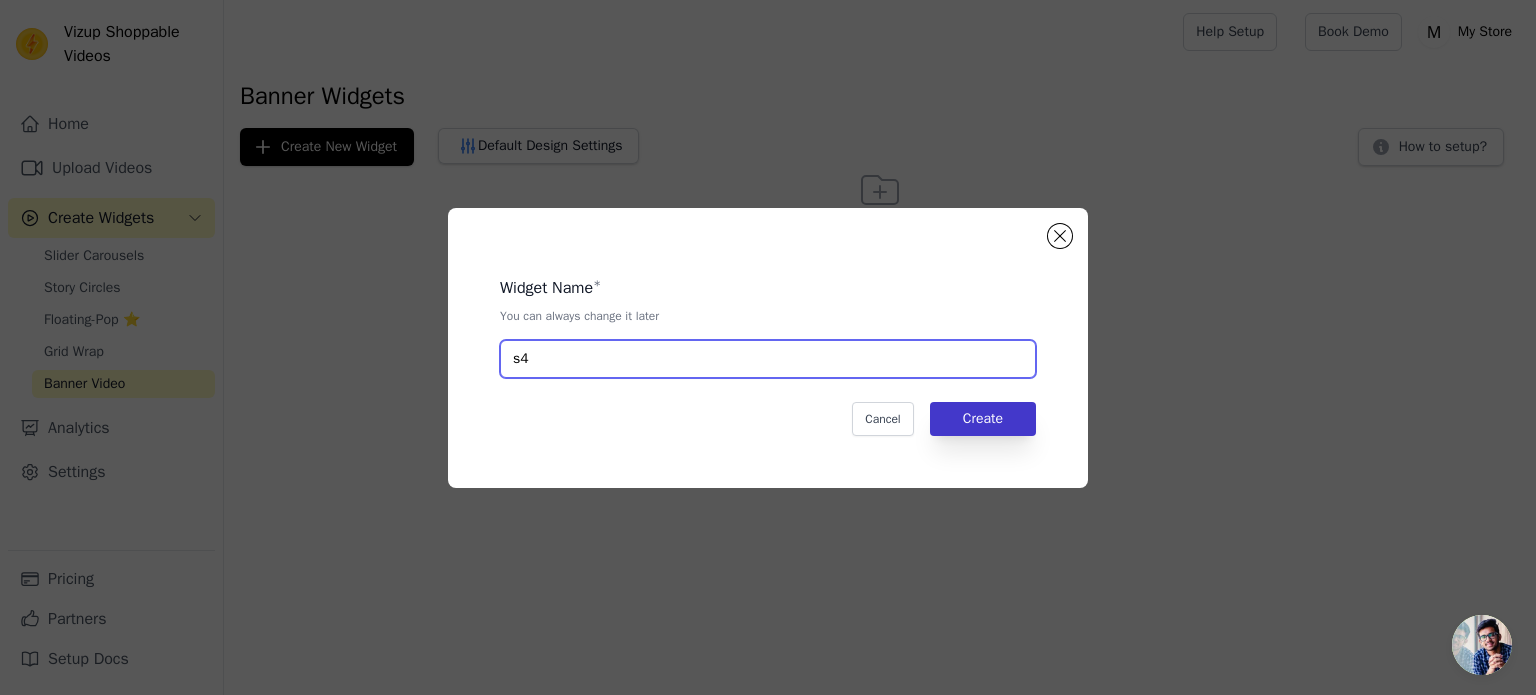 type on "s4" 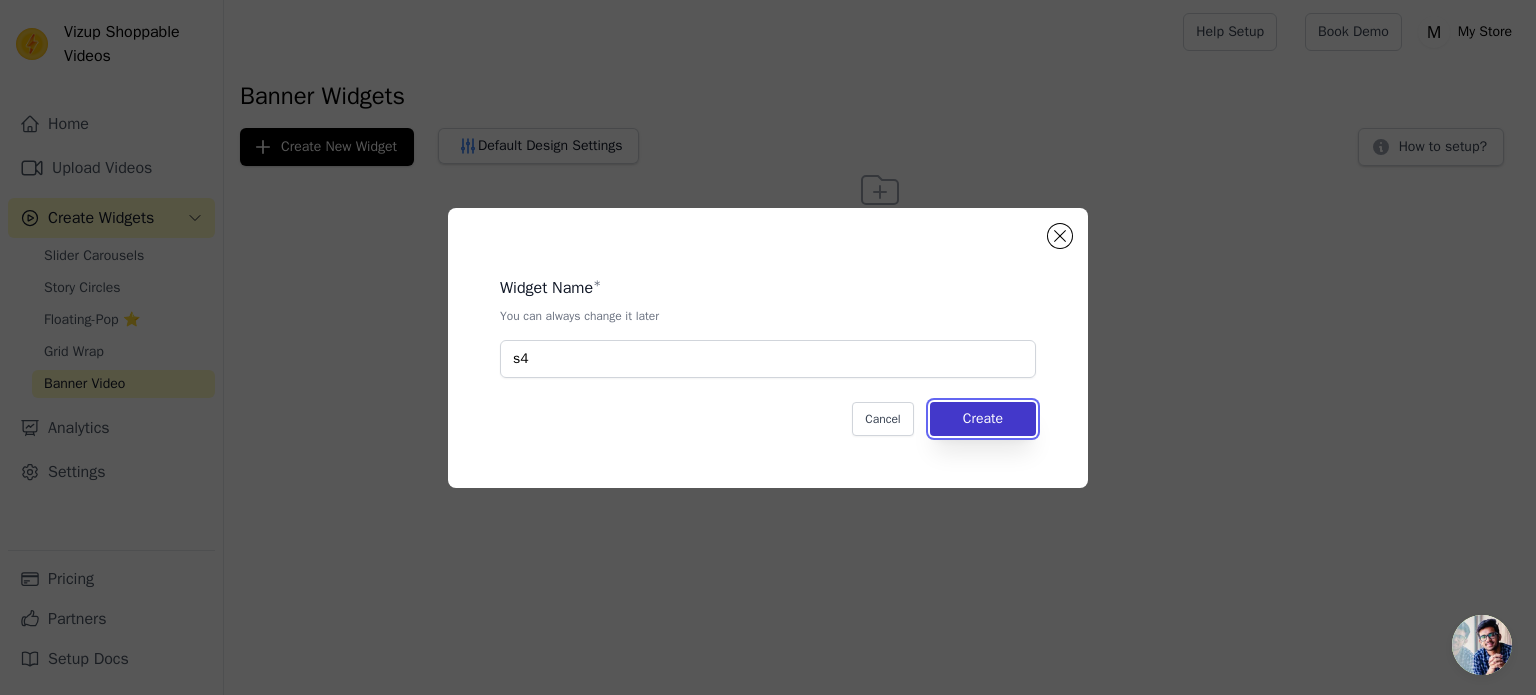 click on "Create" at bounding box center (983, 419) 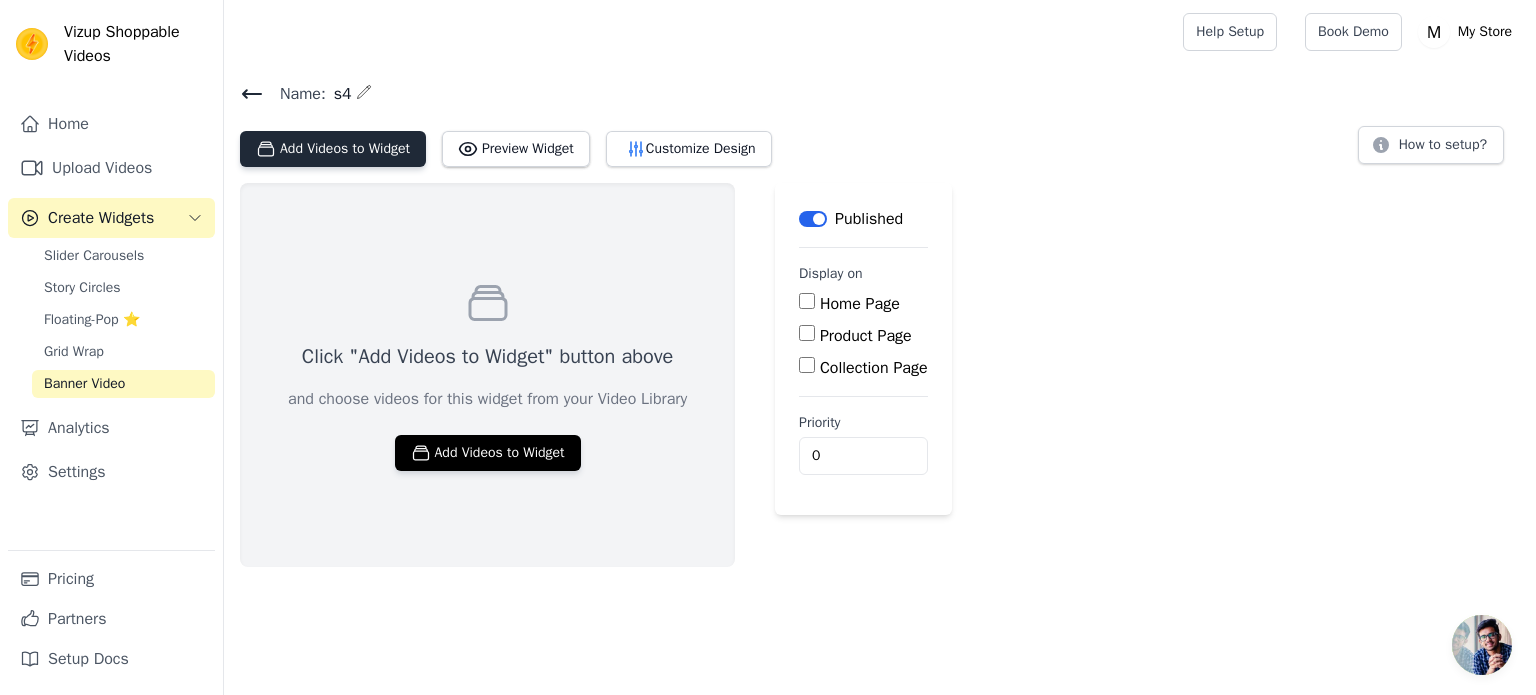 click on "Add Videos to Widget" at bounding box center (333, 149) 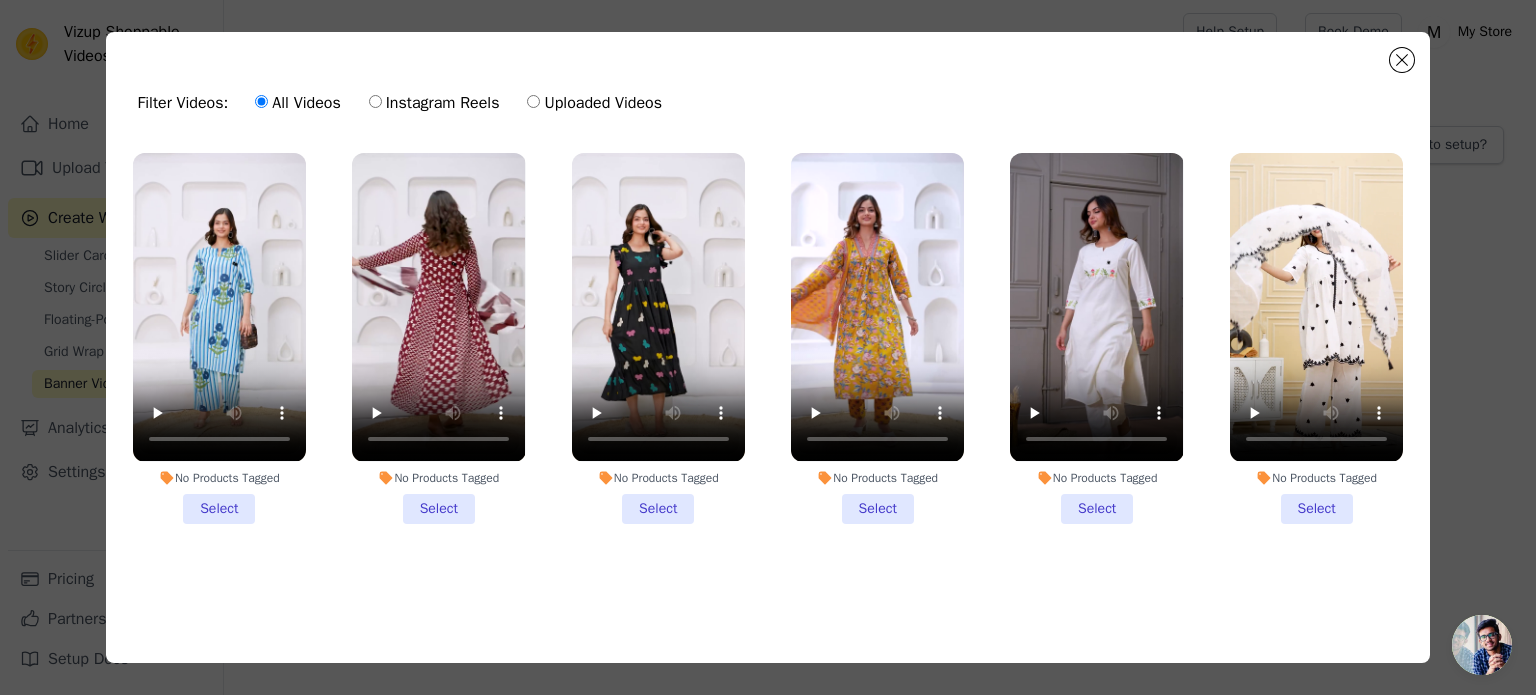 click on "No Products Tagged     Select" at bounding box center [219, 338] 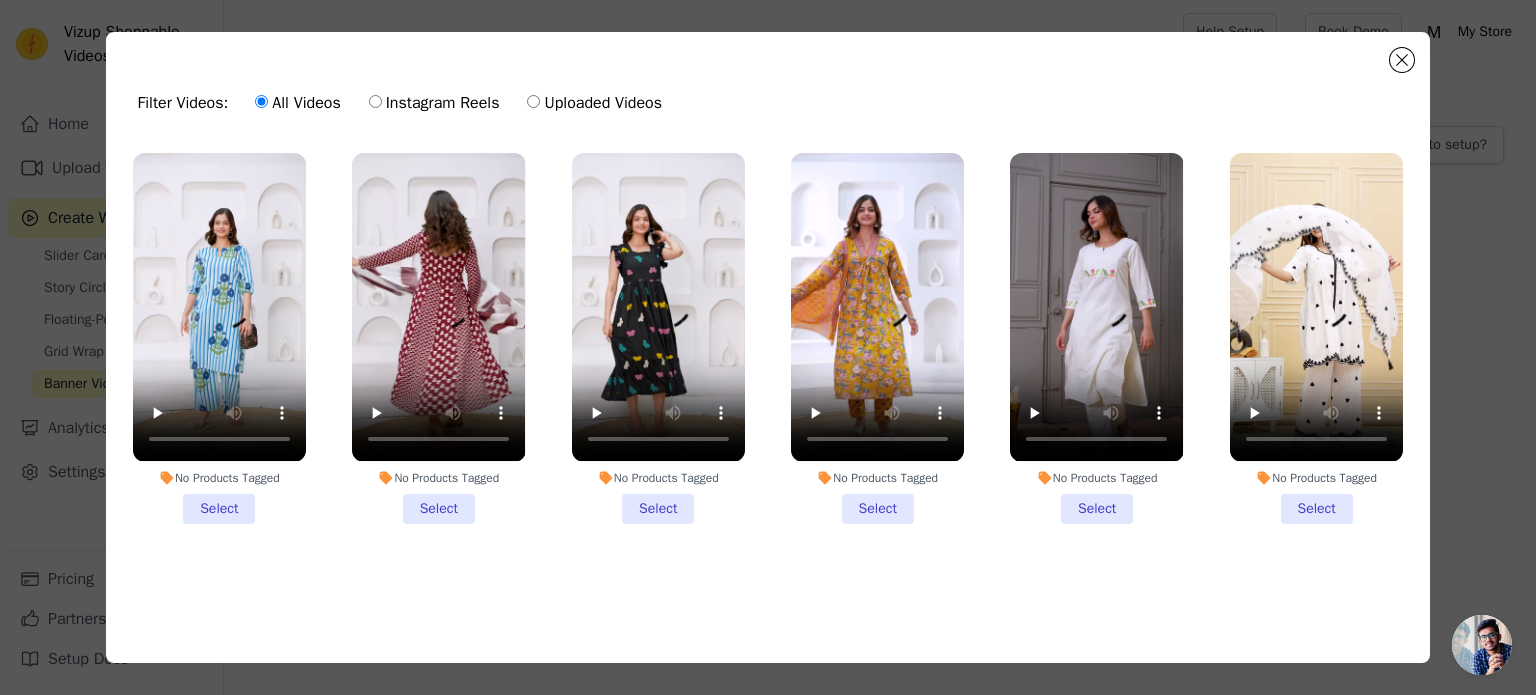 click on "No Products Tagged     Select" at bounding box center [0, 0] 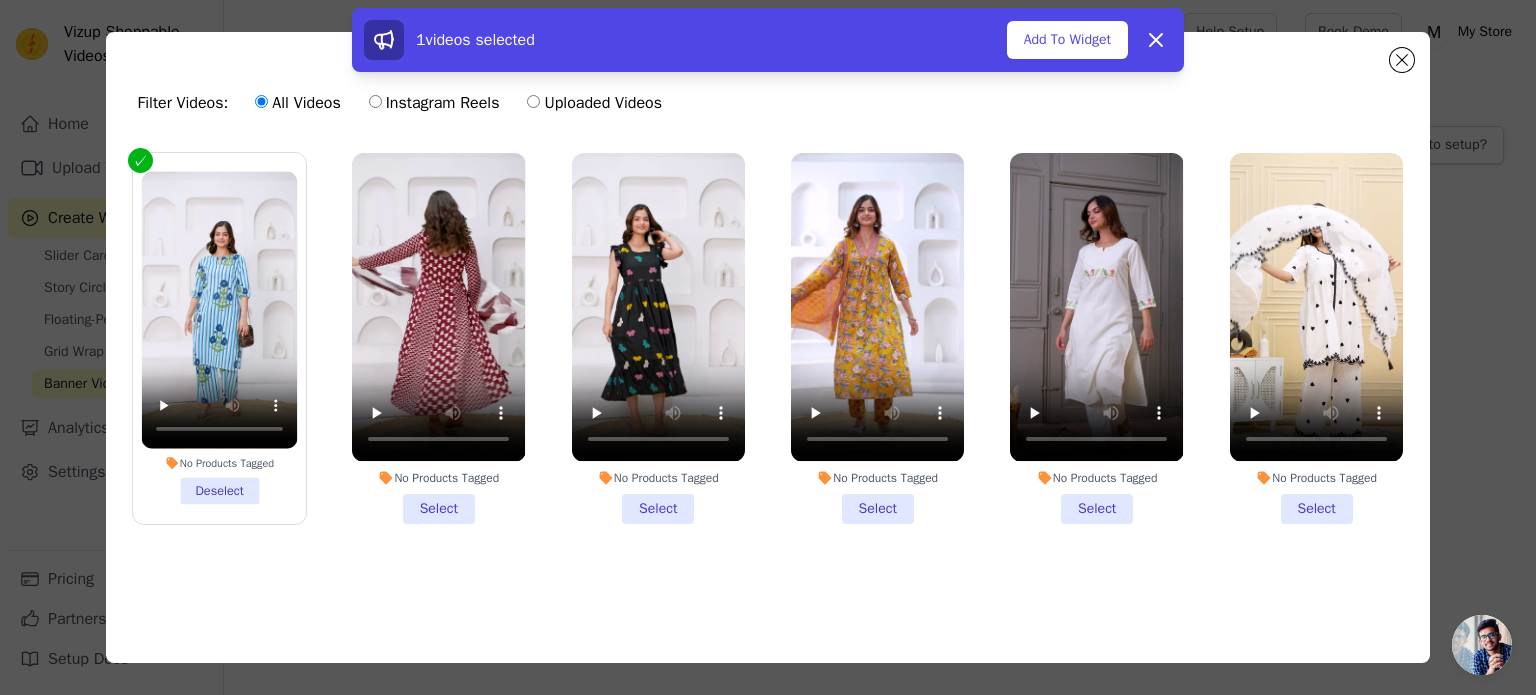 click on "No Products Tagged     Select" at bounding box center (438, 338) 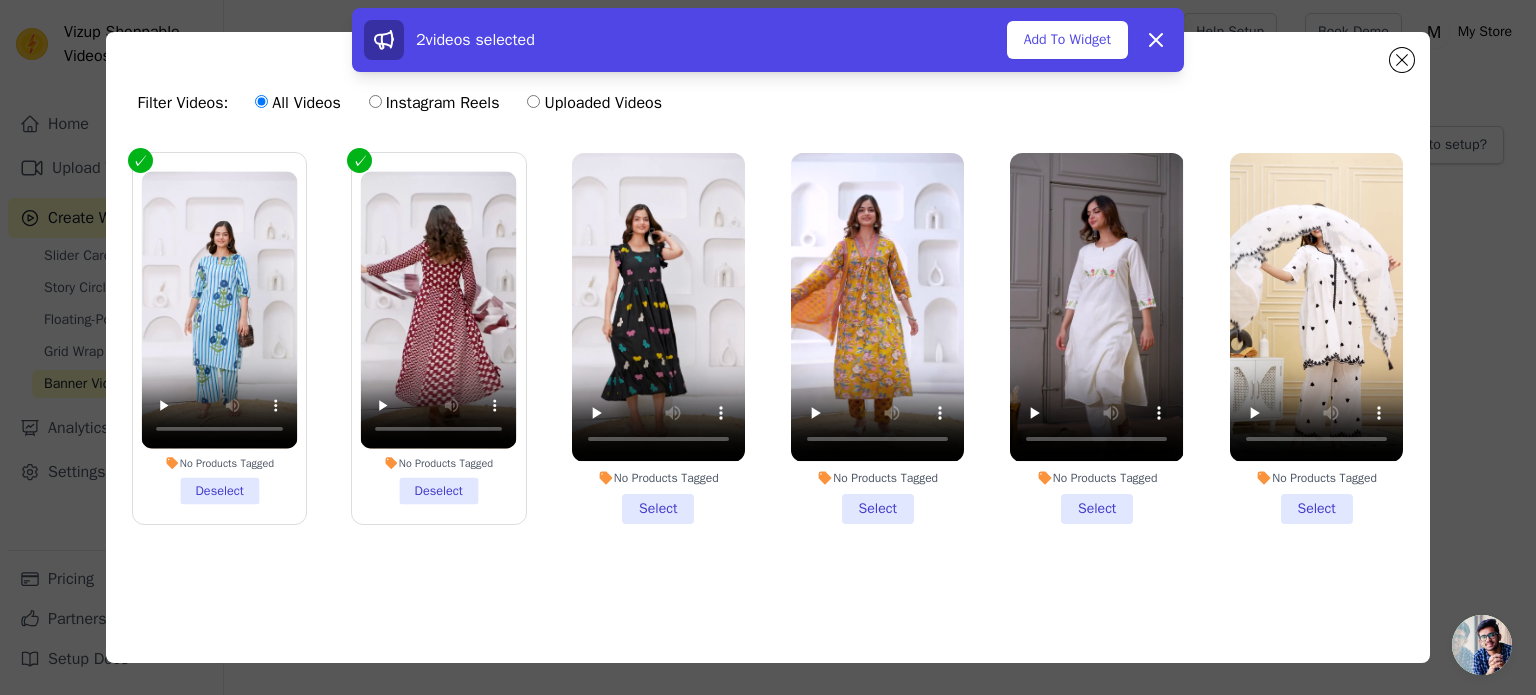 click on "No Products Tagged     Select" at bounding box center (658, 338) 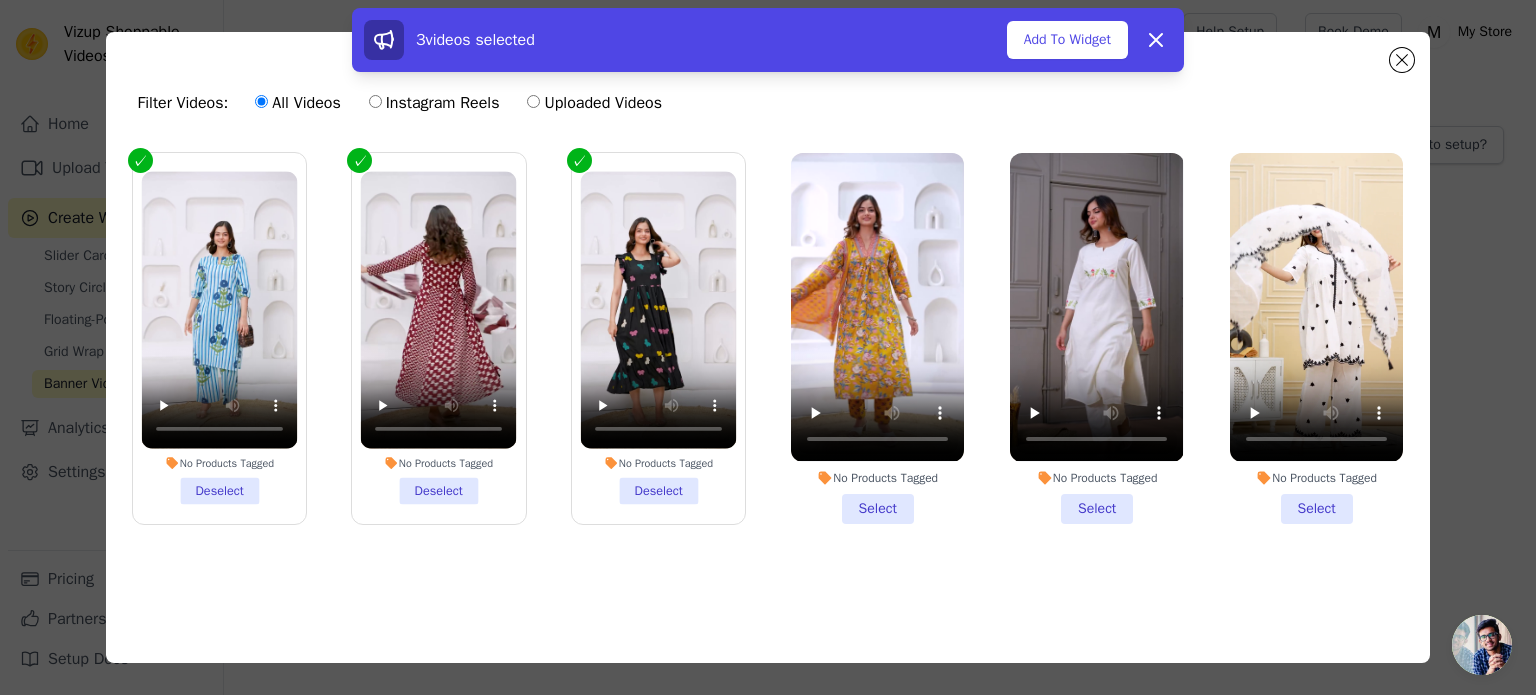 click on "No Products Tagged     Select" at bounding box center [877, 338] 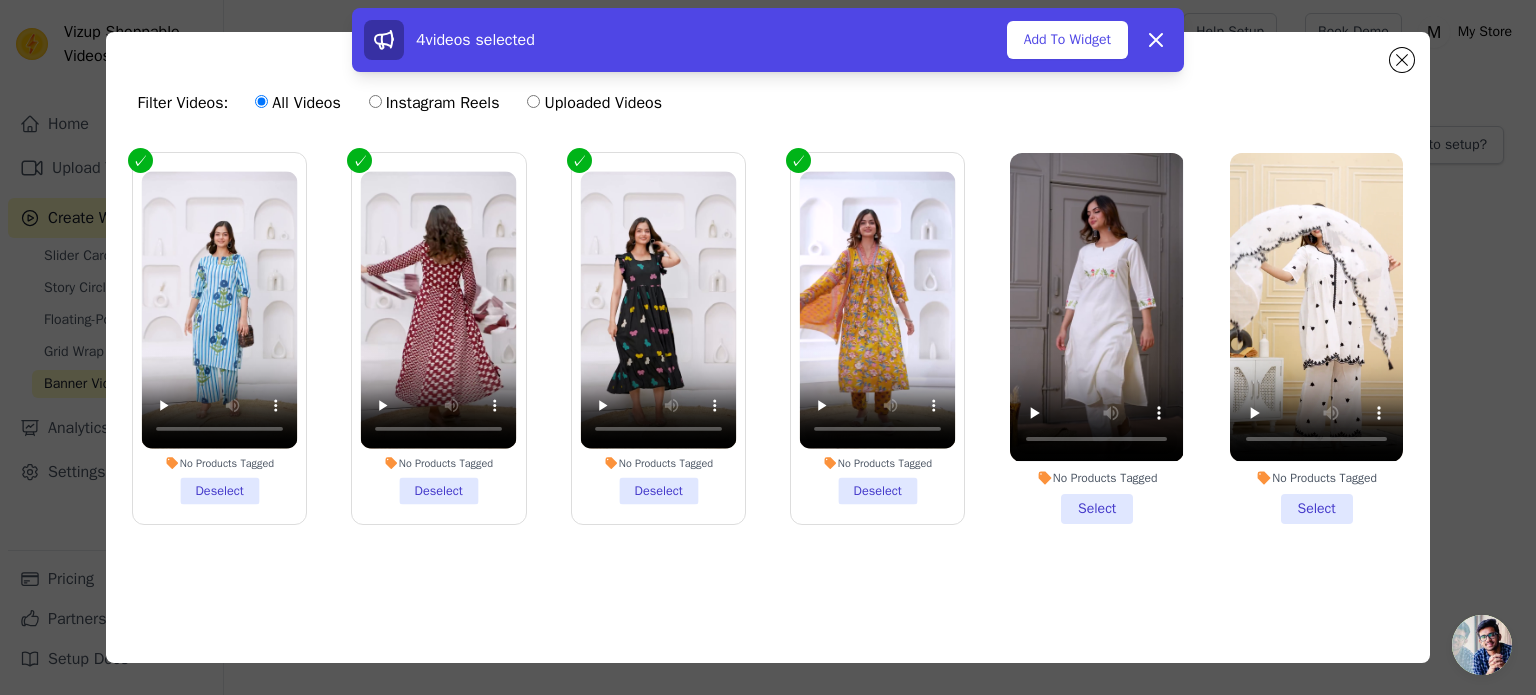 click on "No Products Tagged     Select" at bounding box center [1096, 338] 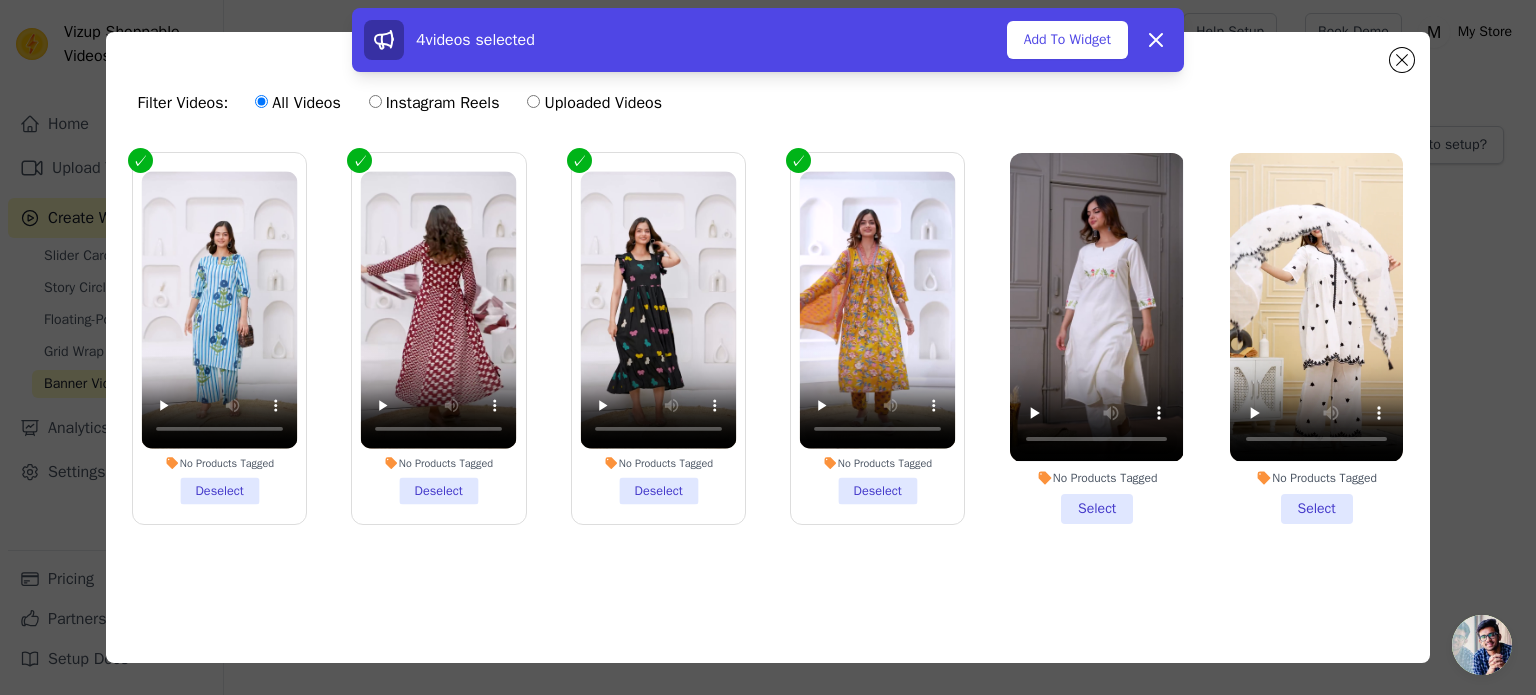 click on "No Products Tagged     Select" at bounding box center [0, 0] 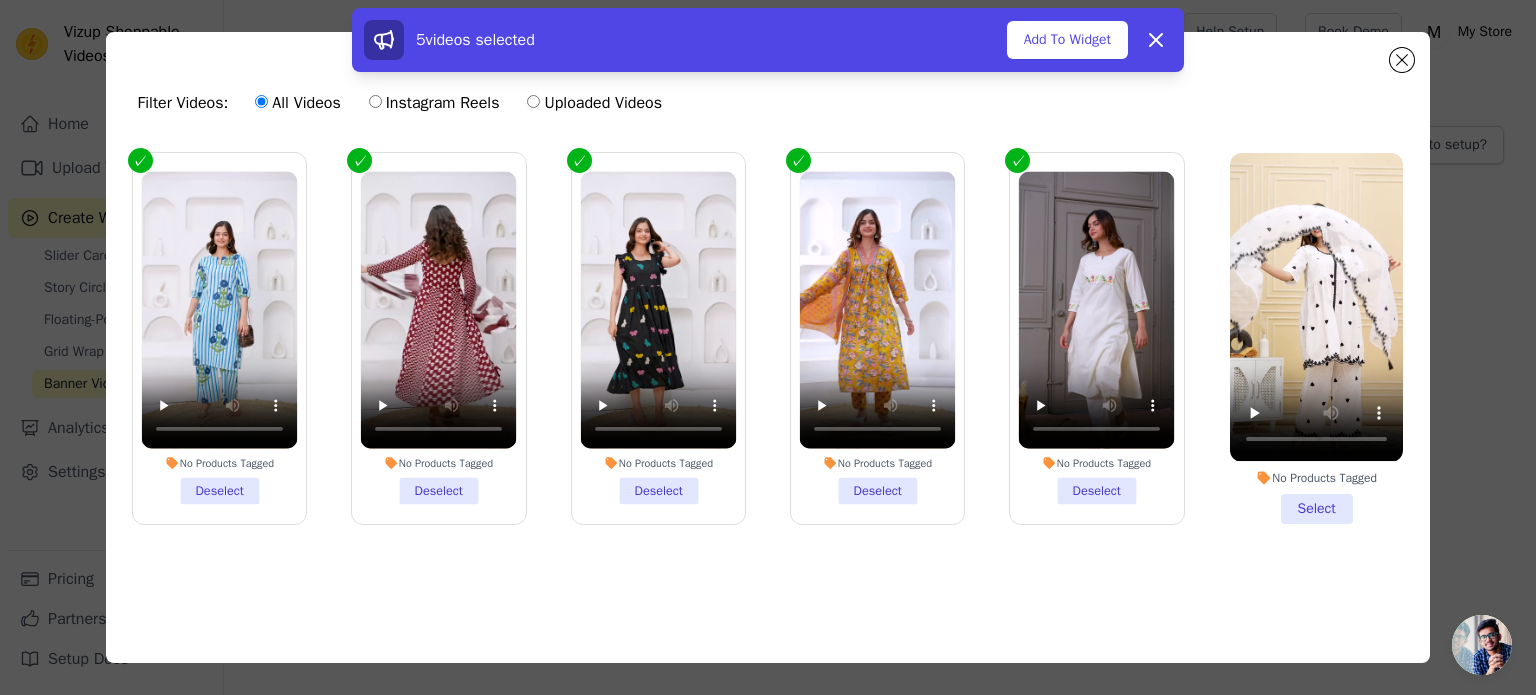 click on "No Products Tagged     Select" at bounding box center [1316, 338] 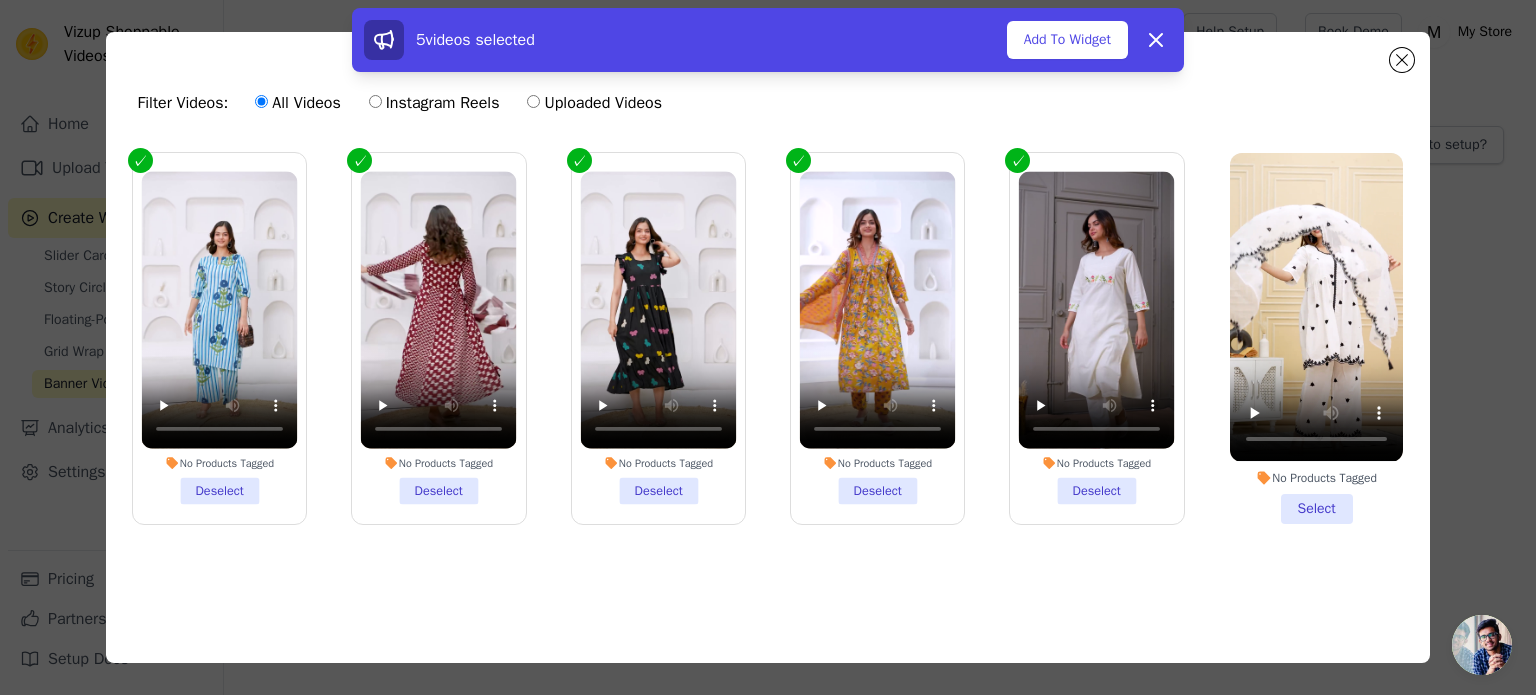 click on "No Products Tagged     Select" at bounding box center [0, 0] 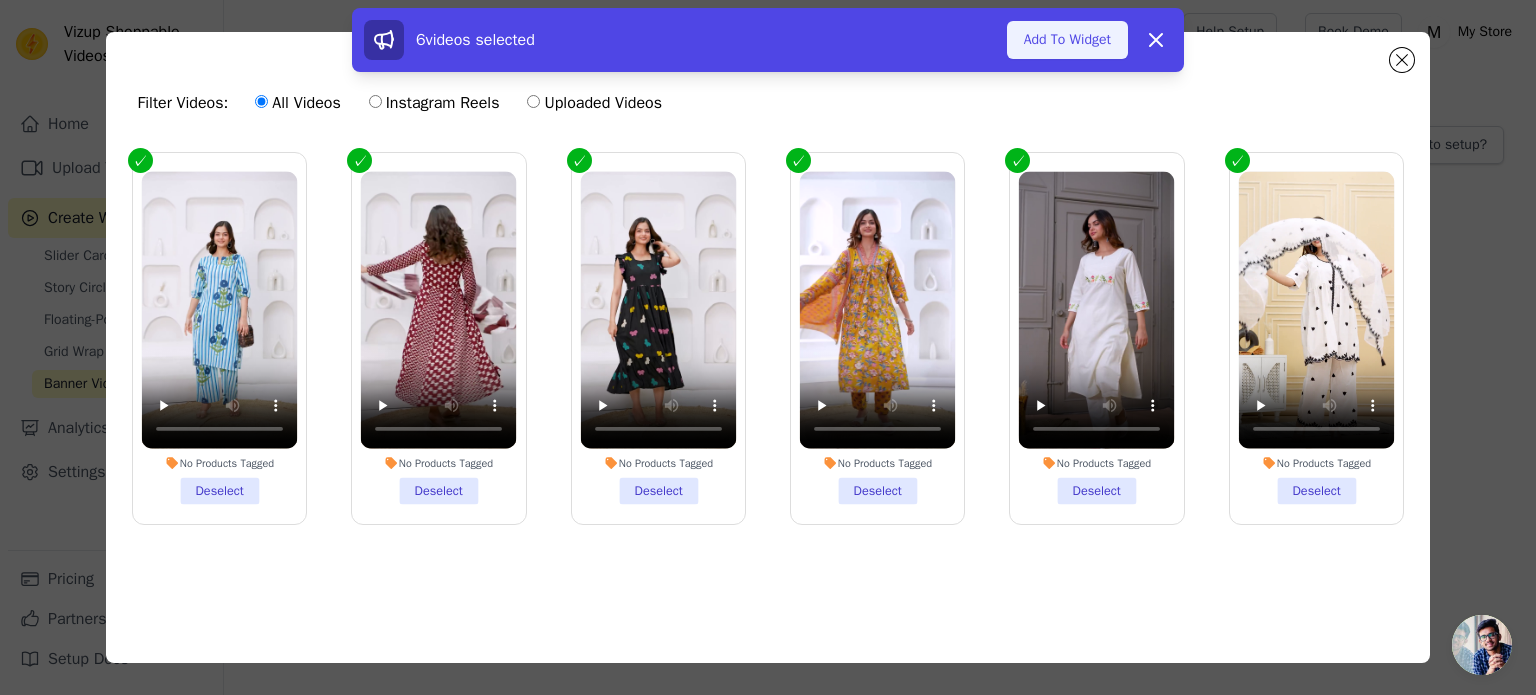 click on "Add To Widget" at bounding box center [1067, 40] 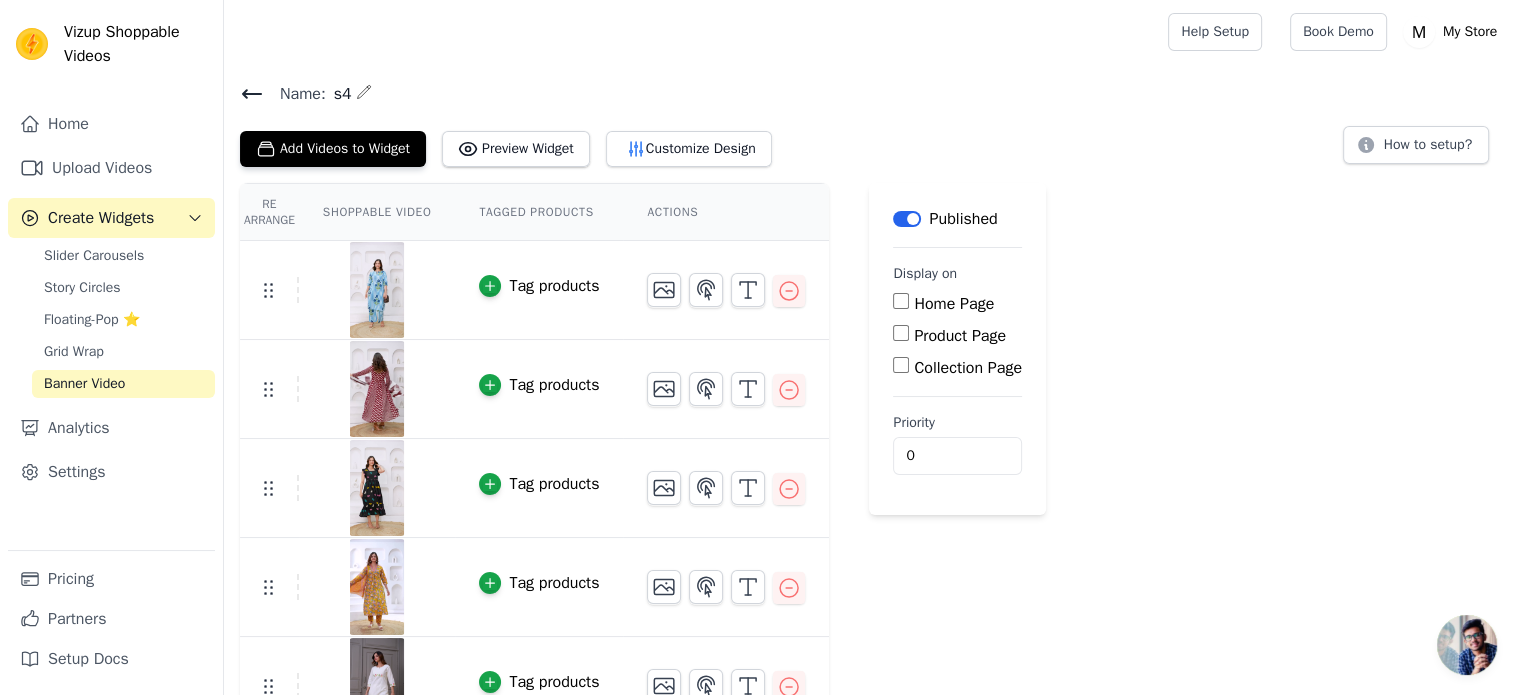 click on "Home Page" at bounding box center [901, 301] 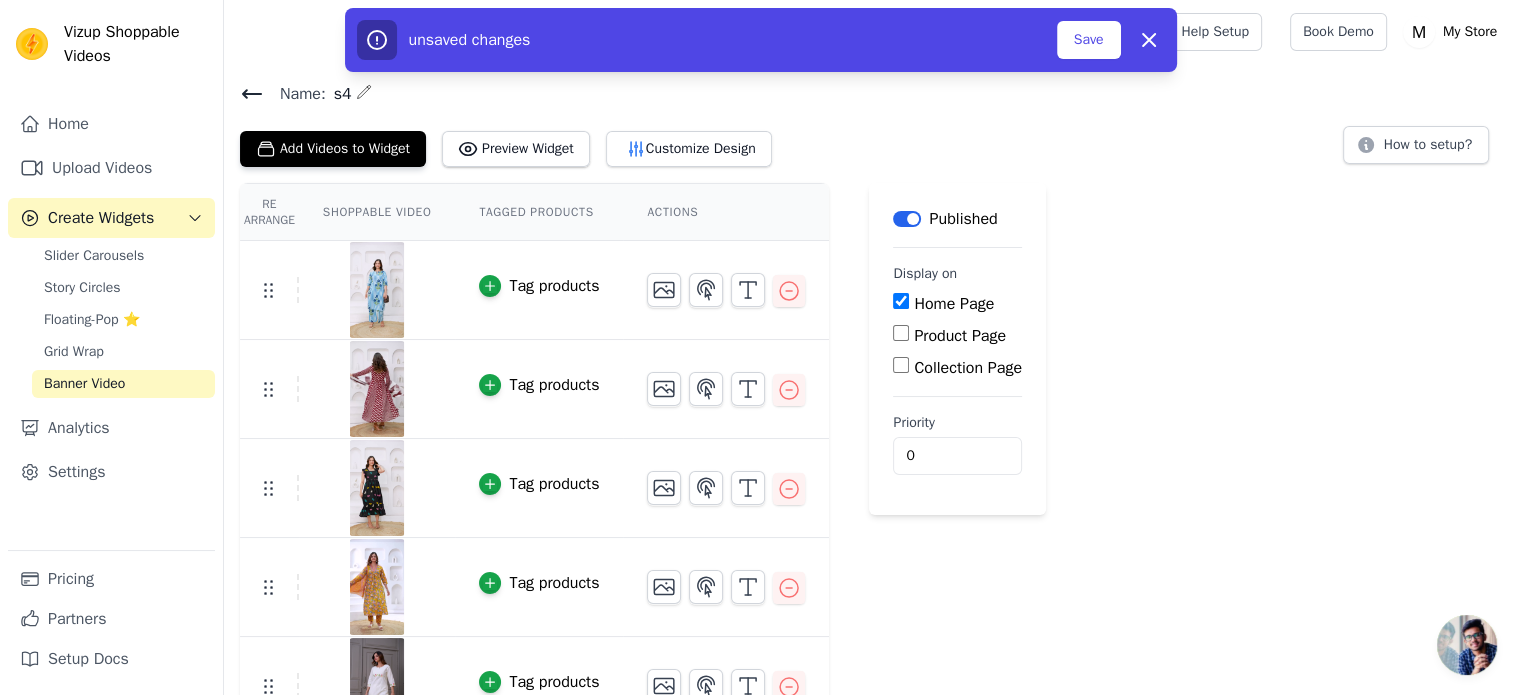 click on "Product Page" at bounding box center [901, 333] 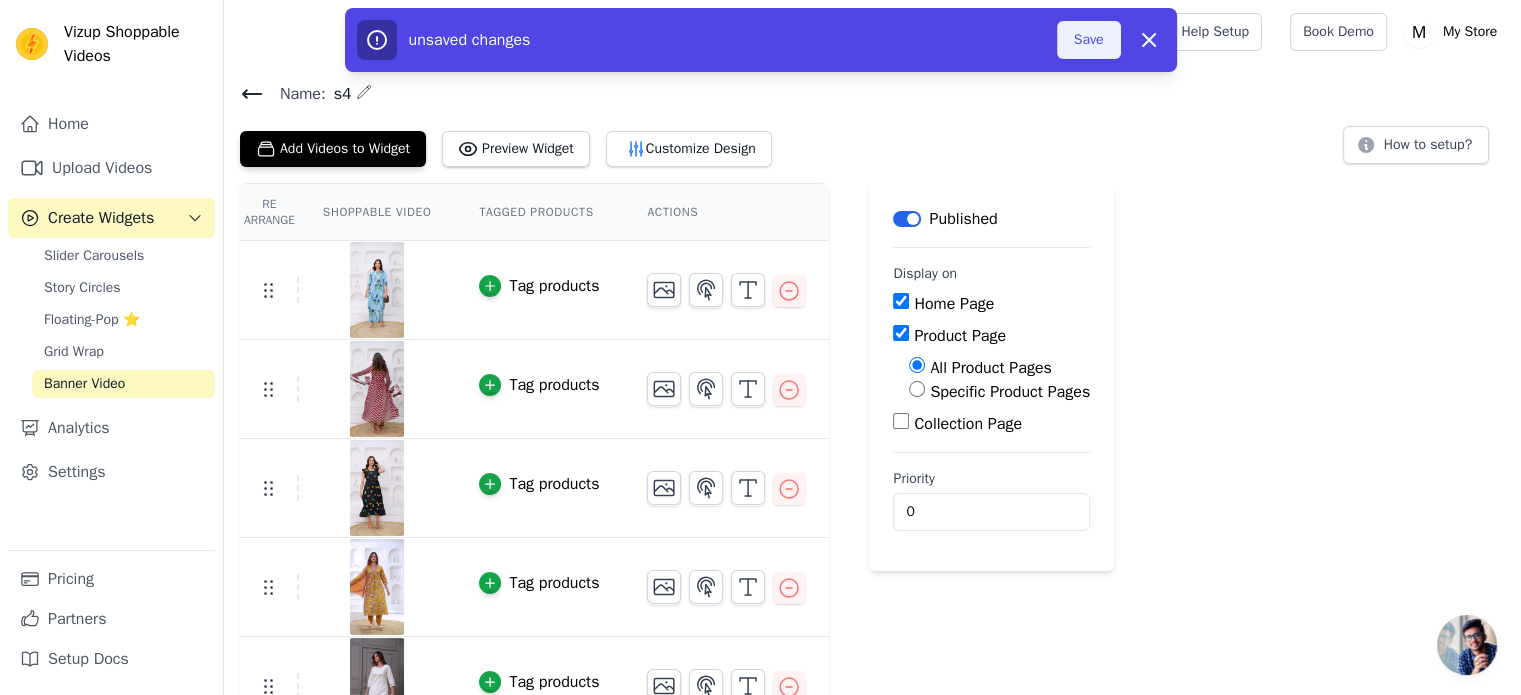 type 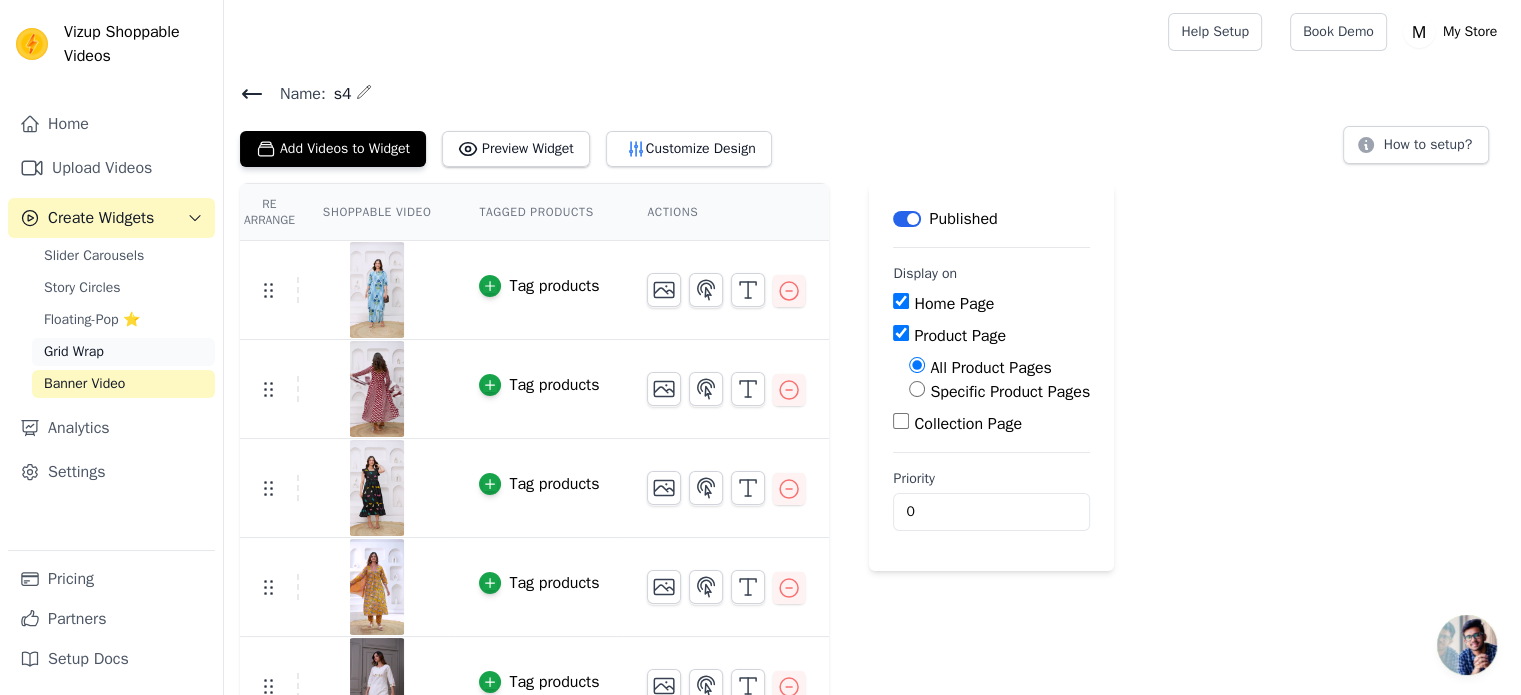 click on "Grid Wrap" at bounding box center [74, 352] 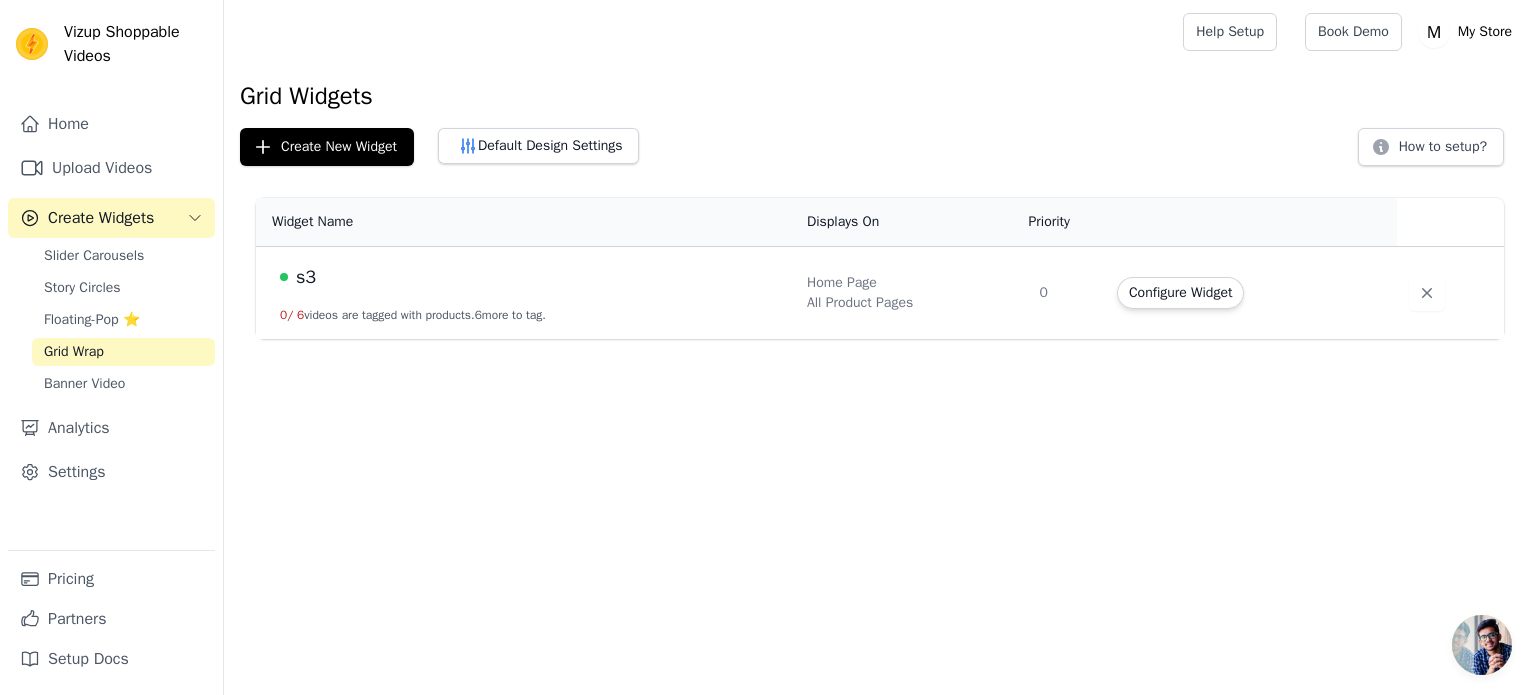 click on "s3" at bounding box center (306, 277) 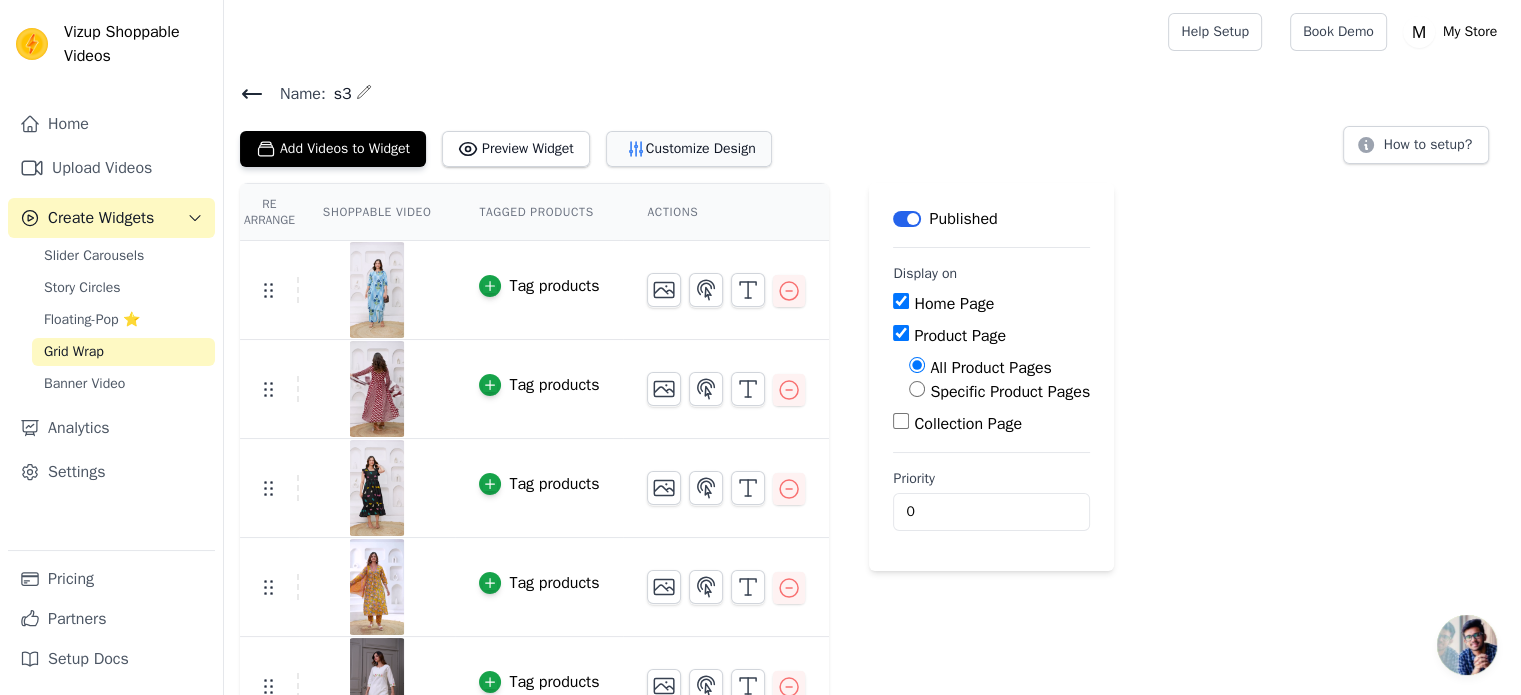 click on "Customize Design" at bounding box center (689, 149) 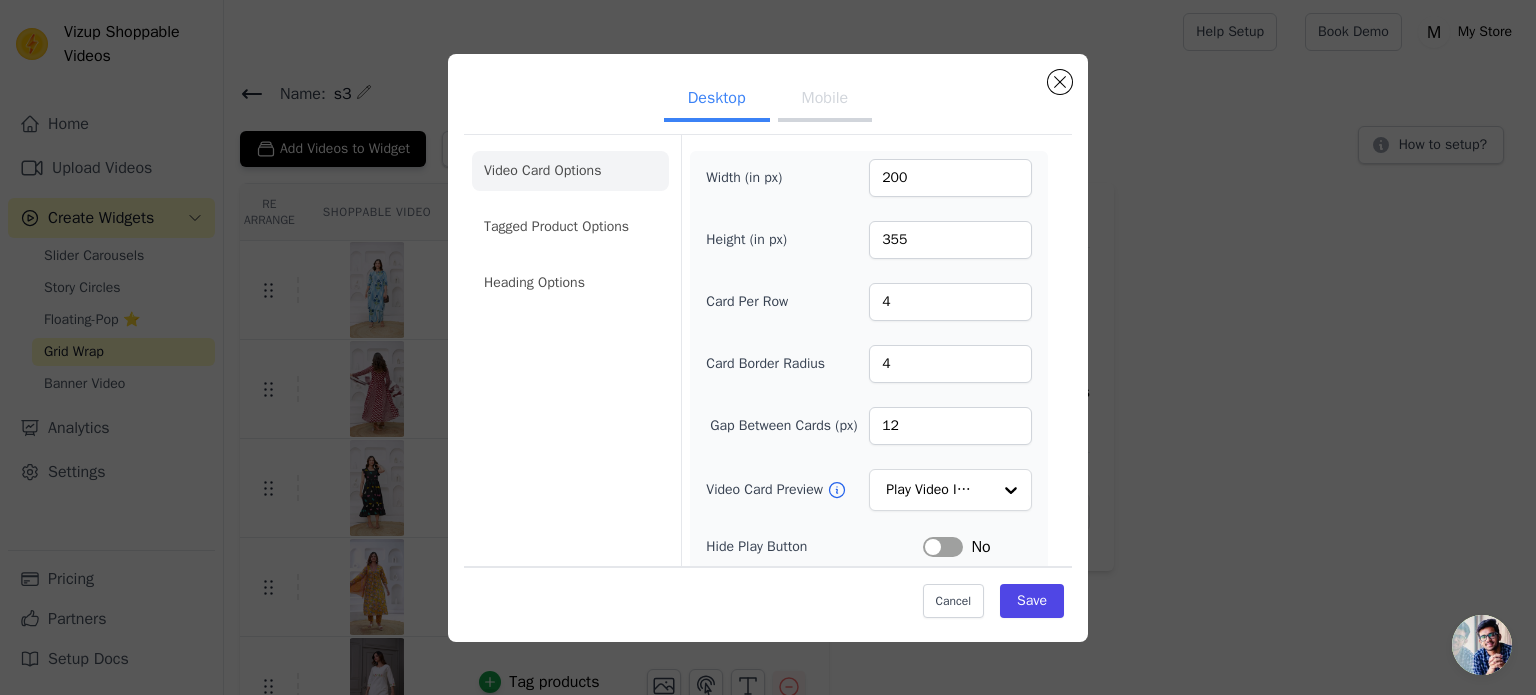 type 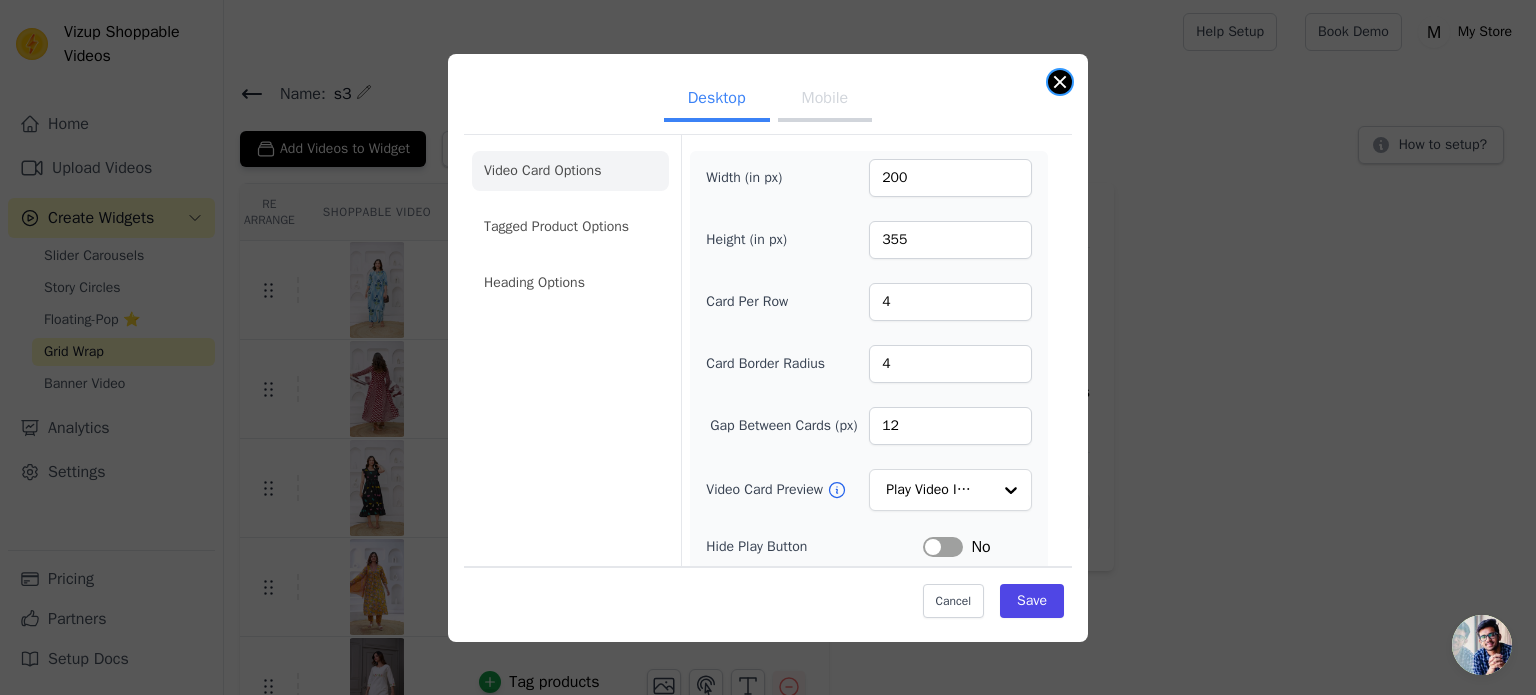 click at bounding box center (1060, 82) 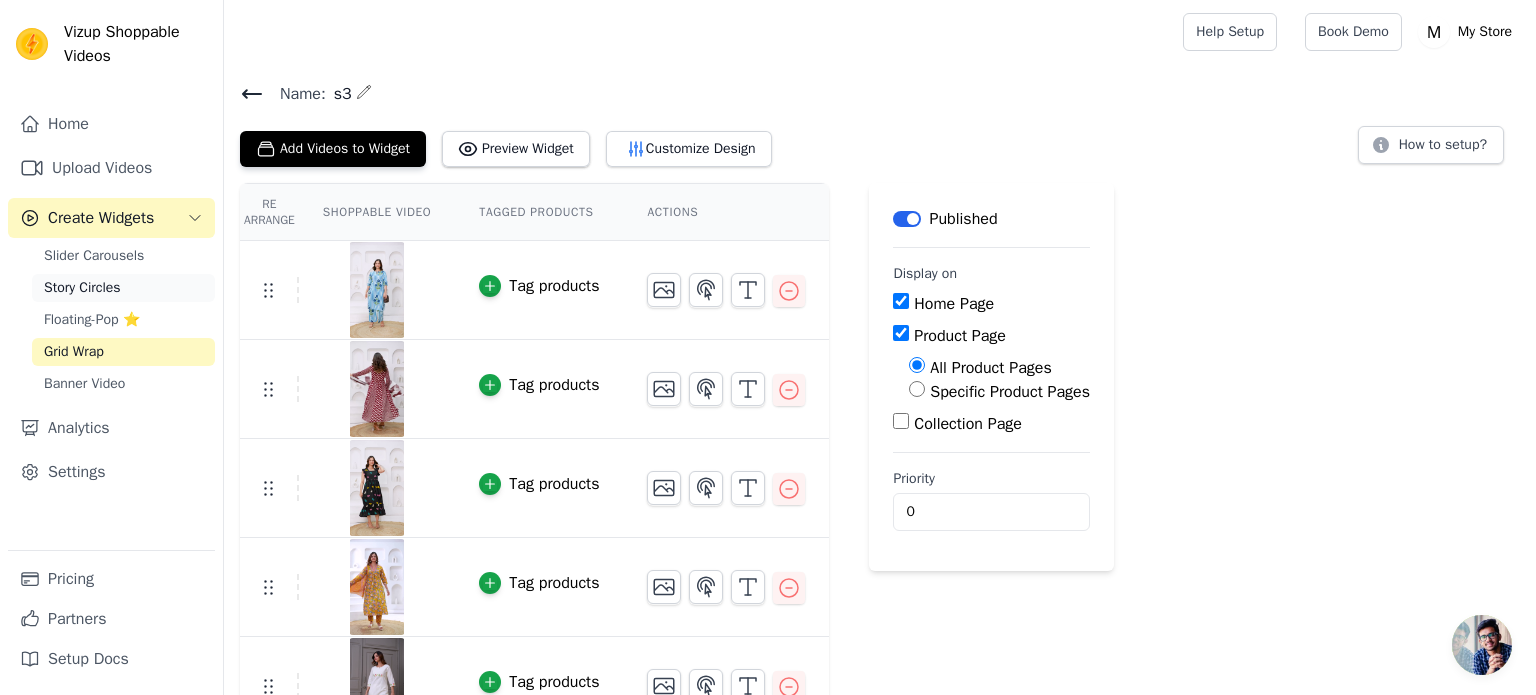 click on "Story Circles" at bounding box center [82, 288] 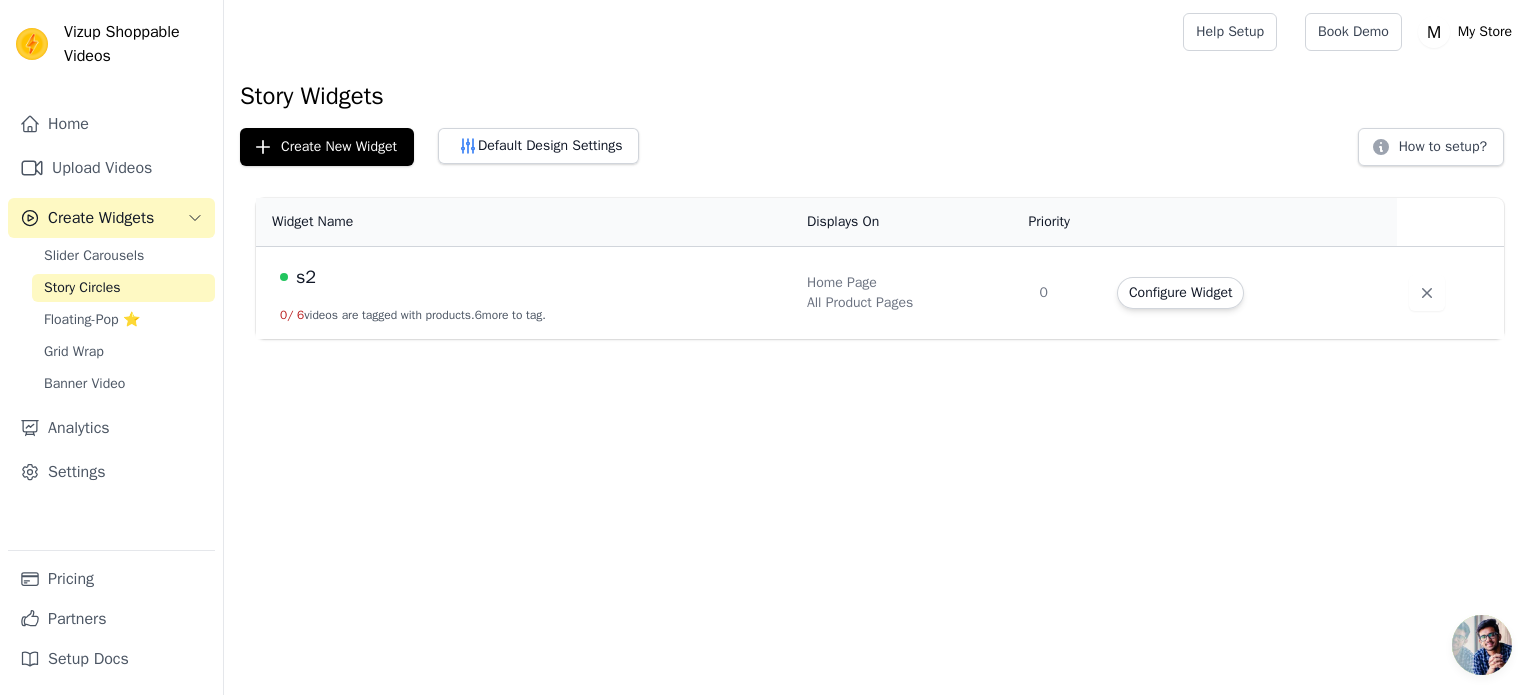 click on "s2" at bounding box center (306, 277) 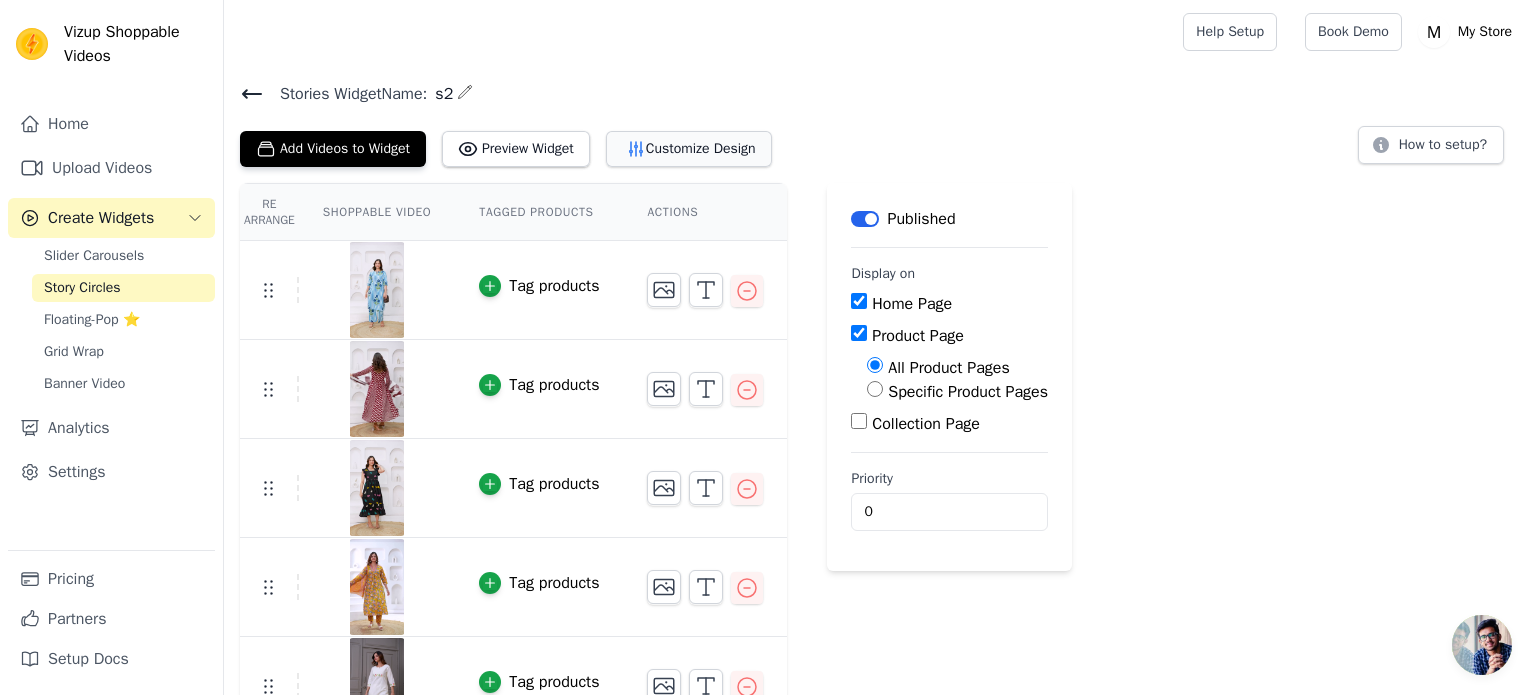 click on "Customize Design" at bounding box center (689, 149) 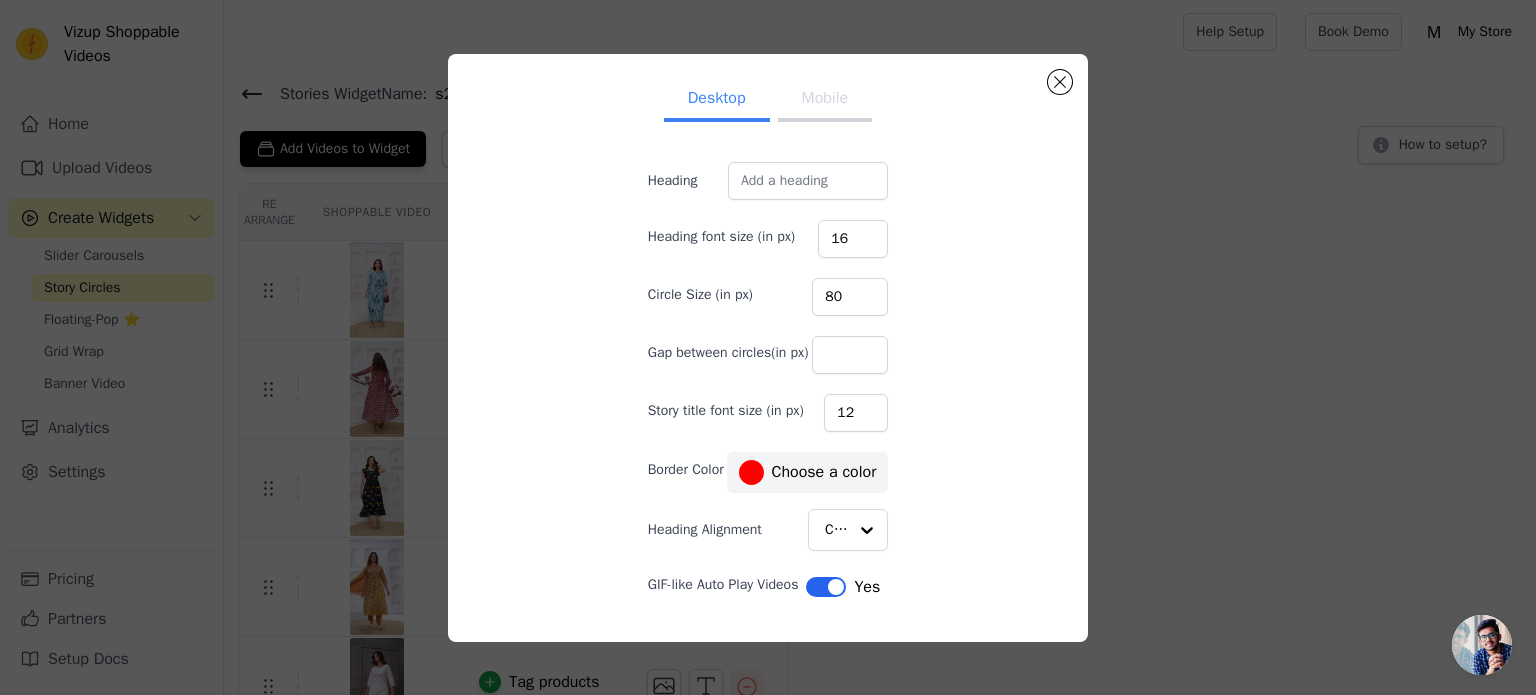 type 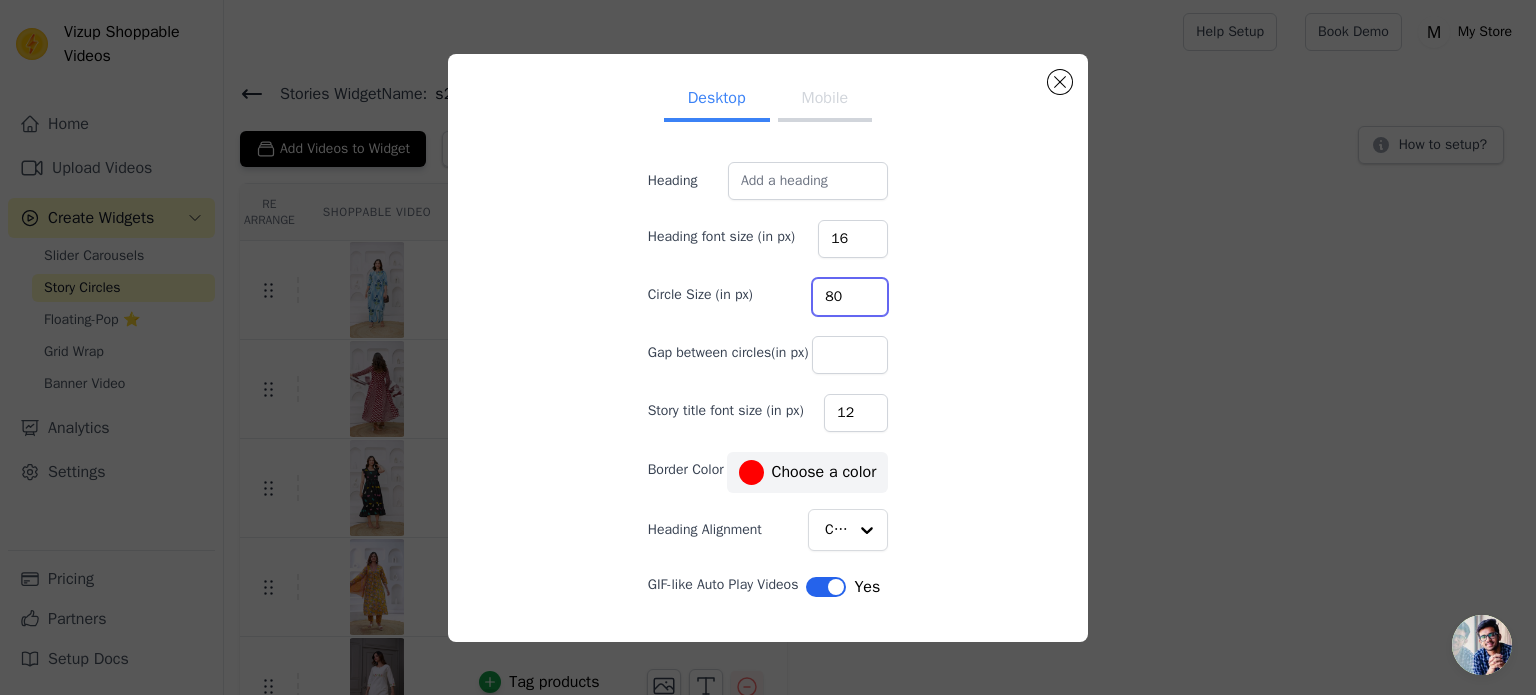 drag, startPoint x: 836, startPoint y: 294, endPoint x: 765, endPoint y: 294, distance: 71 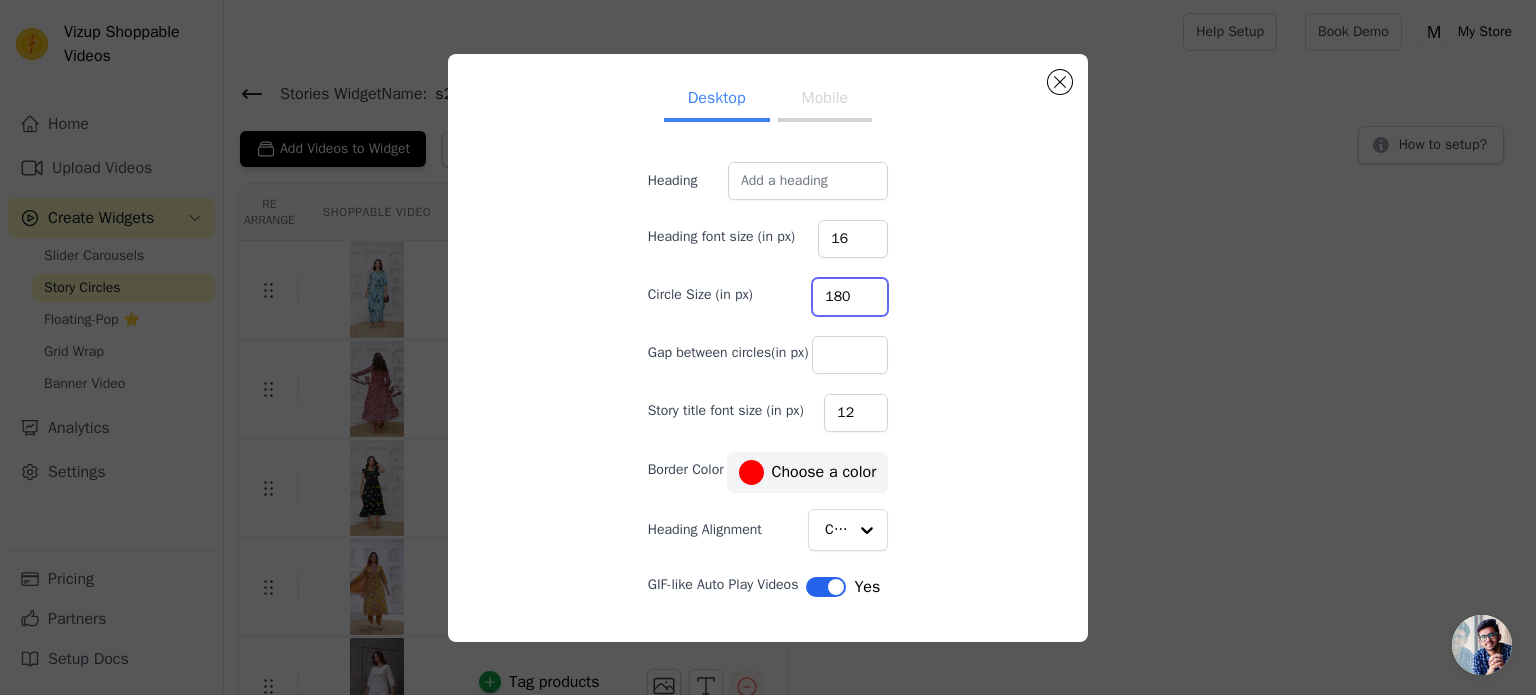scroll, scrollTop: 48, scrollLeft: 0, axis: vertical 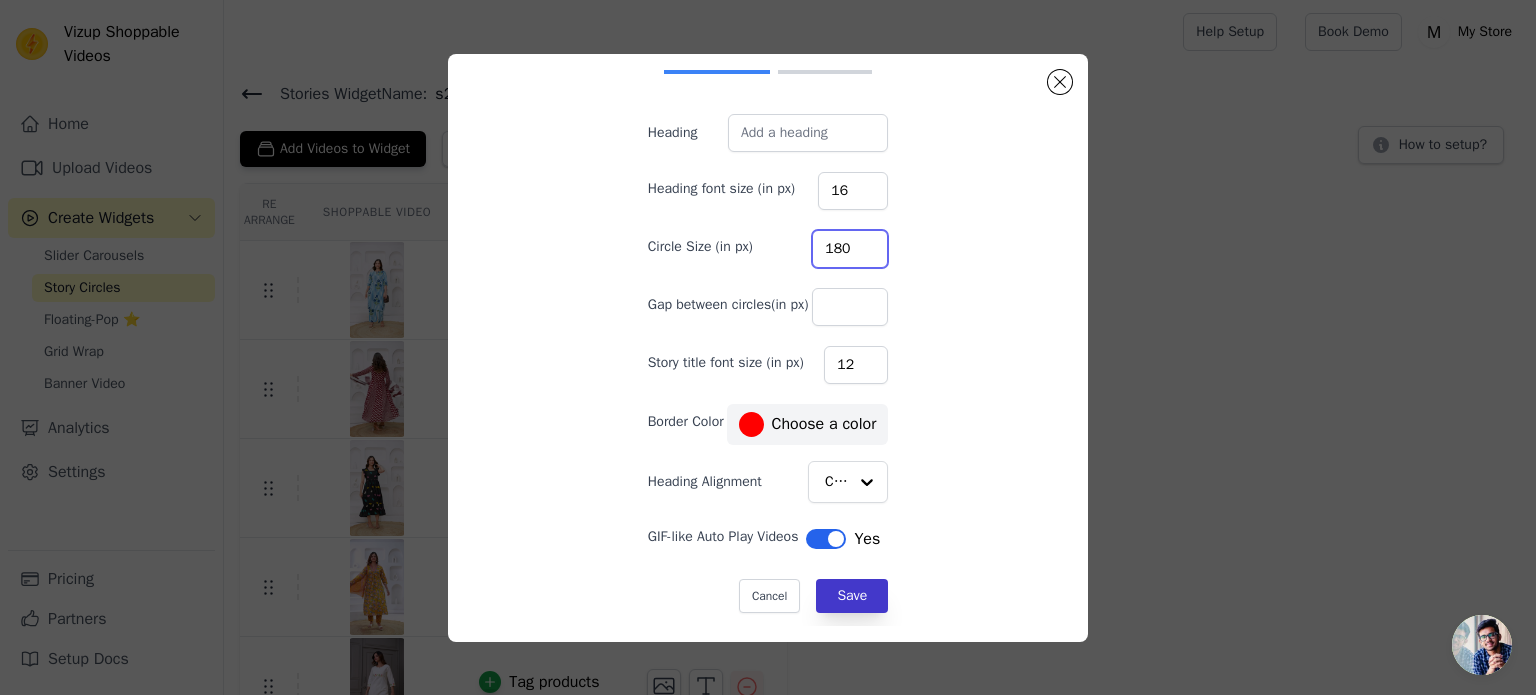 type on "180" 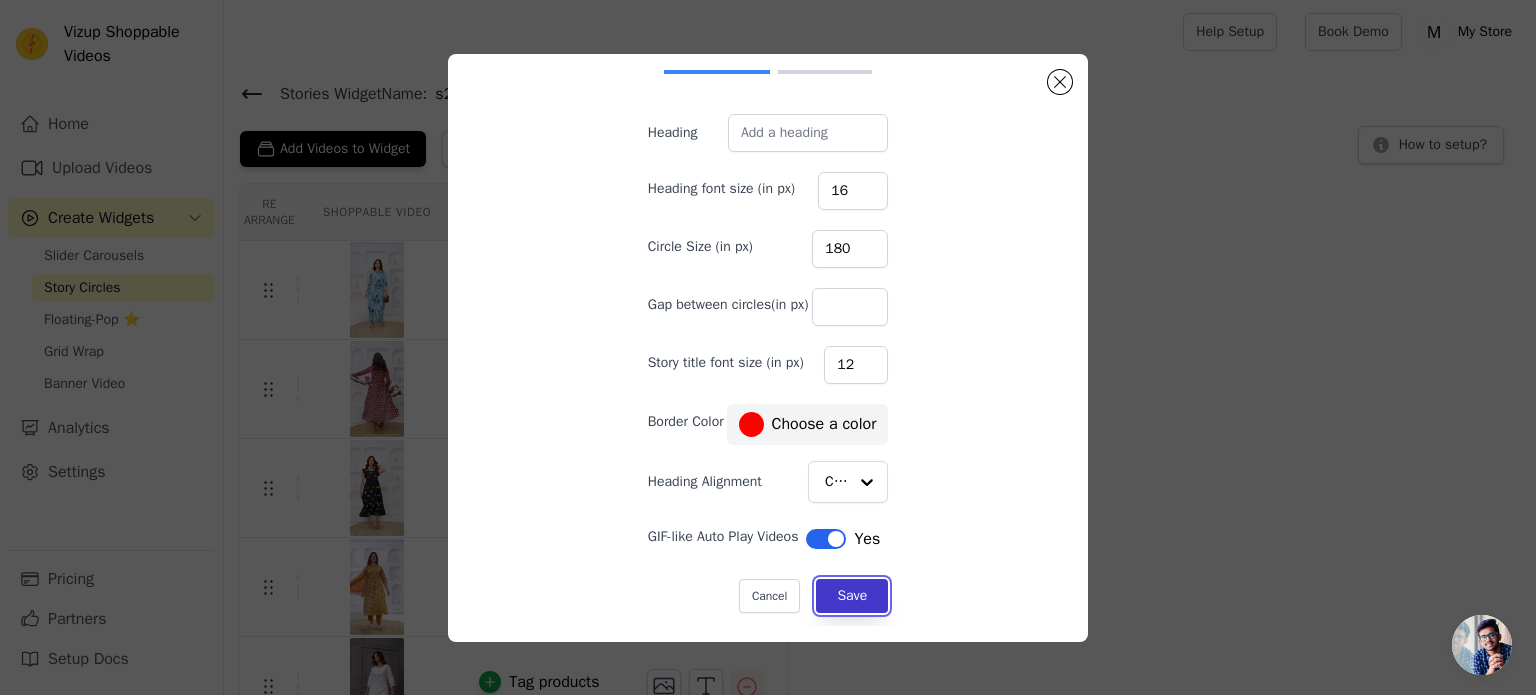 click on "Save" at bounding box center [852, 596] 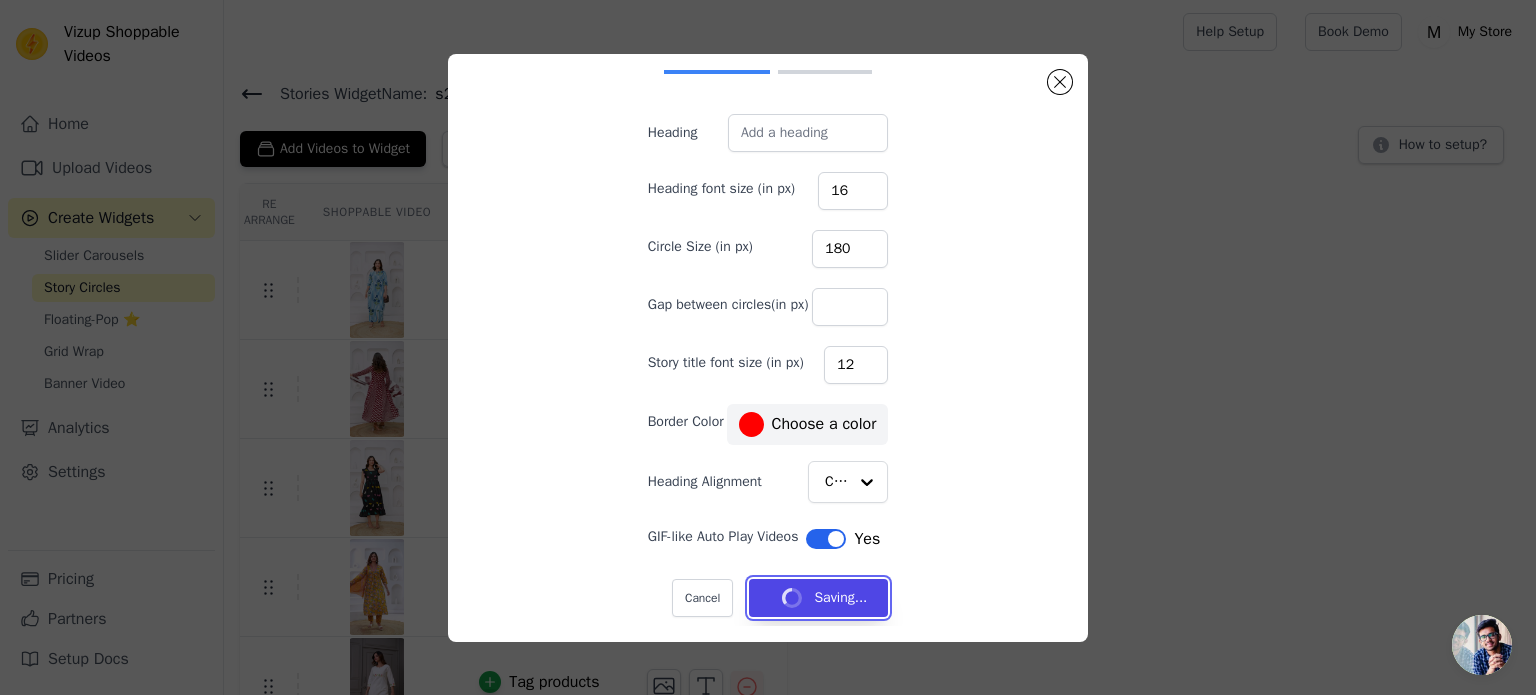 type 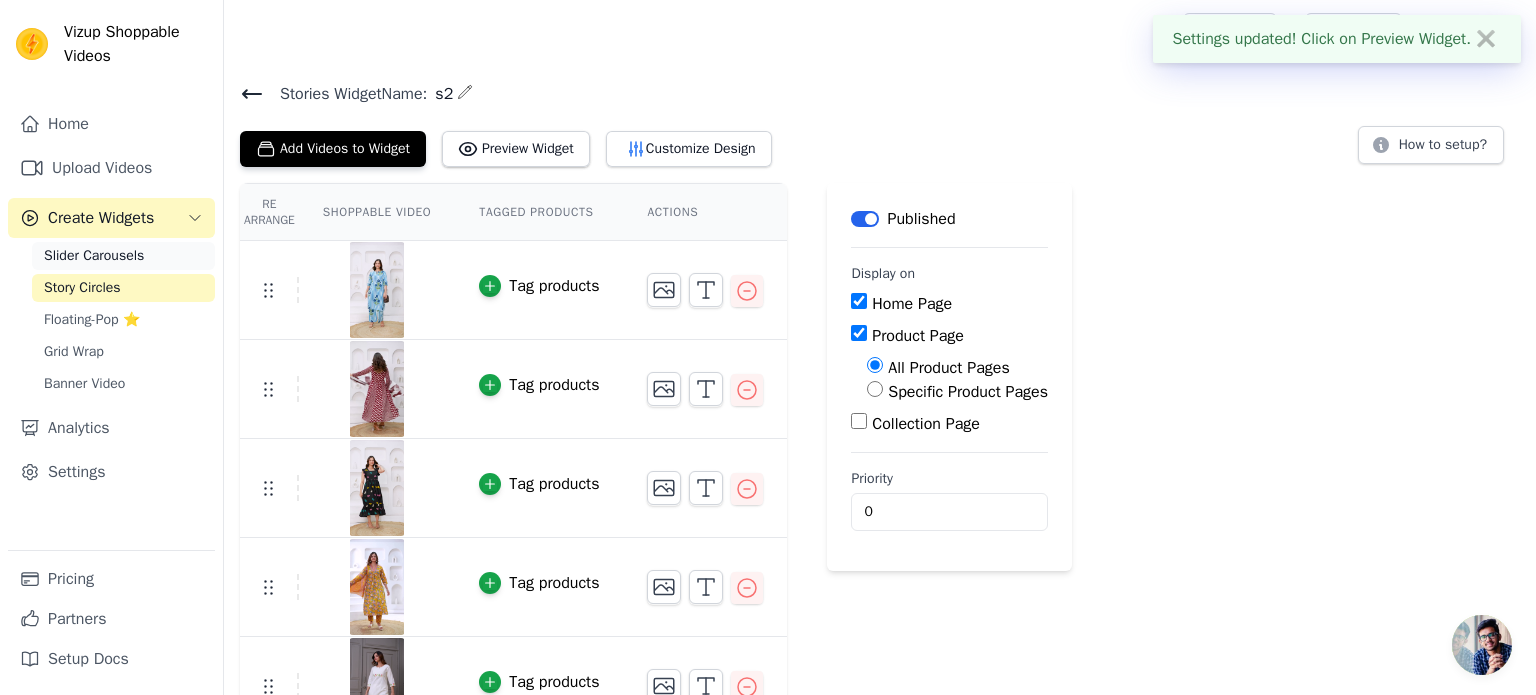 click on "Slider Carousels" at bounding box center [94, 256] 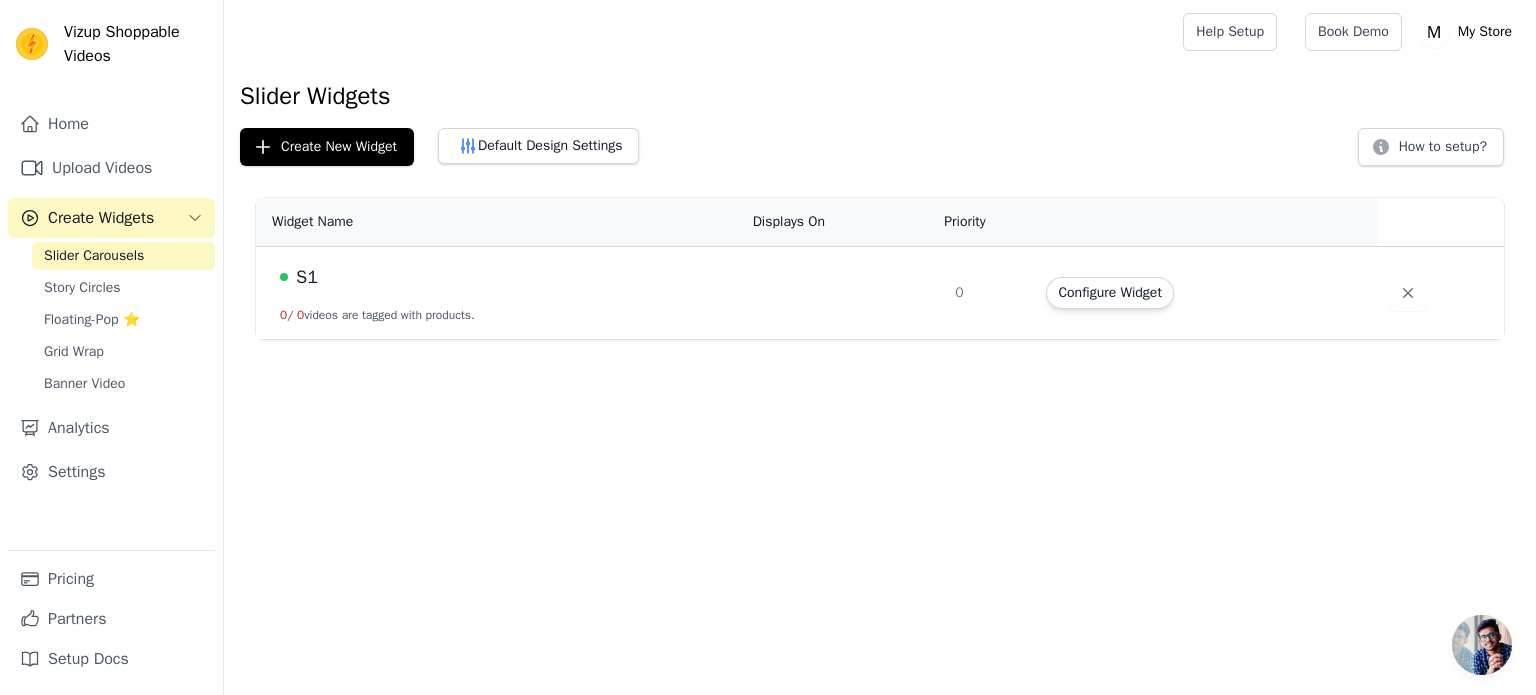 click on "S1" at bounding box center (307, 277) 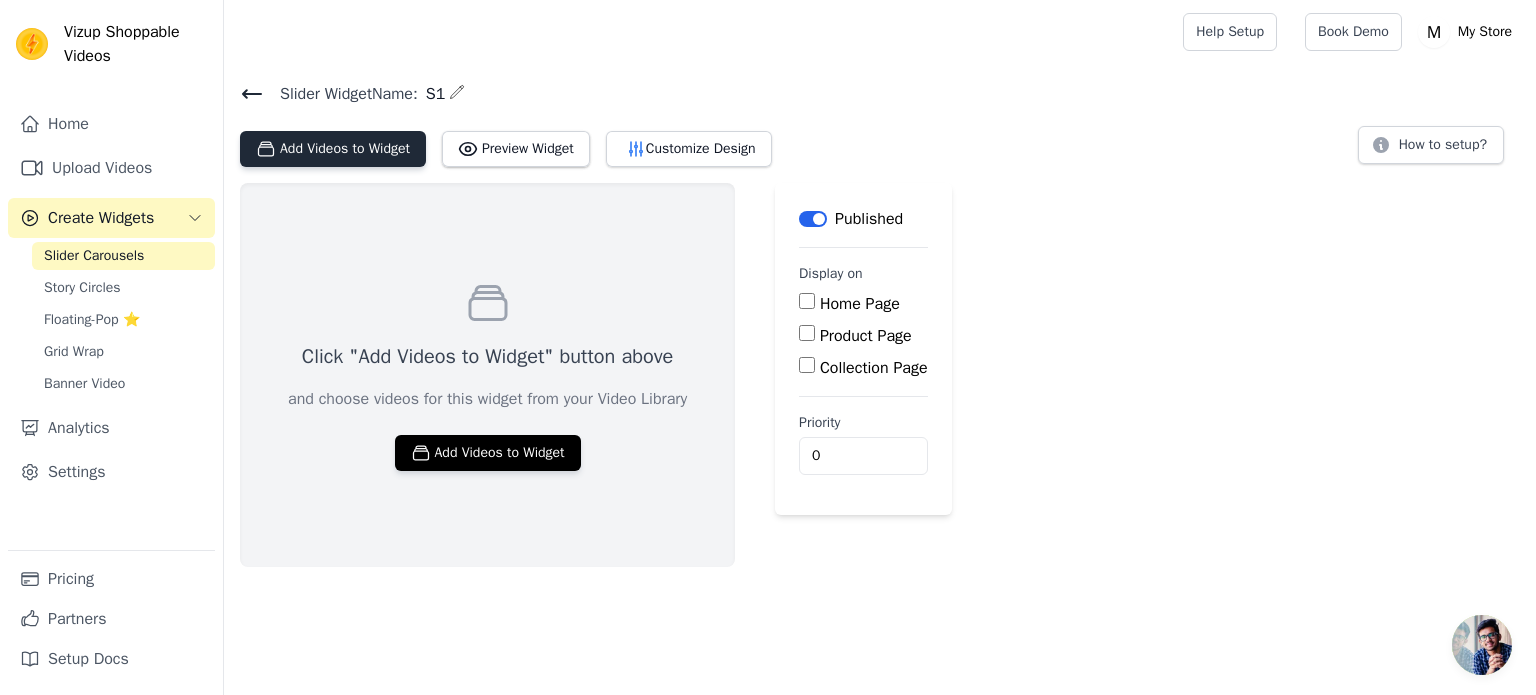 click on "Add Videos to Widget" at bounding box center [333, 149] 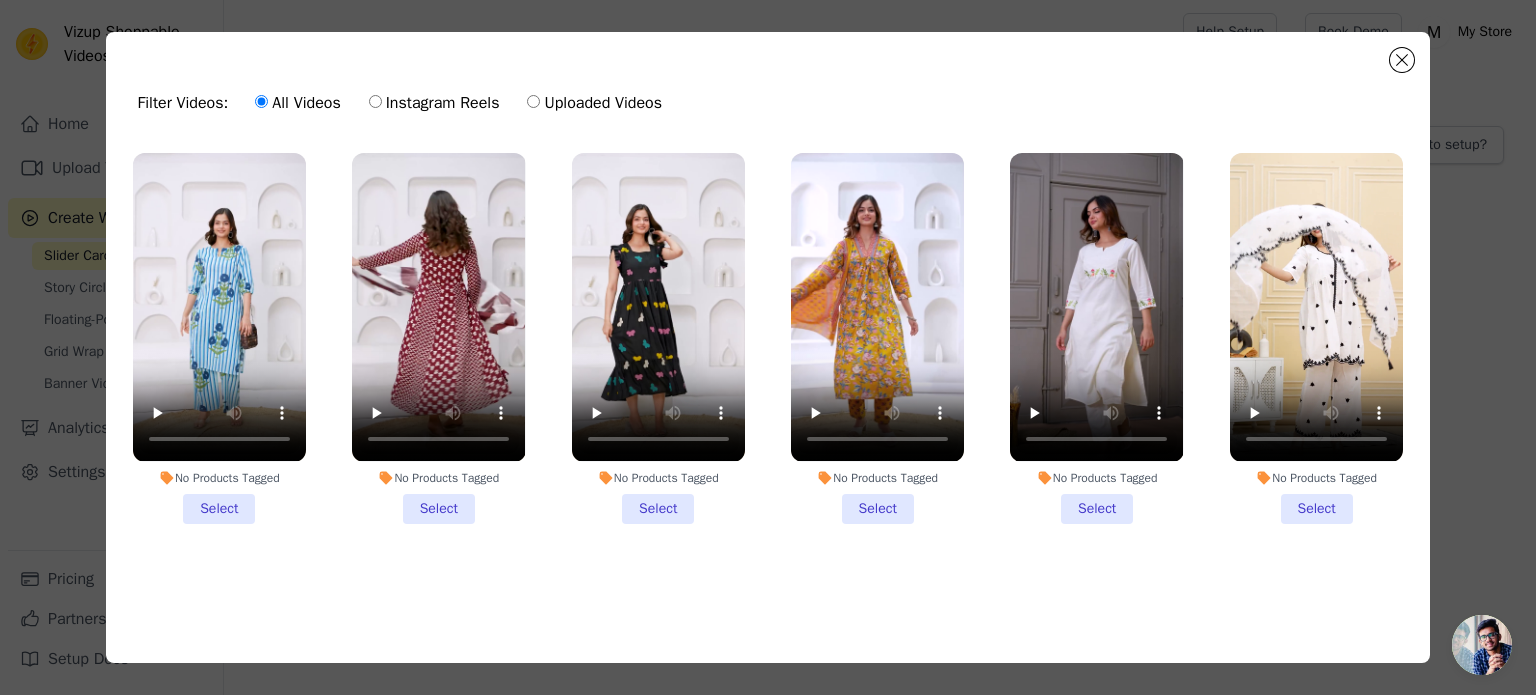 click on "No Products Tagged     Select" at bounding box center (219, 338) 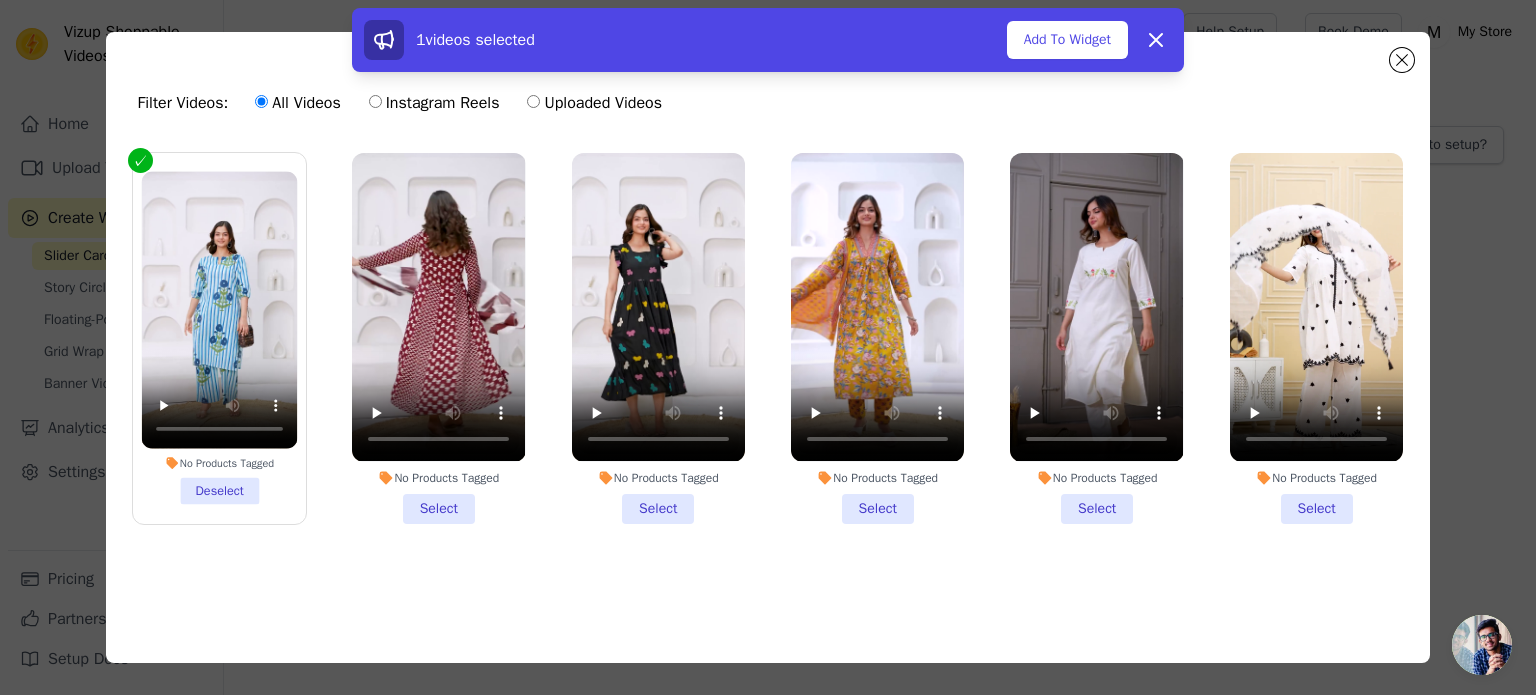 click on "No Products Tagged     Select" at bounding box center (438, 338) 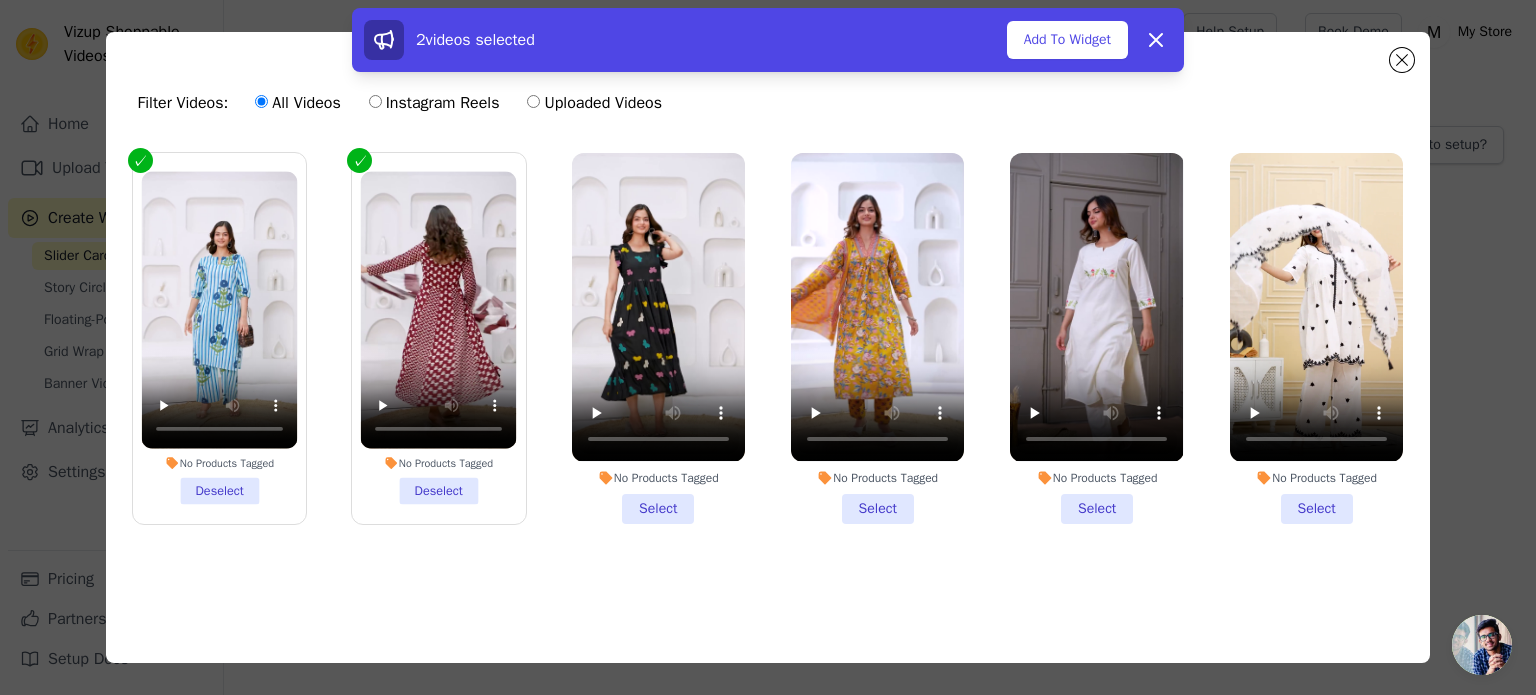 click on "No Products Tagged     Select" at bounding box center (658, 338) 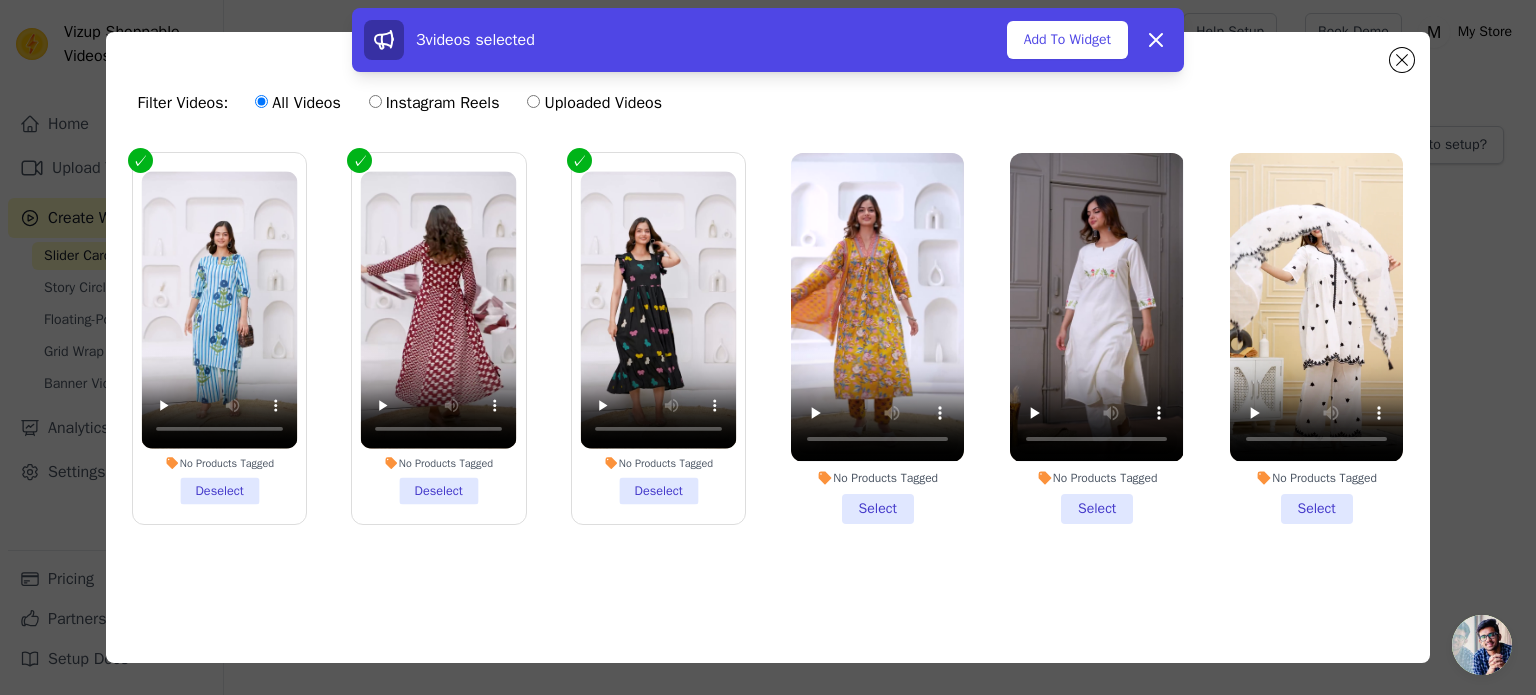 click on "No Products Tagged     Select" at bounding box center [877, 338] 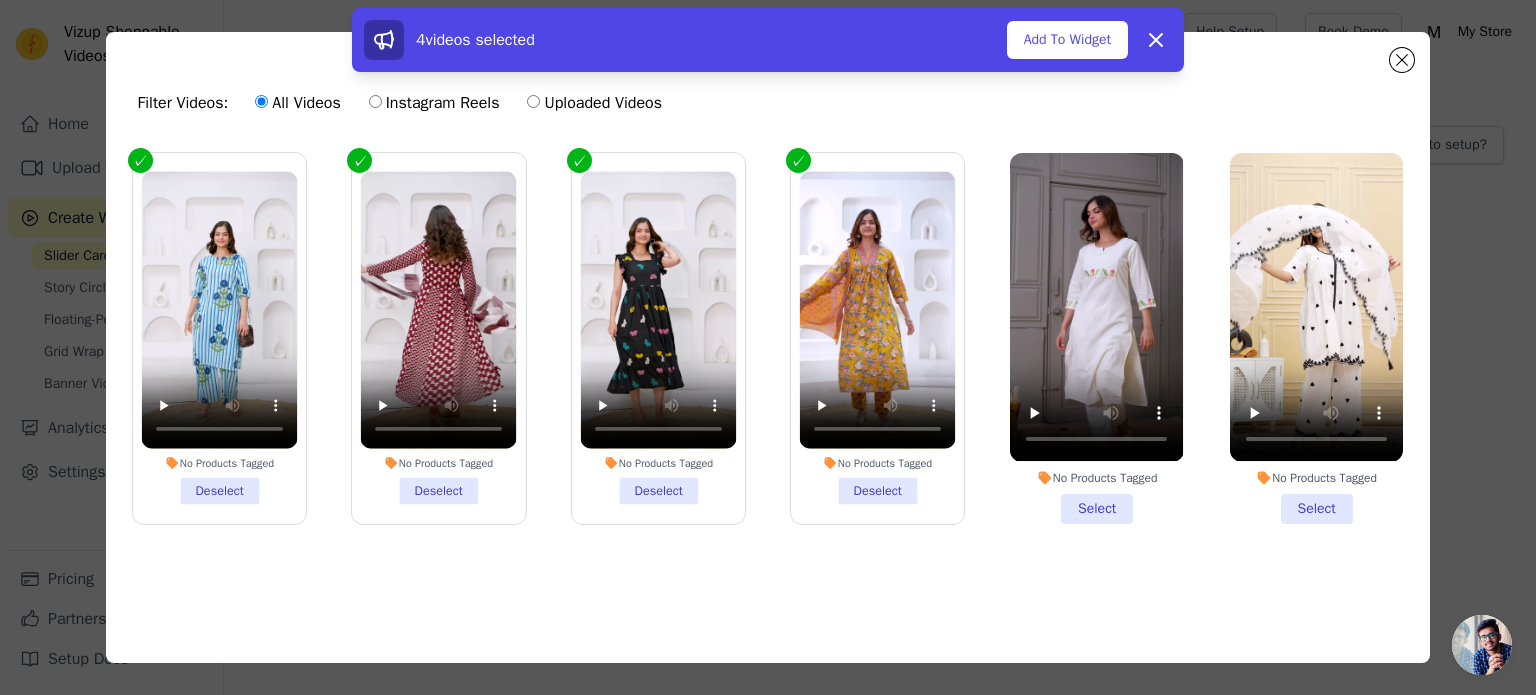 click on "No Products Tagged     Select" at bounding box center (1096, 338) 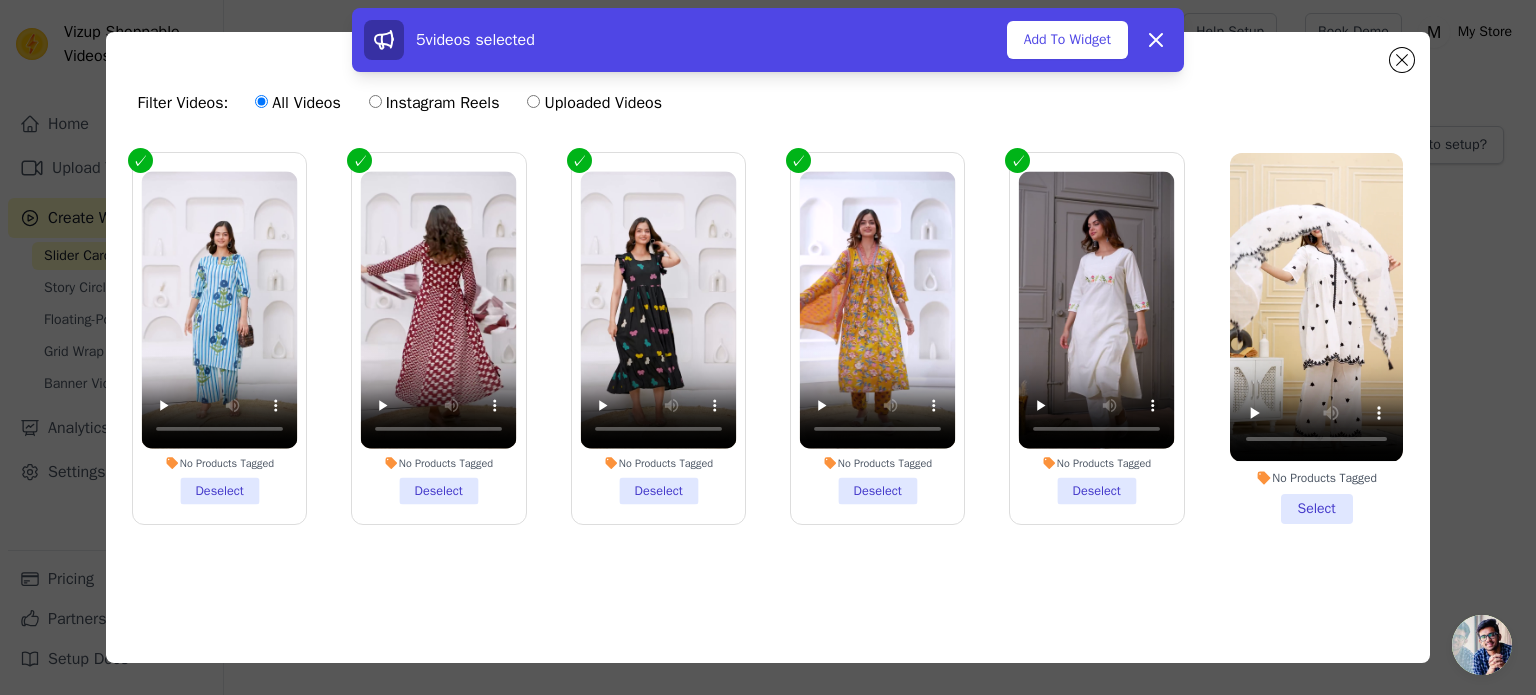 click on "No Products Tagged     Select" at bounding box center (1316, 338) 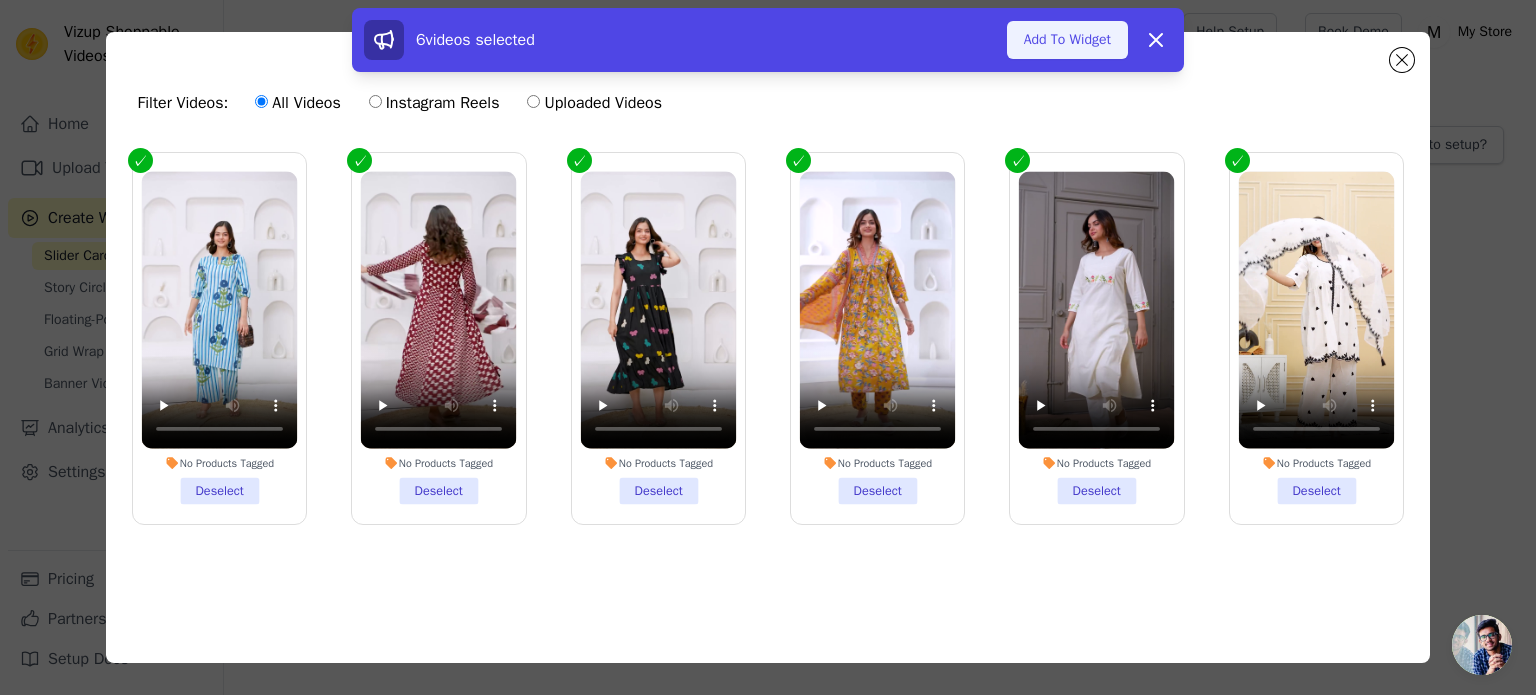 click on "Add To Widget" at bounding box center (1067, 40) 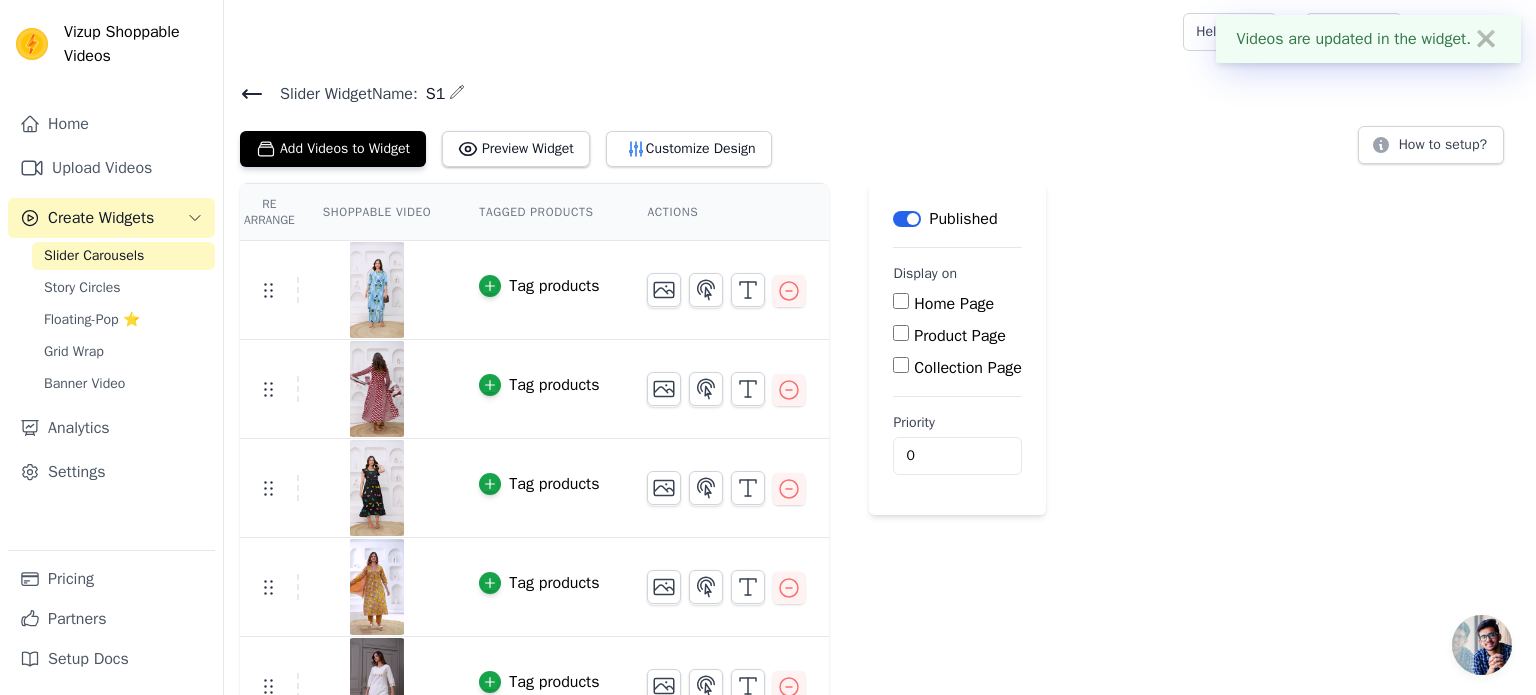 click on "Home Page" at bounding box center [901, 301] 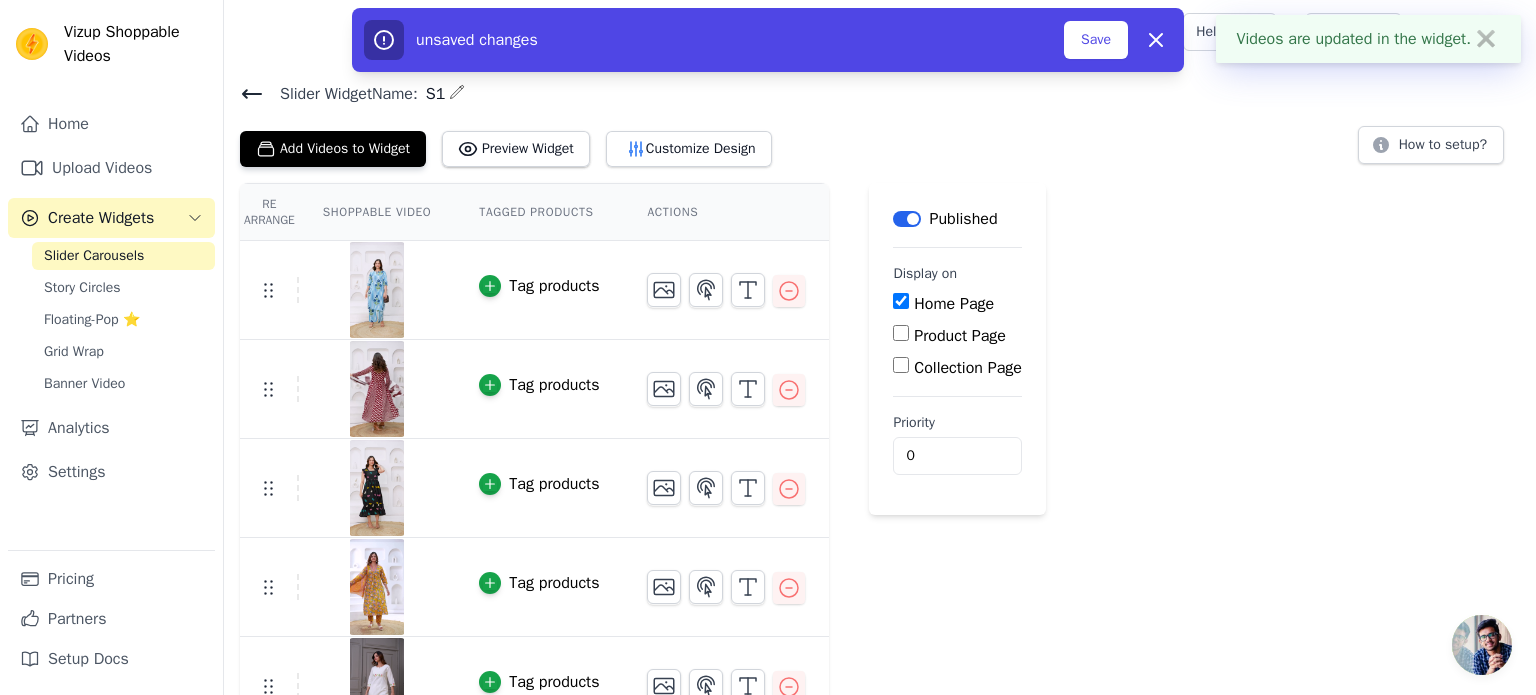 click on "Product Page" at bounding box center [901, 333] 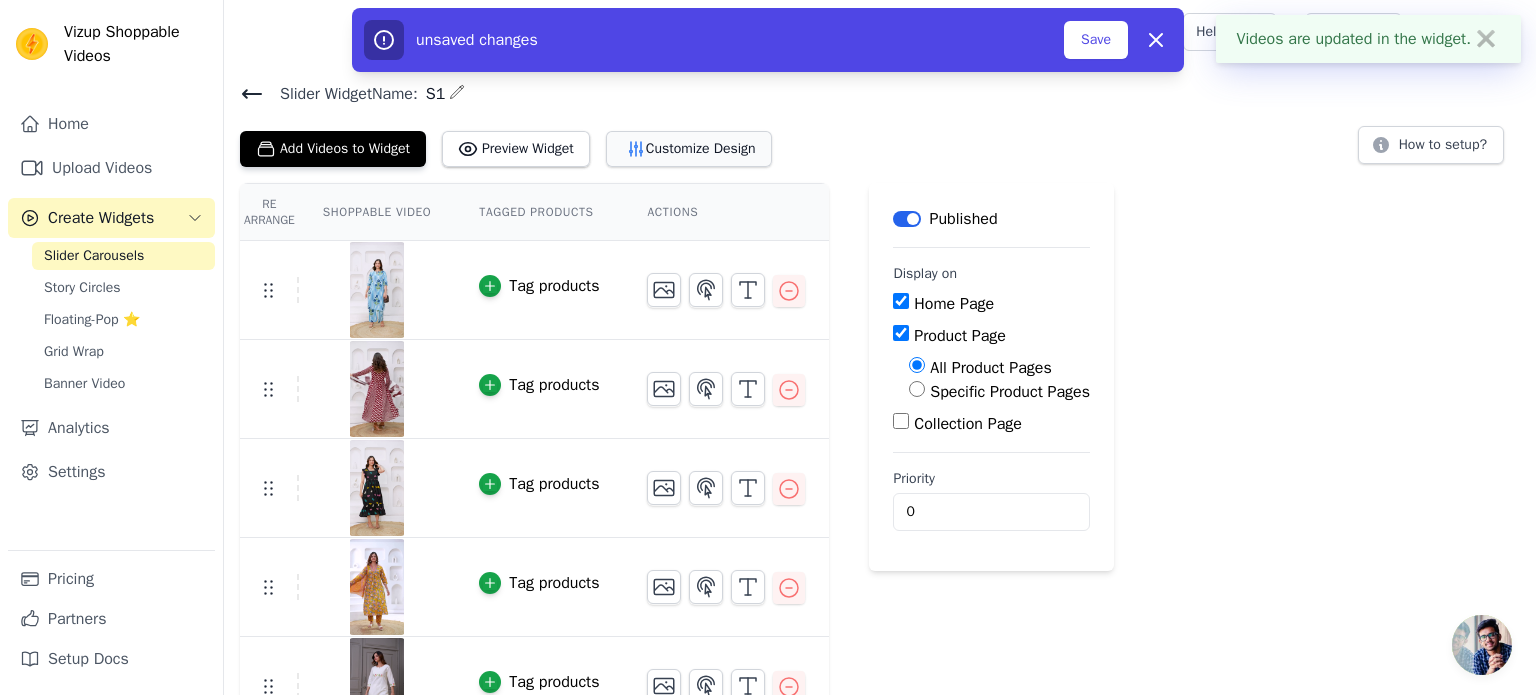 click on "Customize Design" at bounding box center (689, 149) 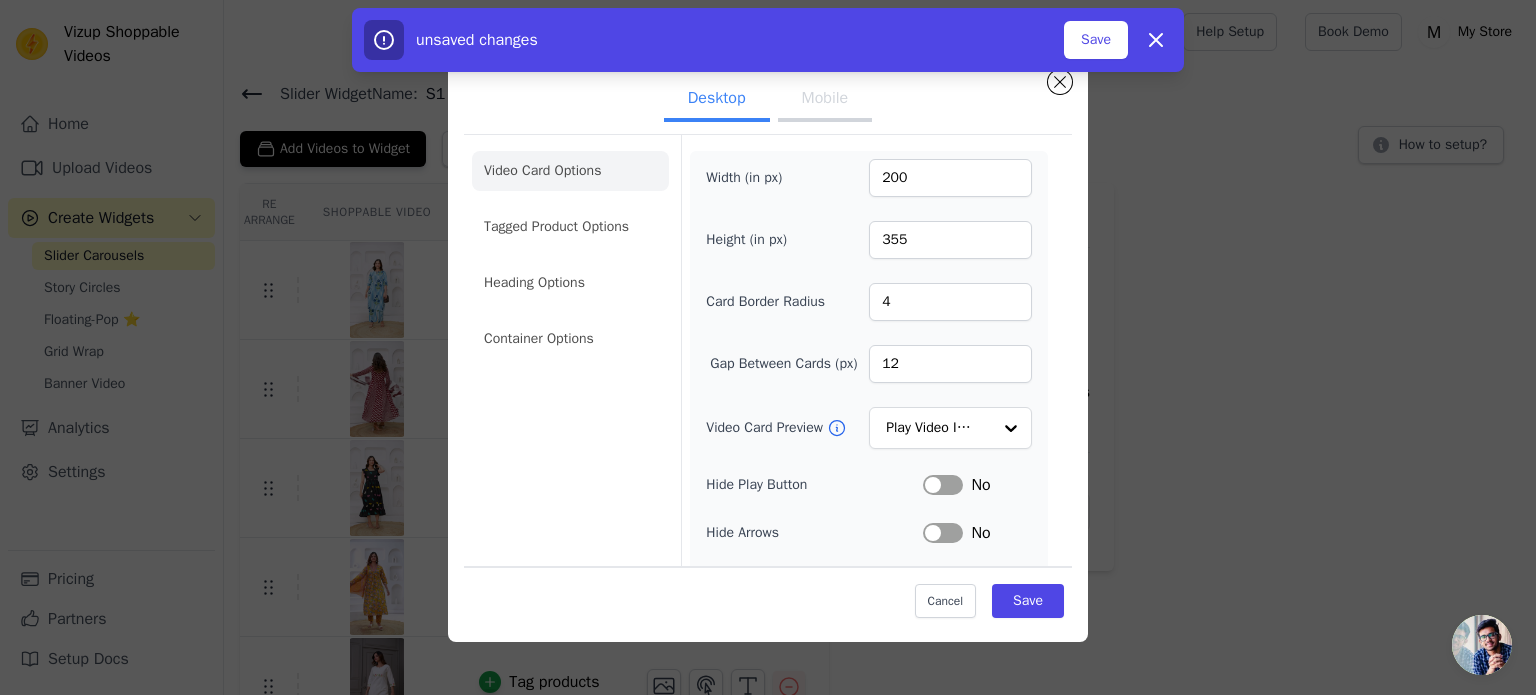 type 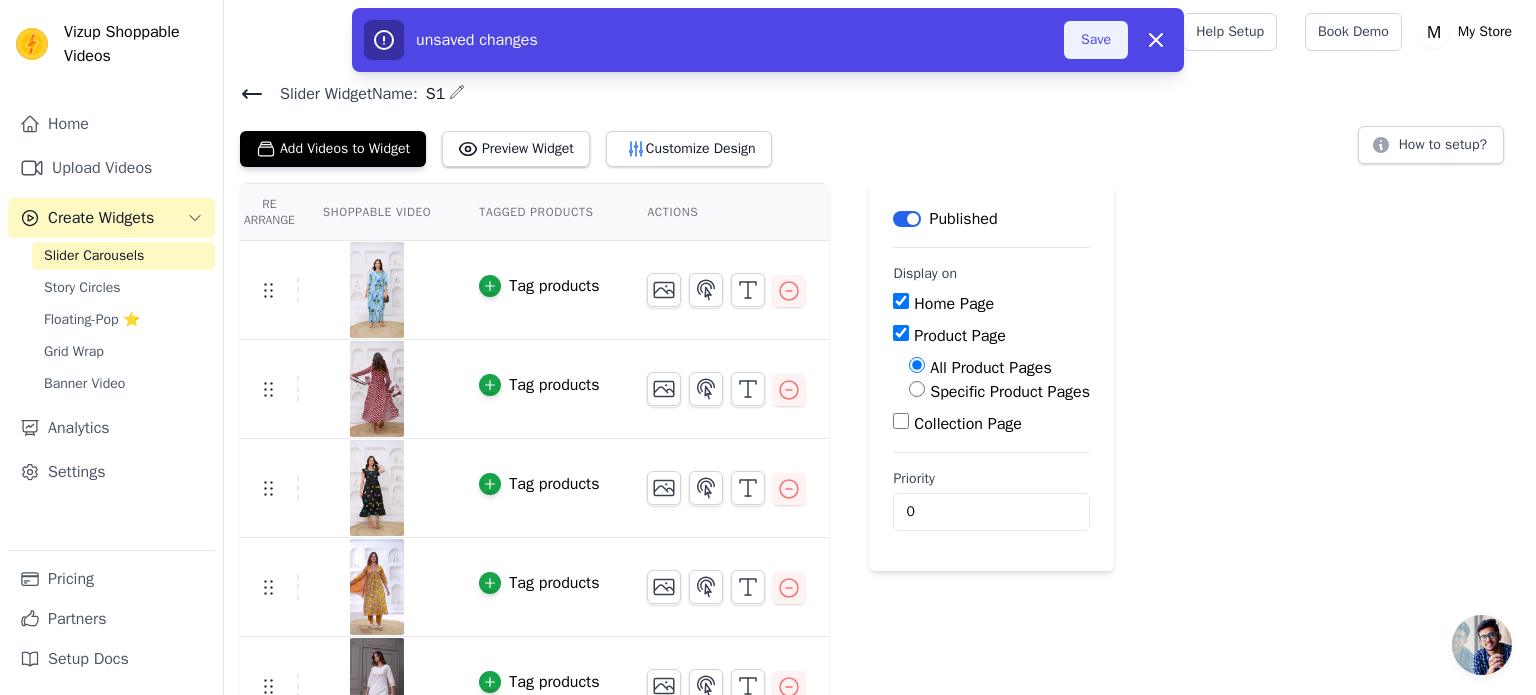 click on "Save" at bounding box center [1096, 40] 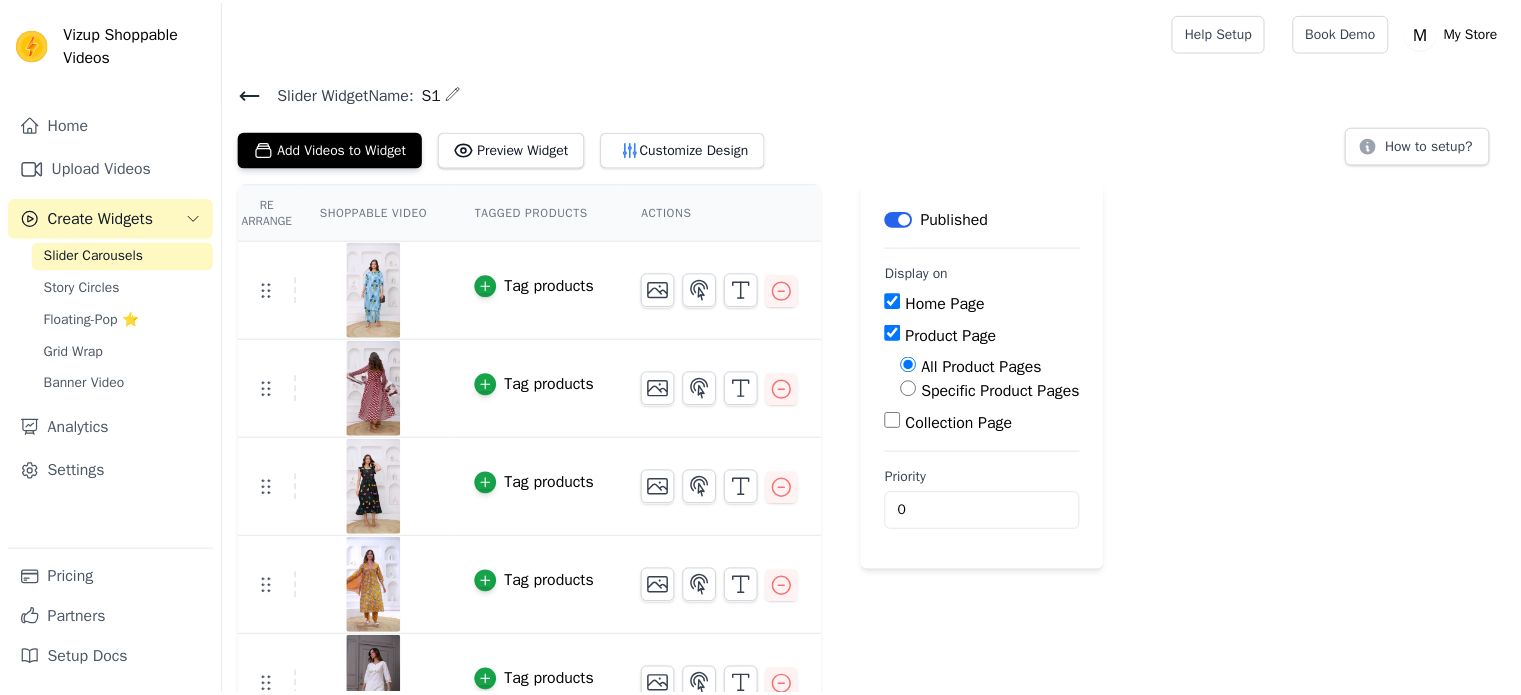scroll, scrollTop: 0, scrollLeft: 0, axis: both 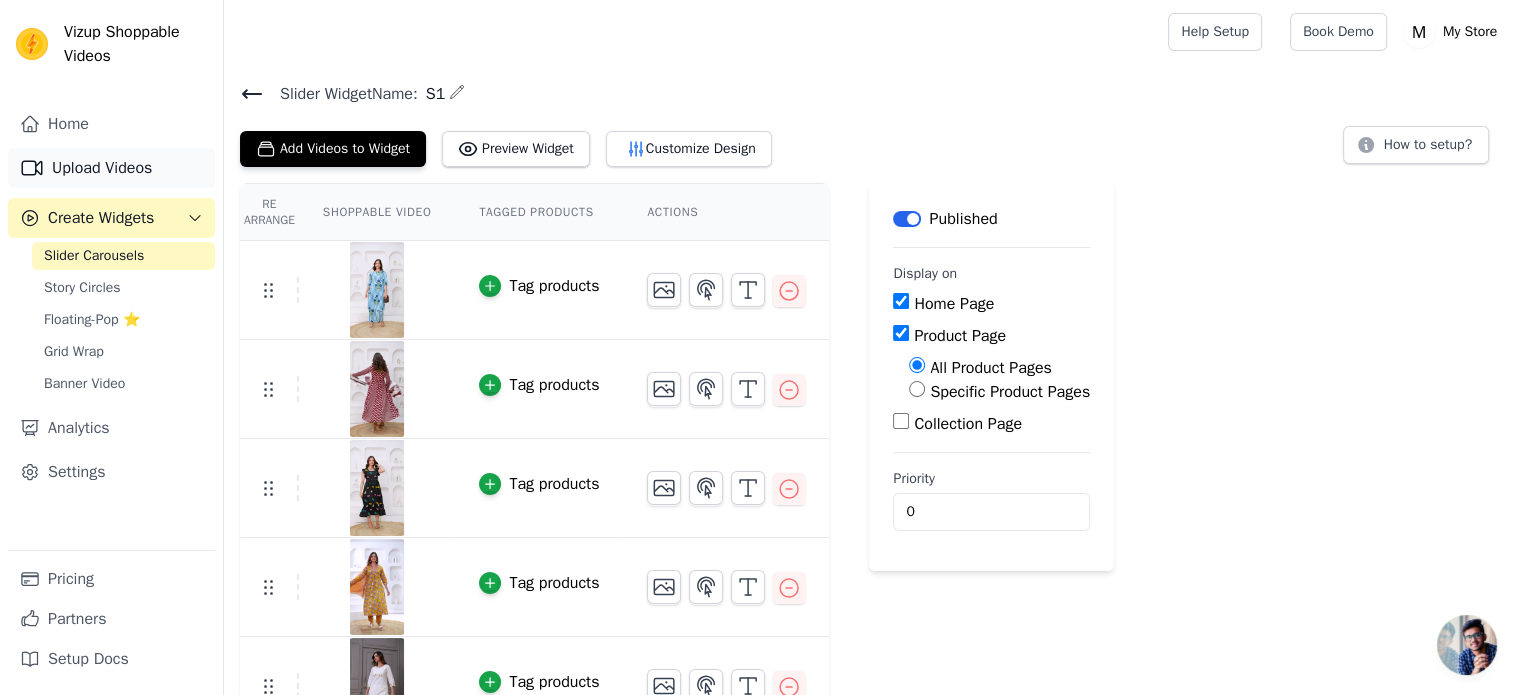 click on "Upload Videos" at bounding box center [111, 168] 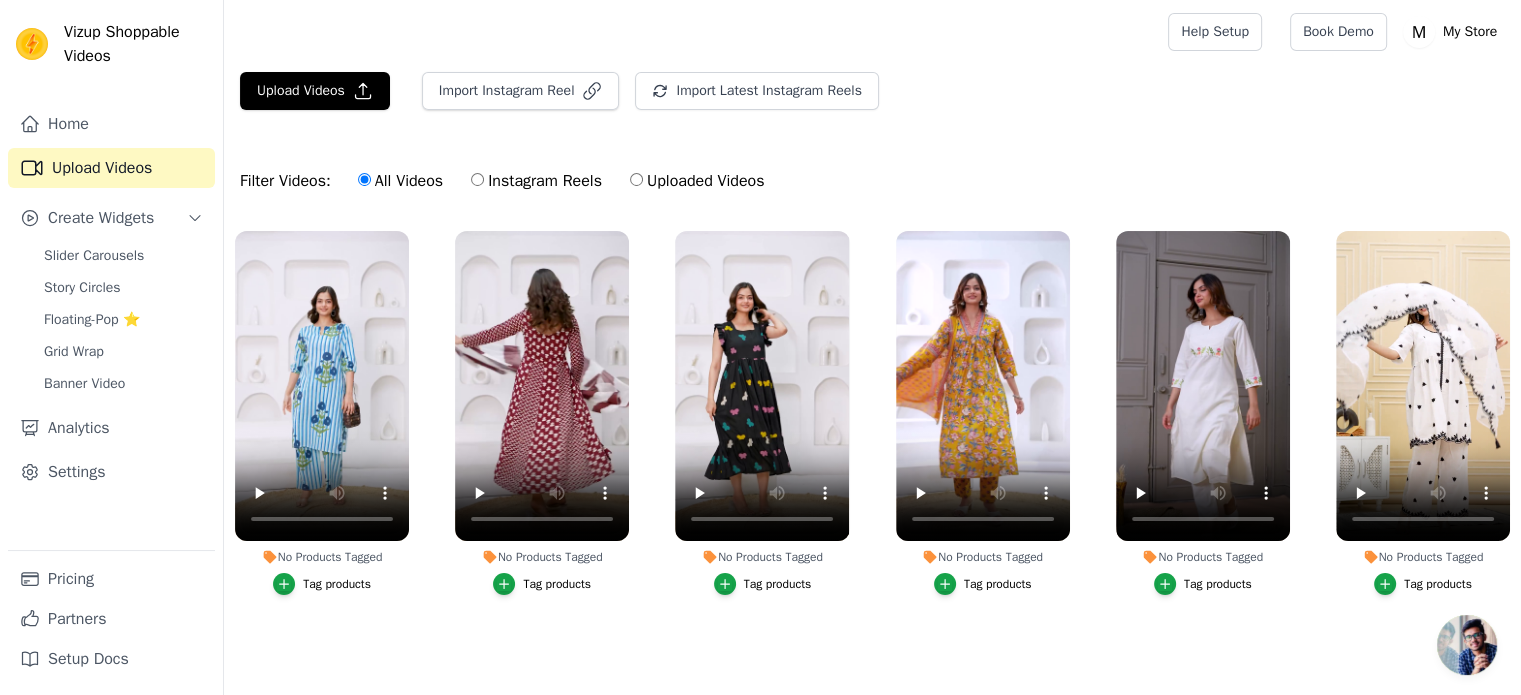 click at bounding box center (1467, 645) 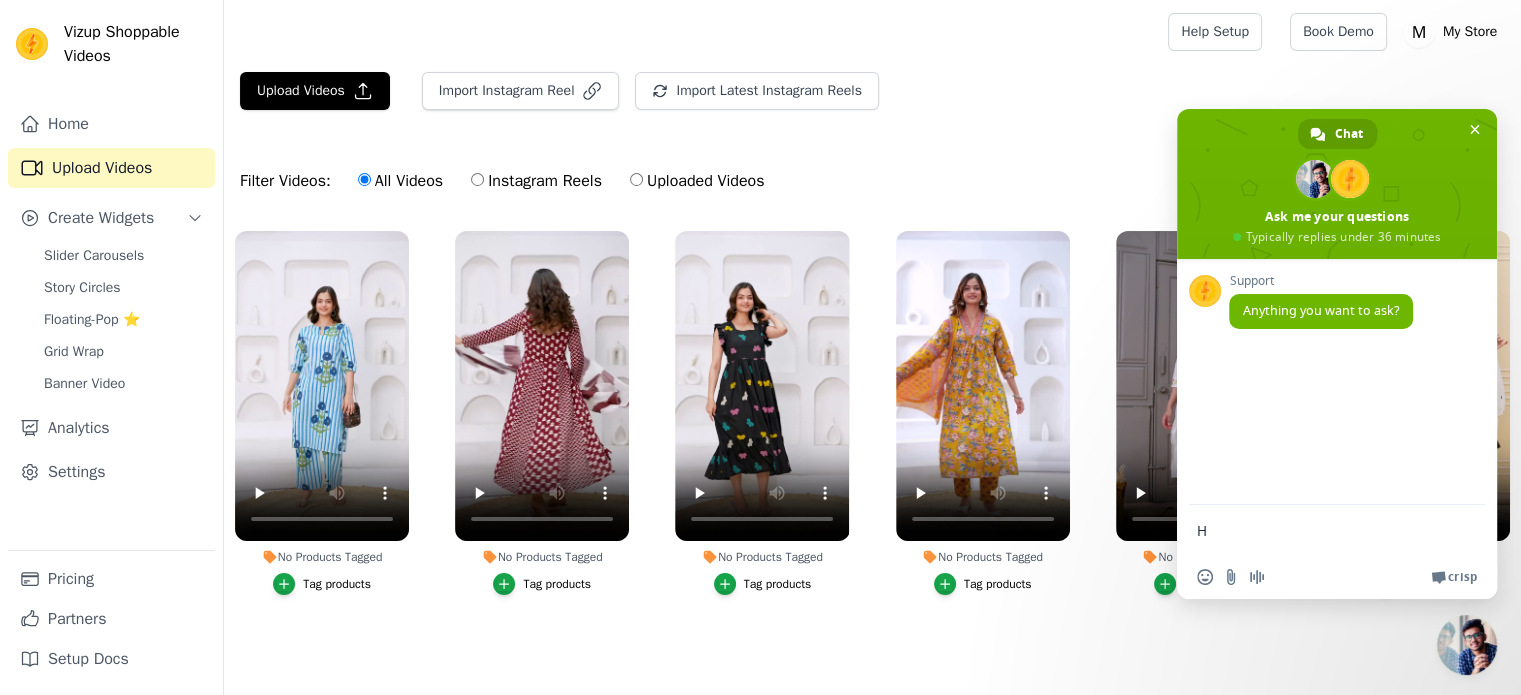 type on "HI" 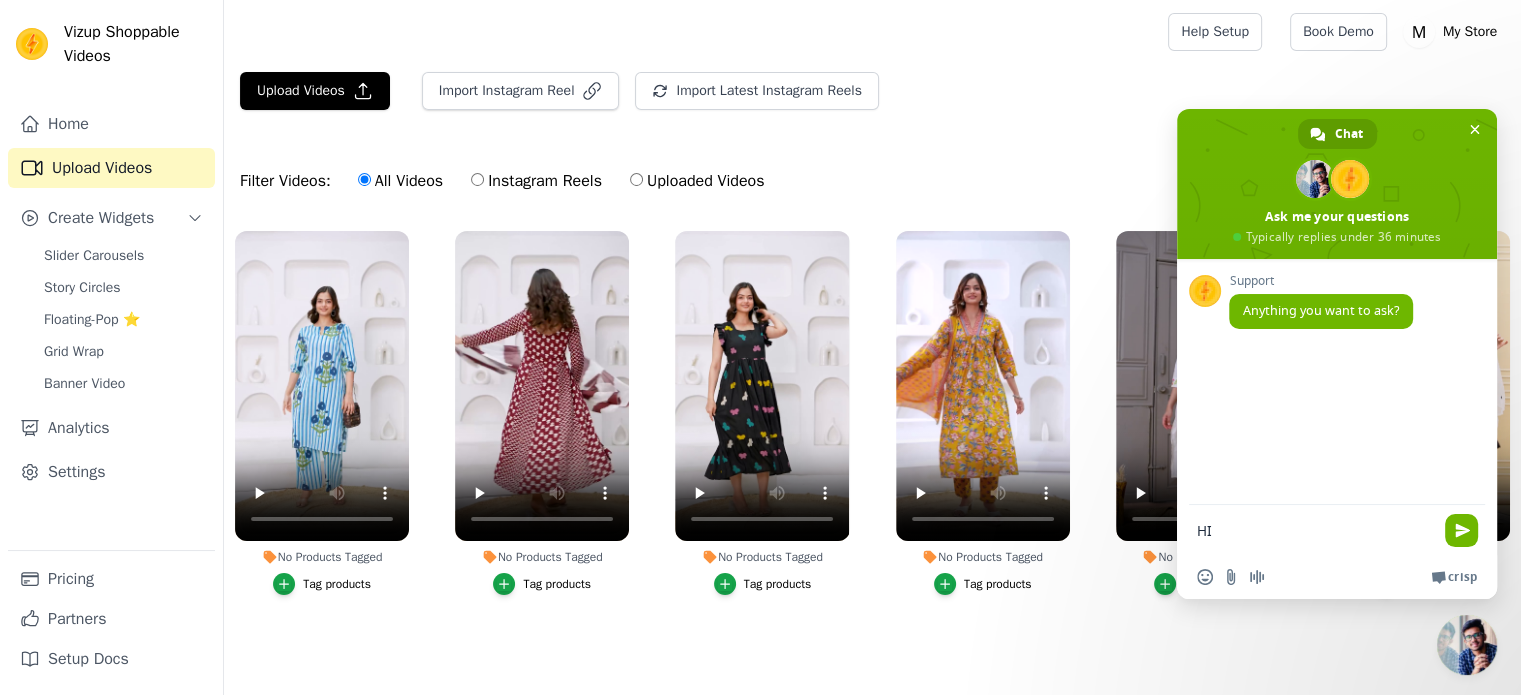 type 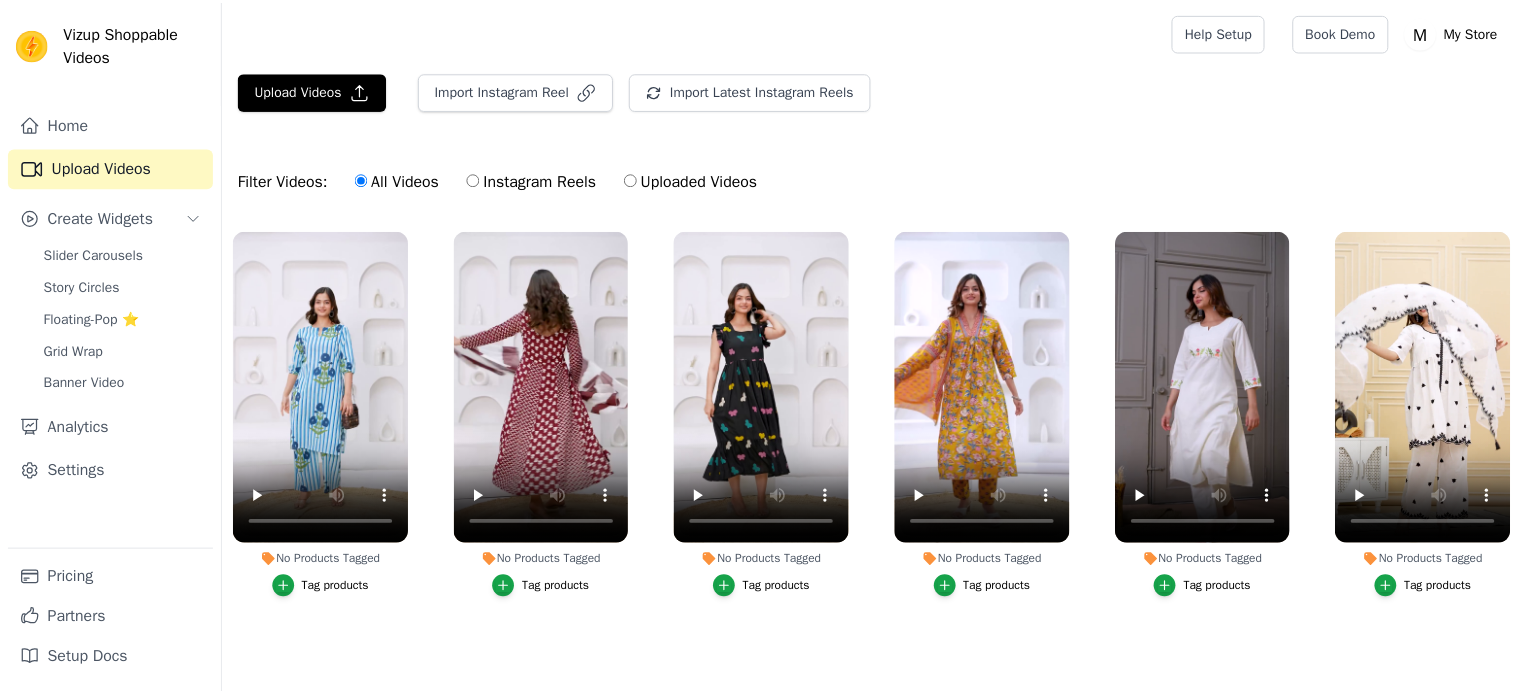 scroll, scrollTop: 0, scrollLeft: 0, axis: both 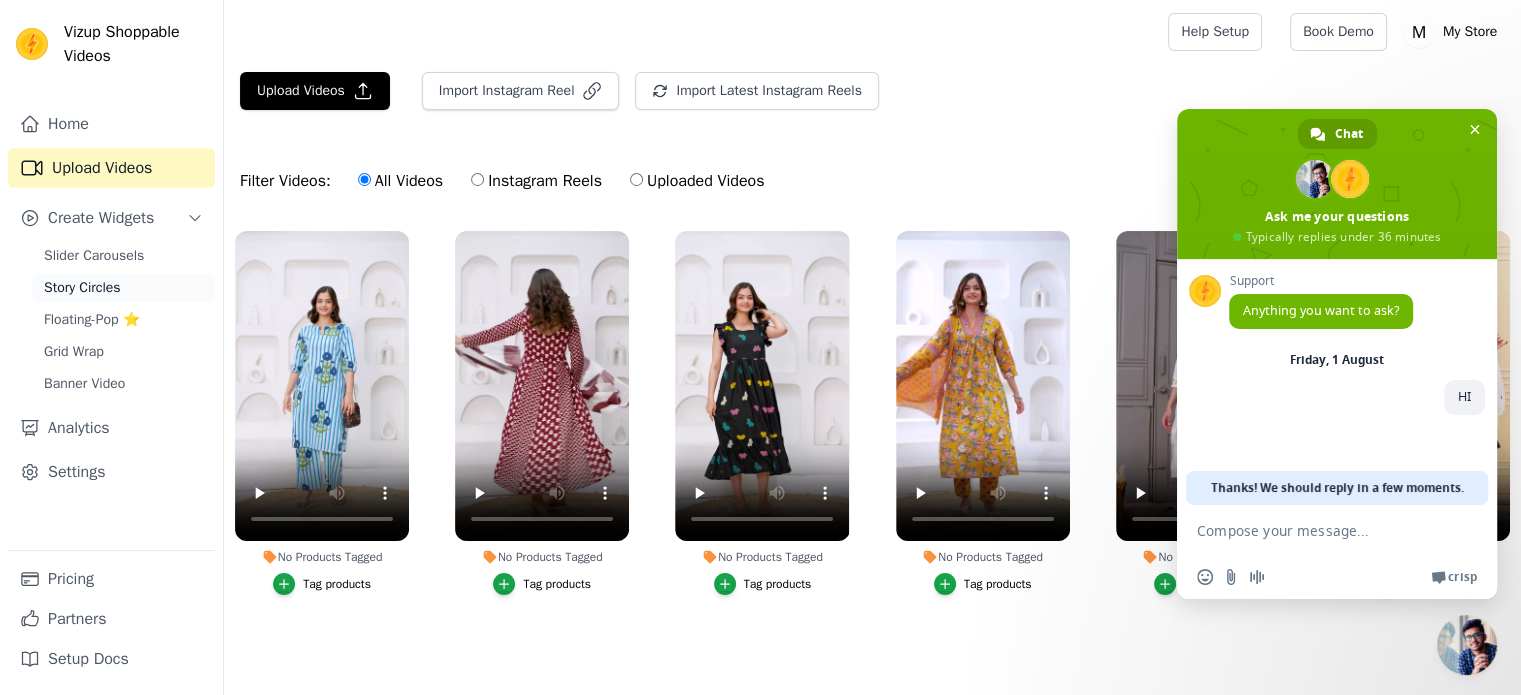 click on "Story Circles" at bounding box center (82, 288) 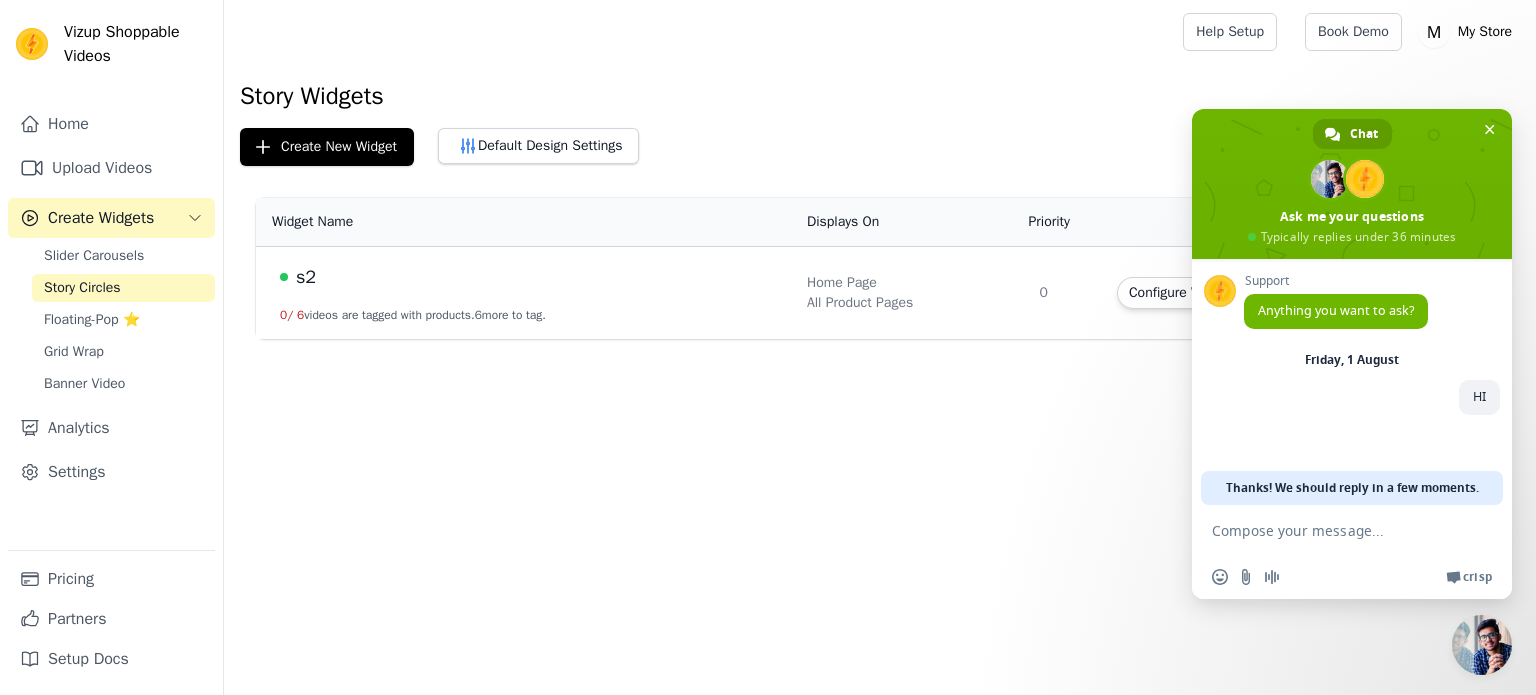click on "s2" at bounding box center (306, 277) 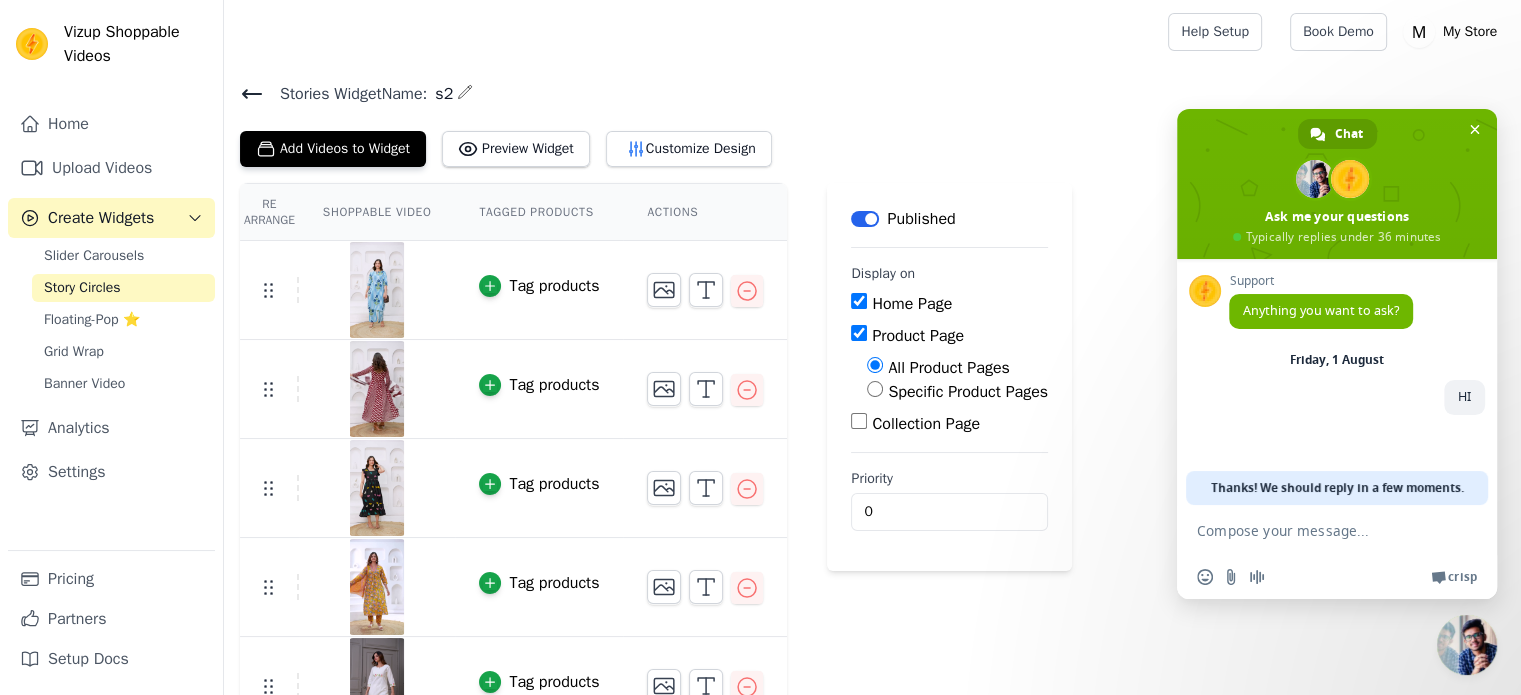 click at bounding box center (377, 290) 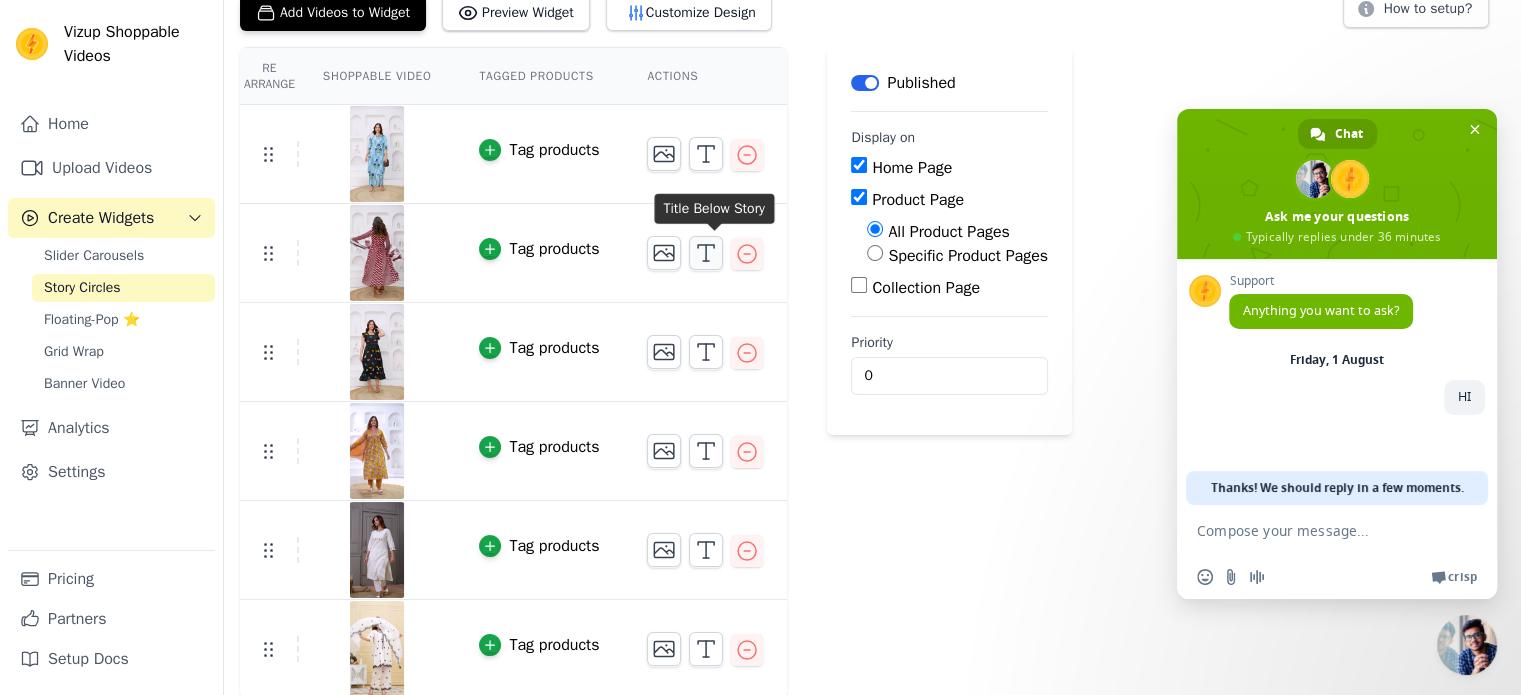 scroll, scrollTop: 0, scrollLeft: 0, axis: both 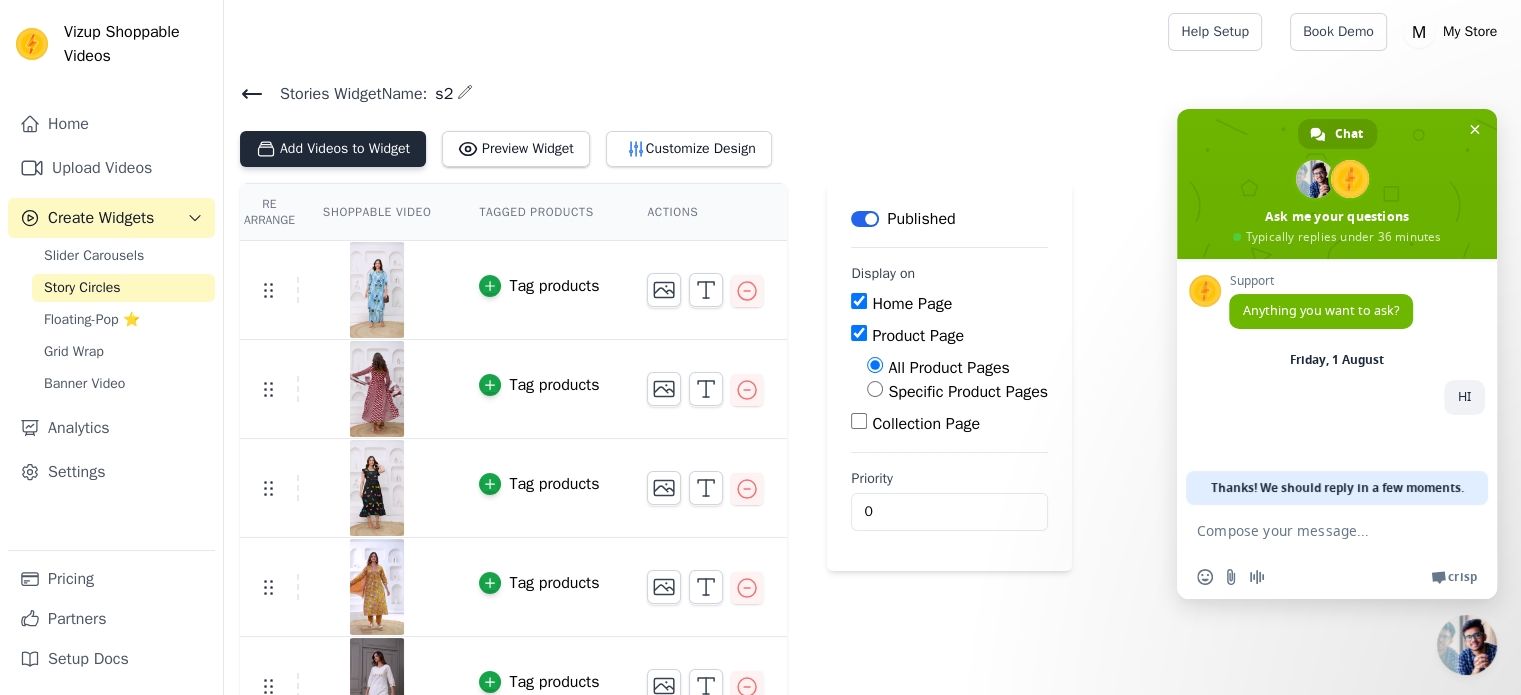 click on "Add Videos to Widget" at bounding box center [333, 149] 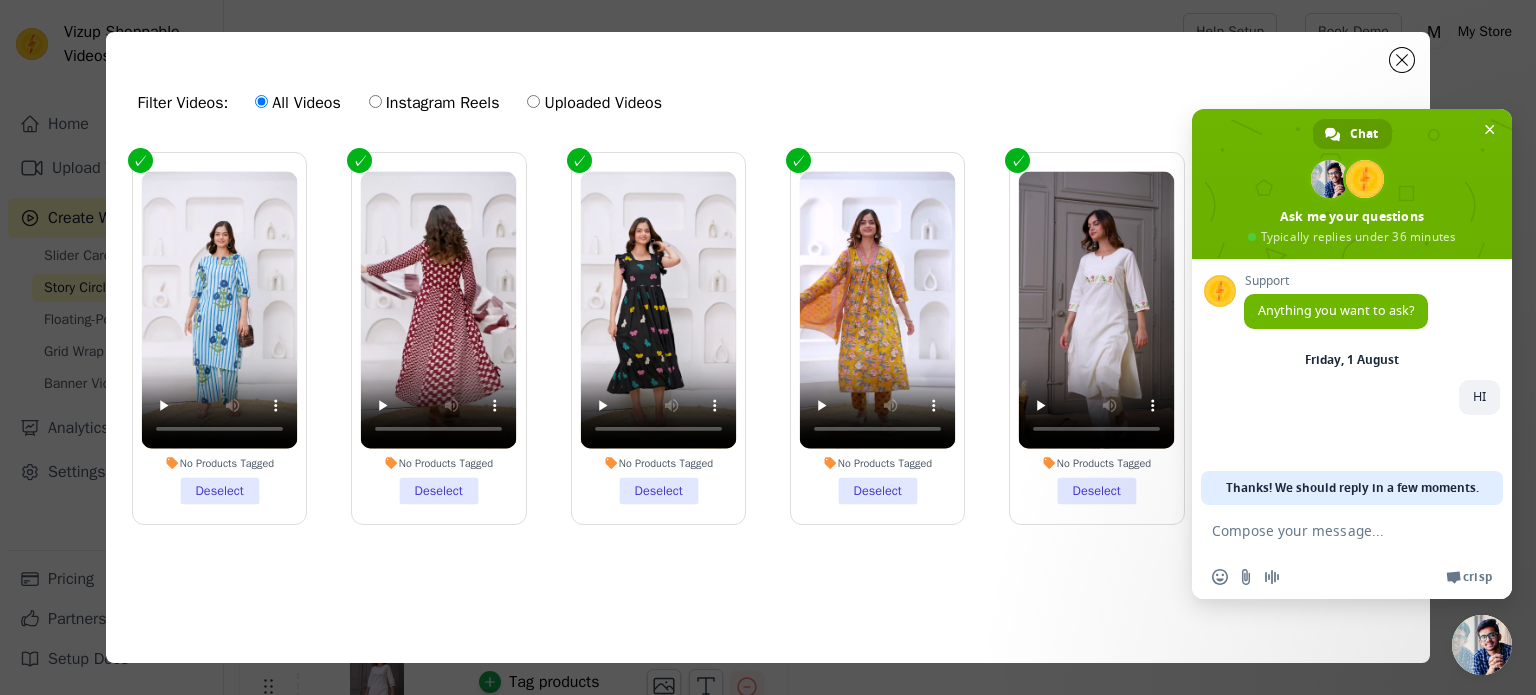 click on "Uploaded Videos" at bounding box center [533, 101] 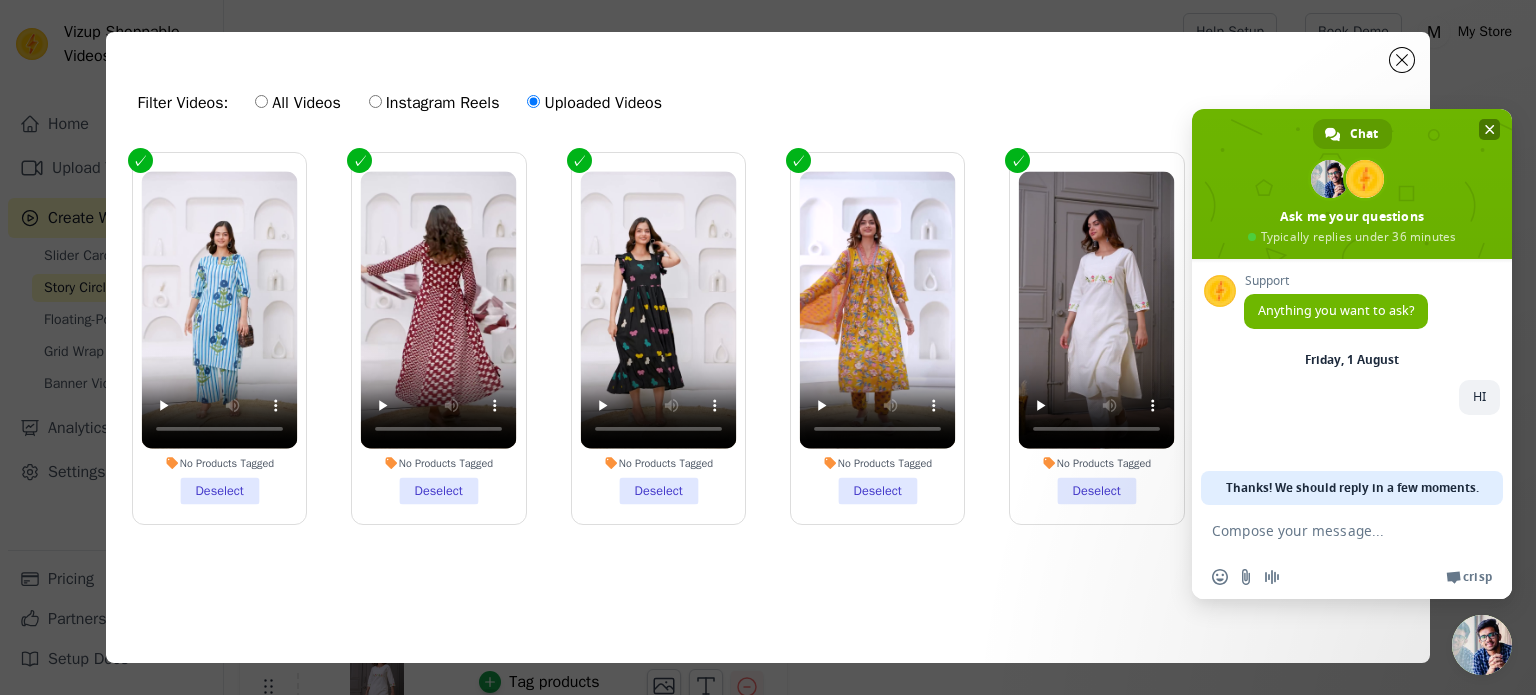 click at bounding box center [1490, 129] 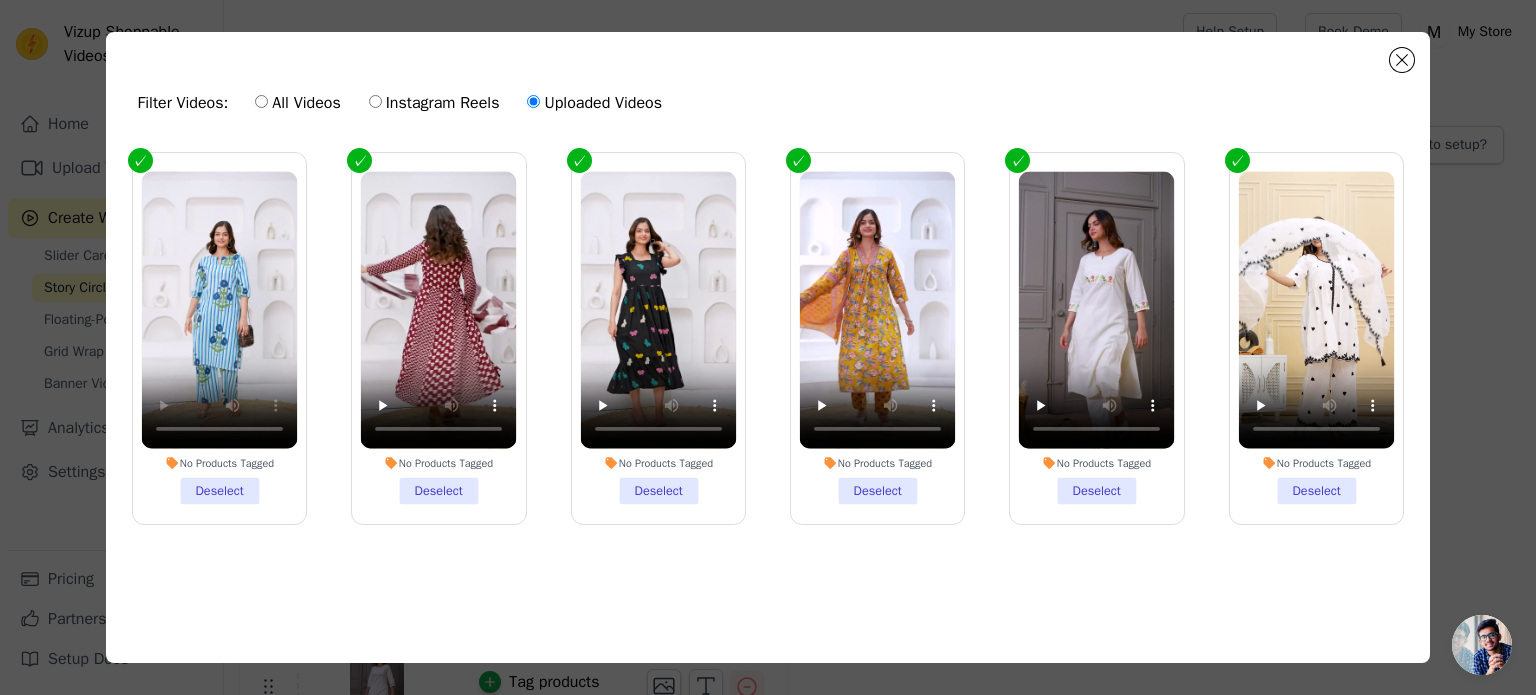 click on "No Products Tagged     Deselect" at bounding box center [219, 338] 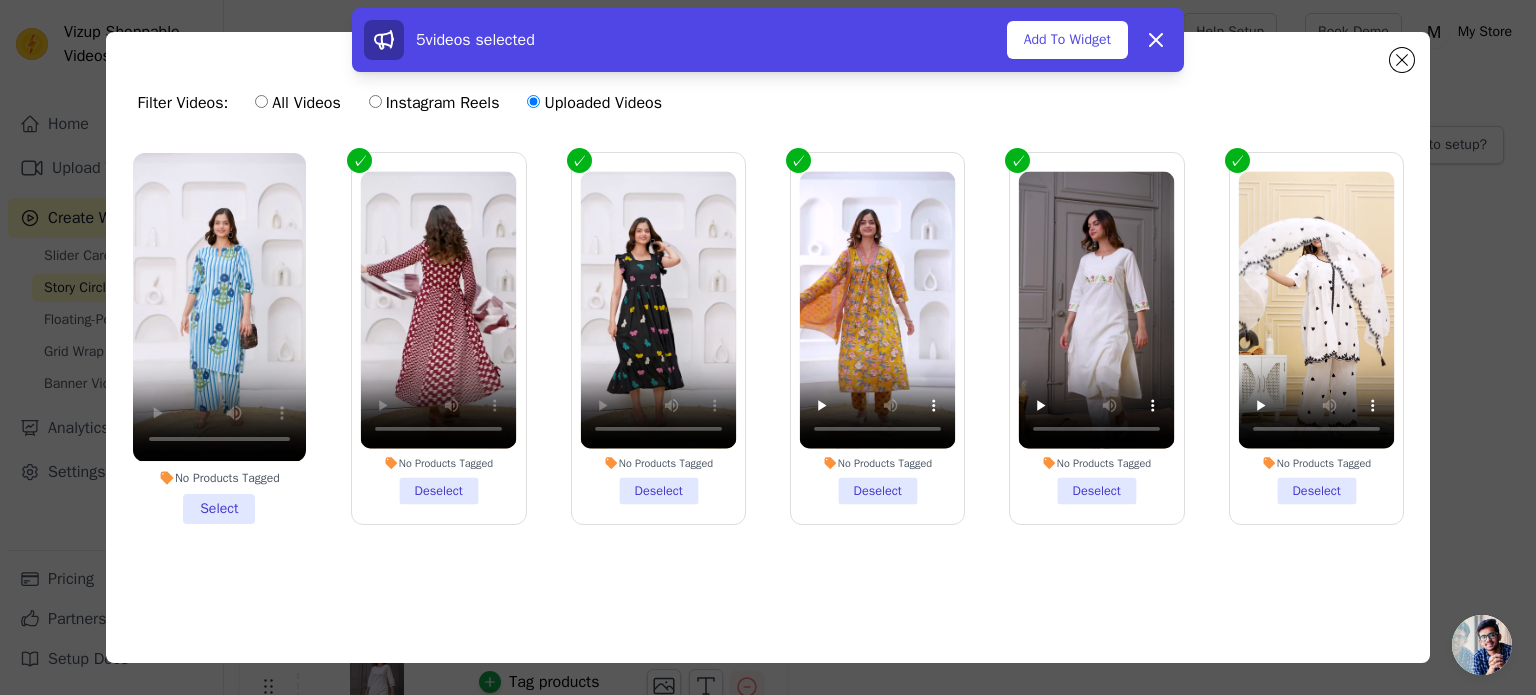 click on "No Products Tagged     Select" at bounding box center [219, 338] 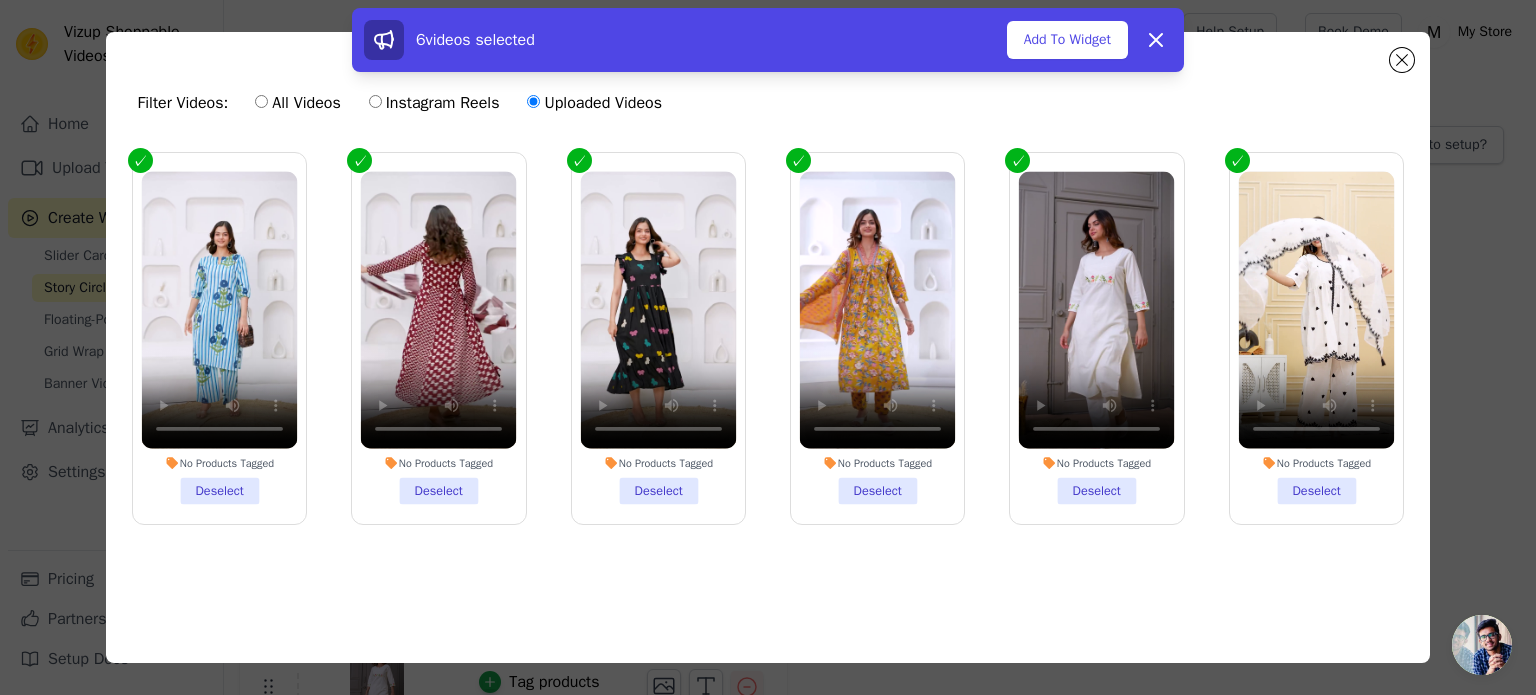 click on "No Products Tagged     Deselect" at bounding box center (1317, 338) 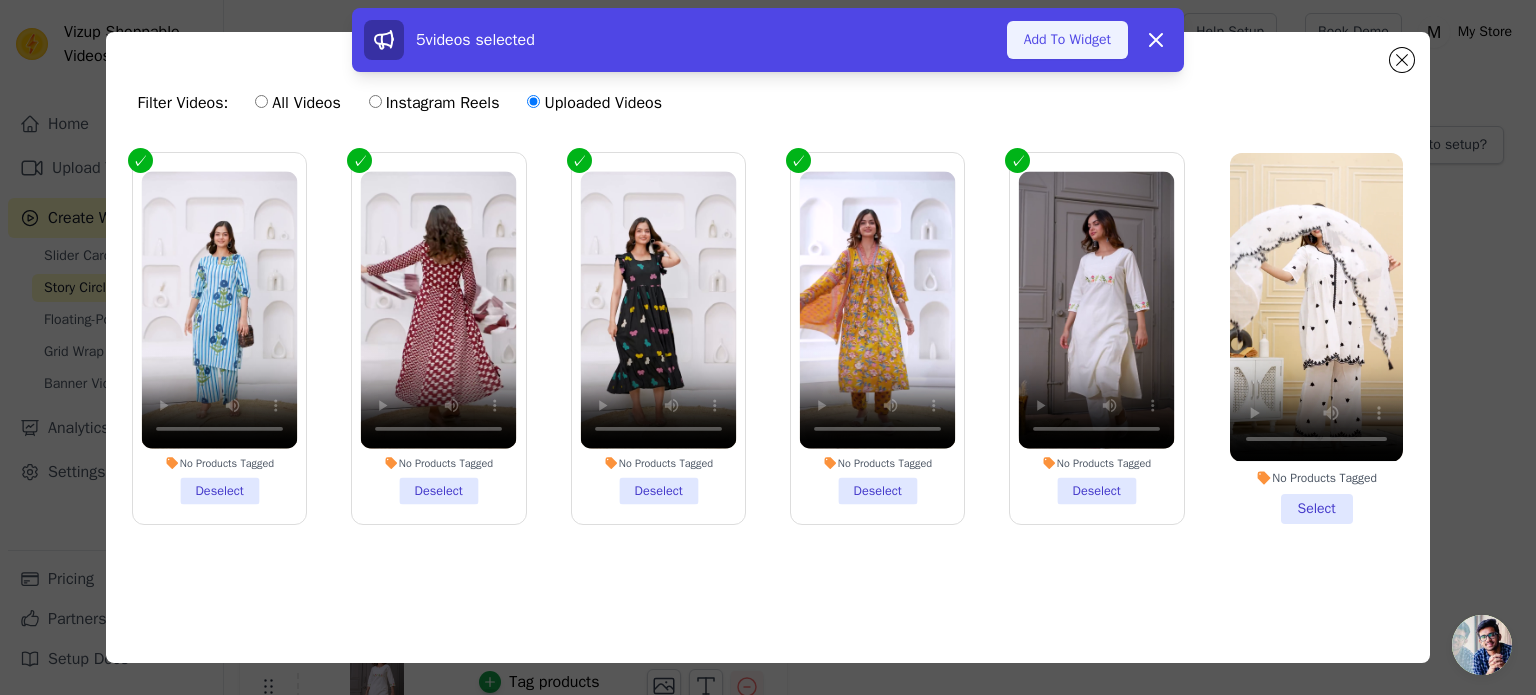 click on "Add To Widget" at bounding box center [1067, 40] 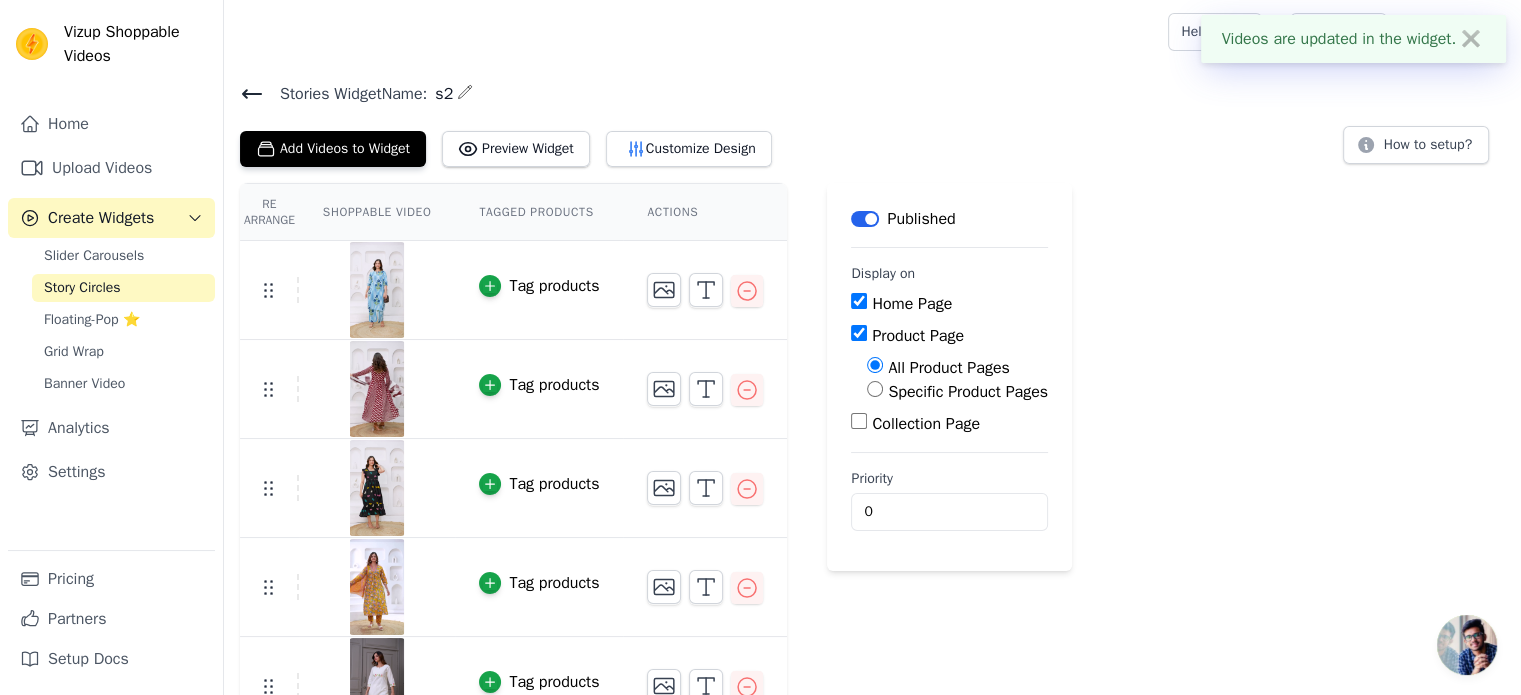 scroll, scrollTop: 38, scrollLeft: 0, axis: vertical 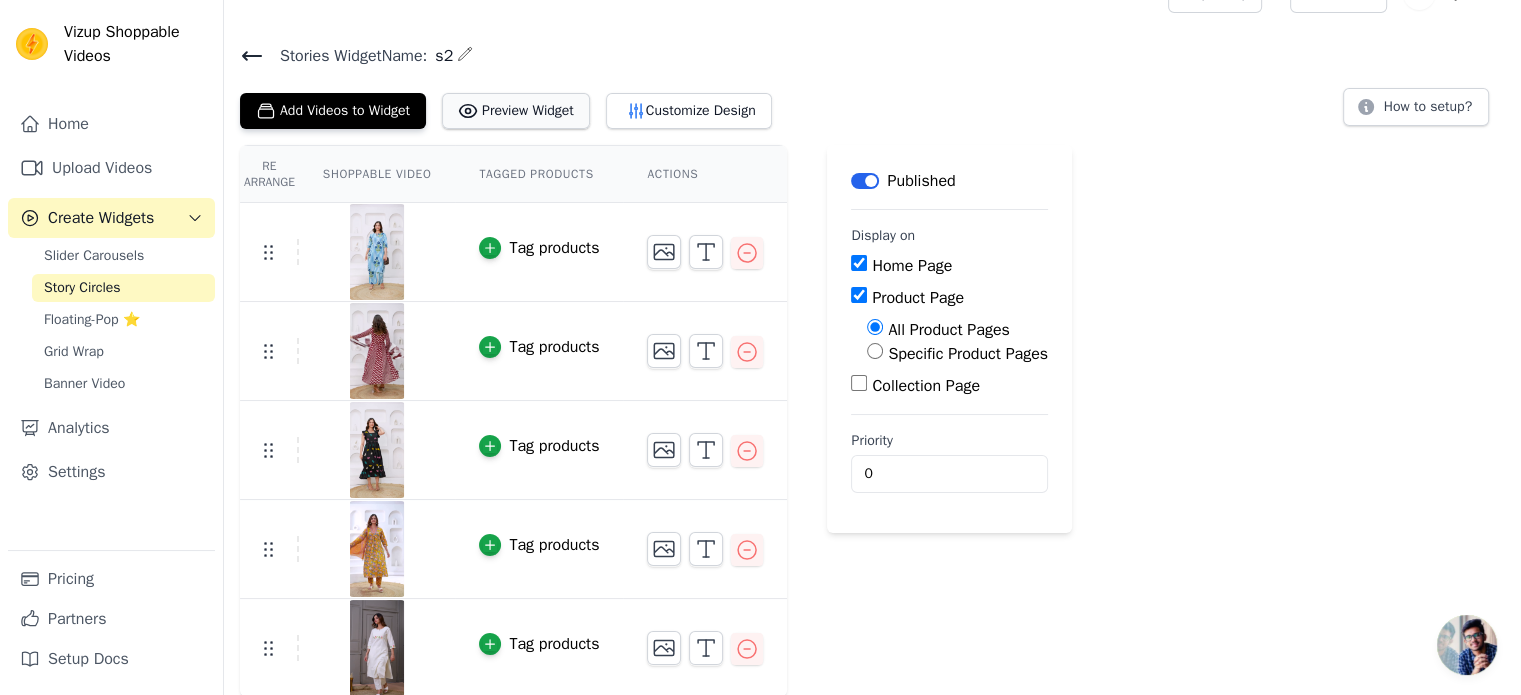 click on "Preview Widget" at bounding box center [516, 111] 